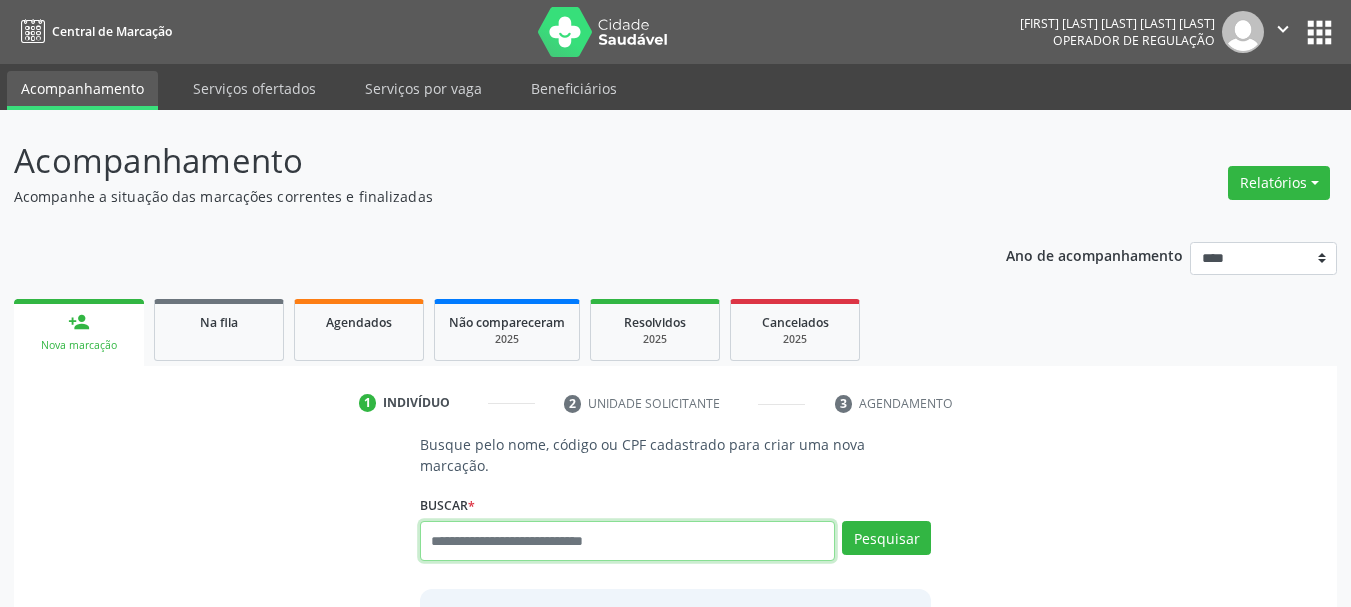 scroll, scrollTop: 0, scrollLeft: 0, axis: both 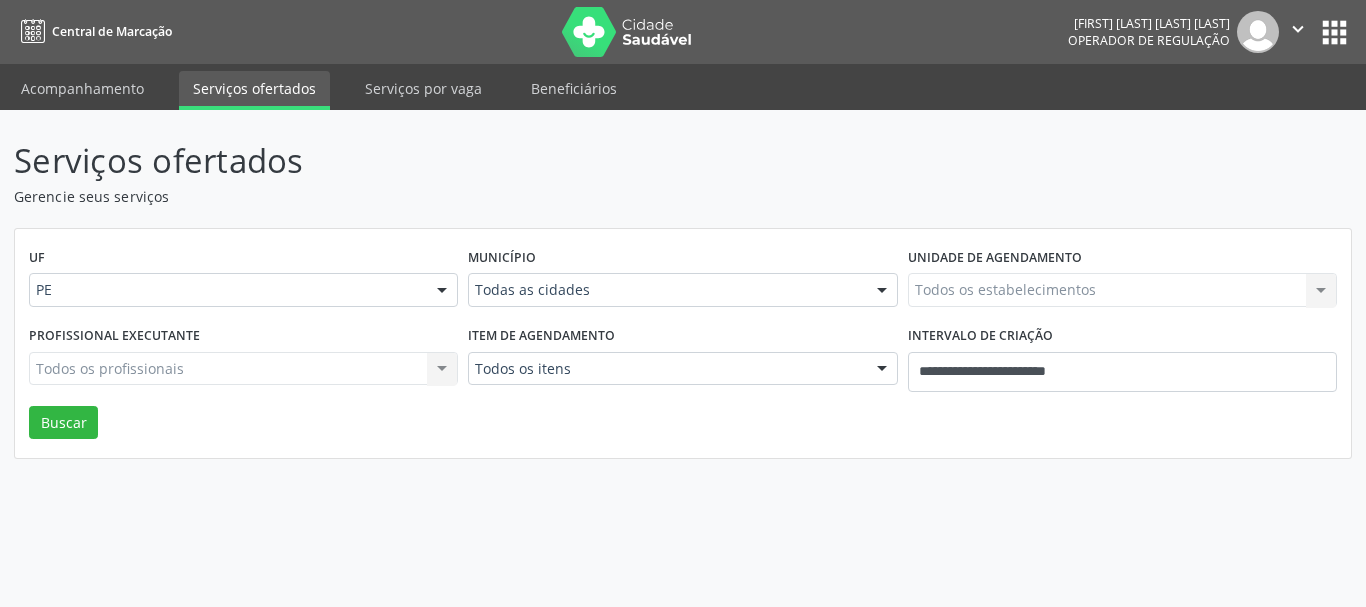 click on "Todos os itens" at bounding box center [682, 369] 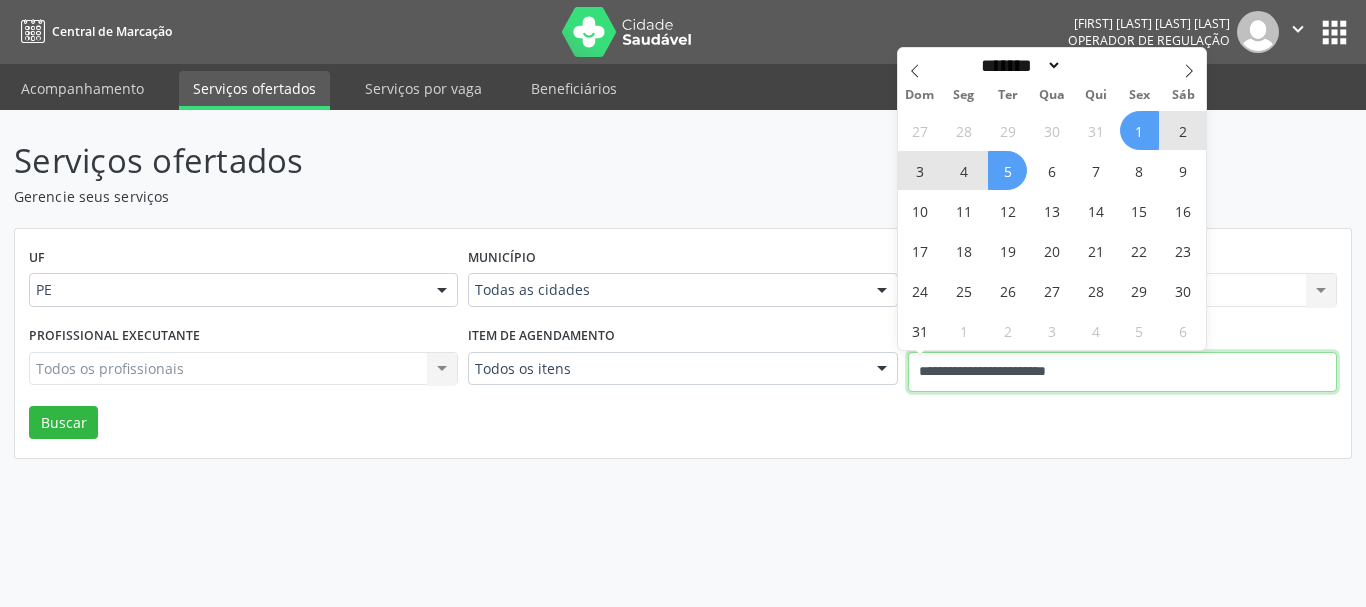 click on "**********" at bounding box center [1122, 372] 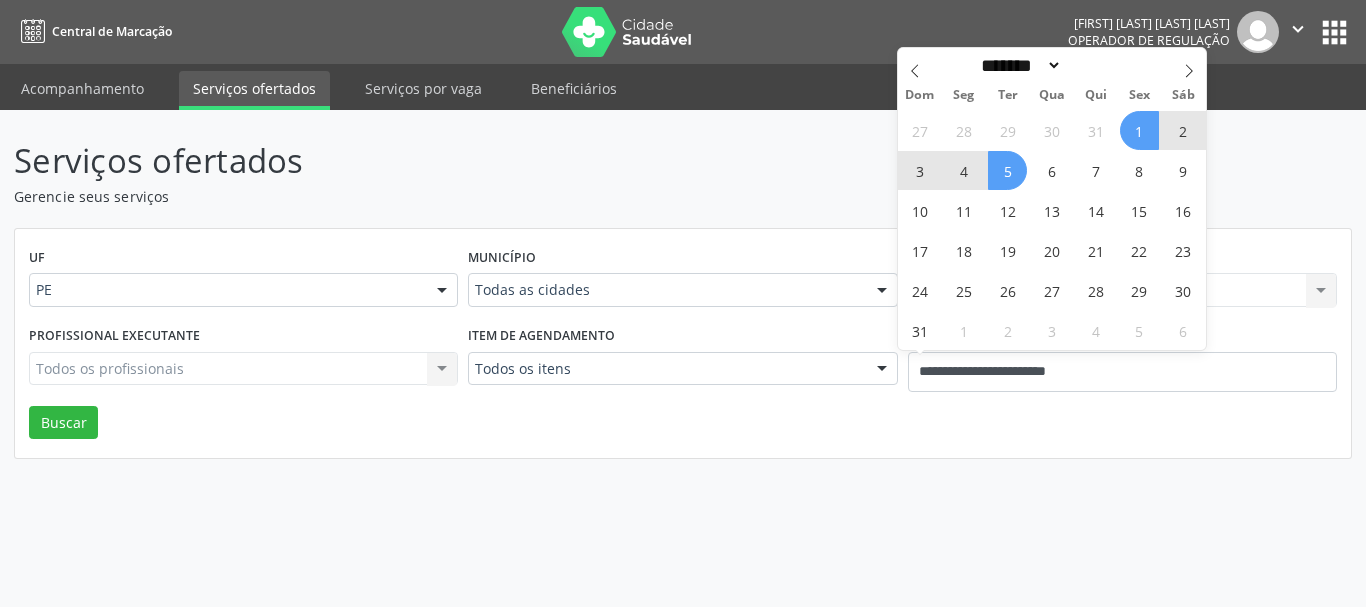 click on "1" at bounding box center (1139, 130) 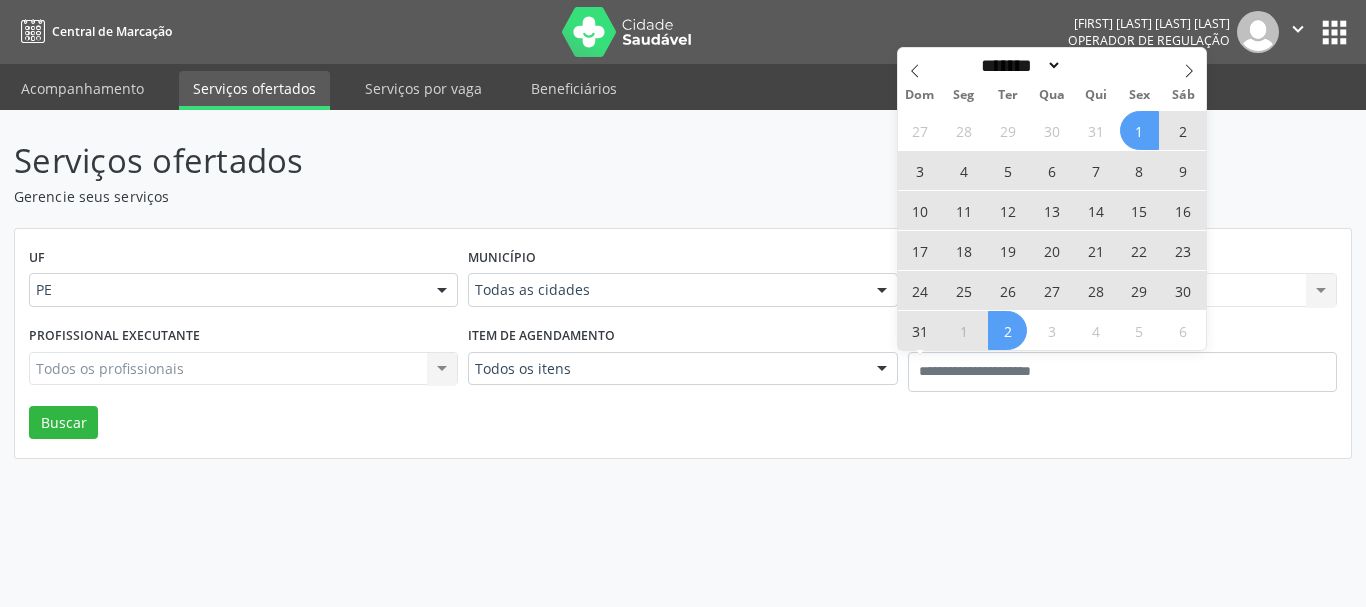 click on "UF
PE         PE
Nenhum resultado encontrado para: "   "
Não há nenhuma opção para ser exibida.
Município
Todas as cidades         Todas as cidades   [CITY]   [CITY]   [CITY]   [CITY]   [CITY]   [CITY]   [CITY]   [CITY]   [CITY]   [CITY]   [CITY]   [CITY]   [CITY]   [CITY]   [CITY]   [CITY]   [CITY]   [CITY]   [CITY]   [CITY]   [CITY]   [CITY]   [CITY]   [CITY]   [CITY]   [CITY]   [CITY]   [CITY]   [CITY]   [CITY]   [CITY]
Nenhum resultado encontrado para: "   "
Não há nenhuma opção para ser exibida.
Unidade de agendamento
Todos os estabelecimentos         Todos os estabelecimentos
Nenhum resultado encontrado para: "   "
Não há nenhuma opção para ser exibida." at bounding box center [683, 344] 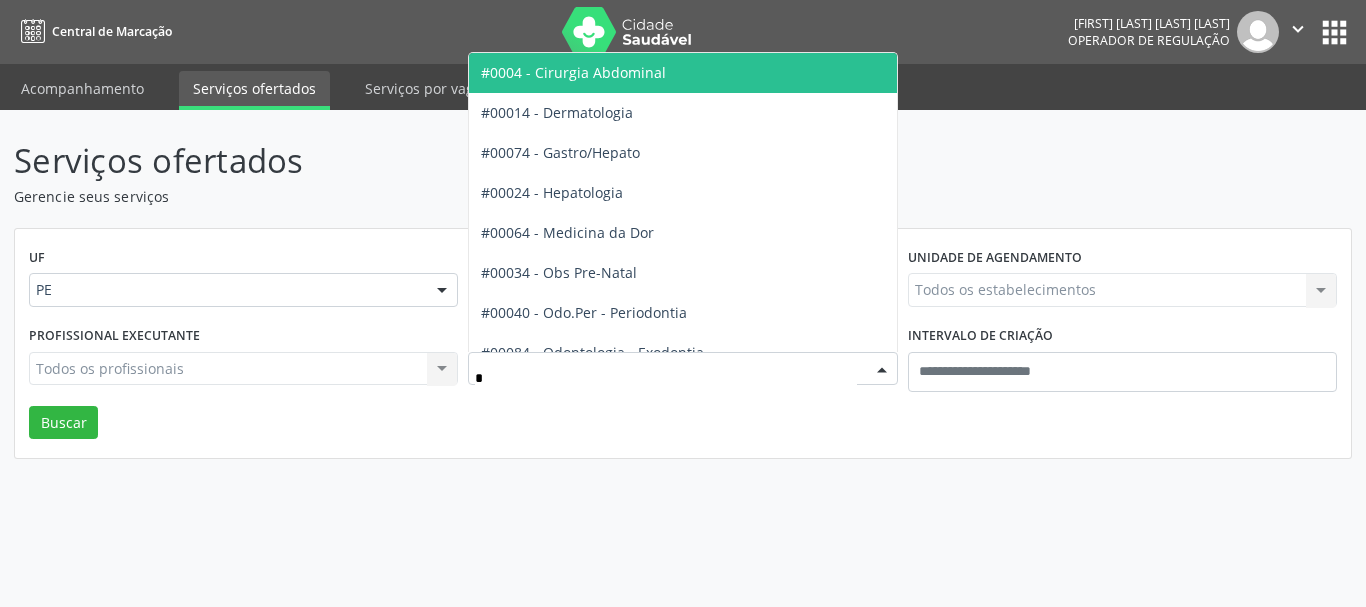 type on "**" 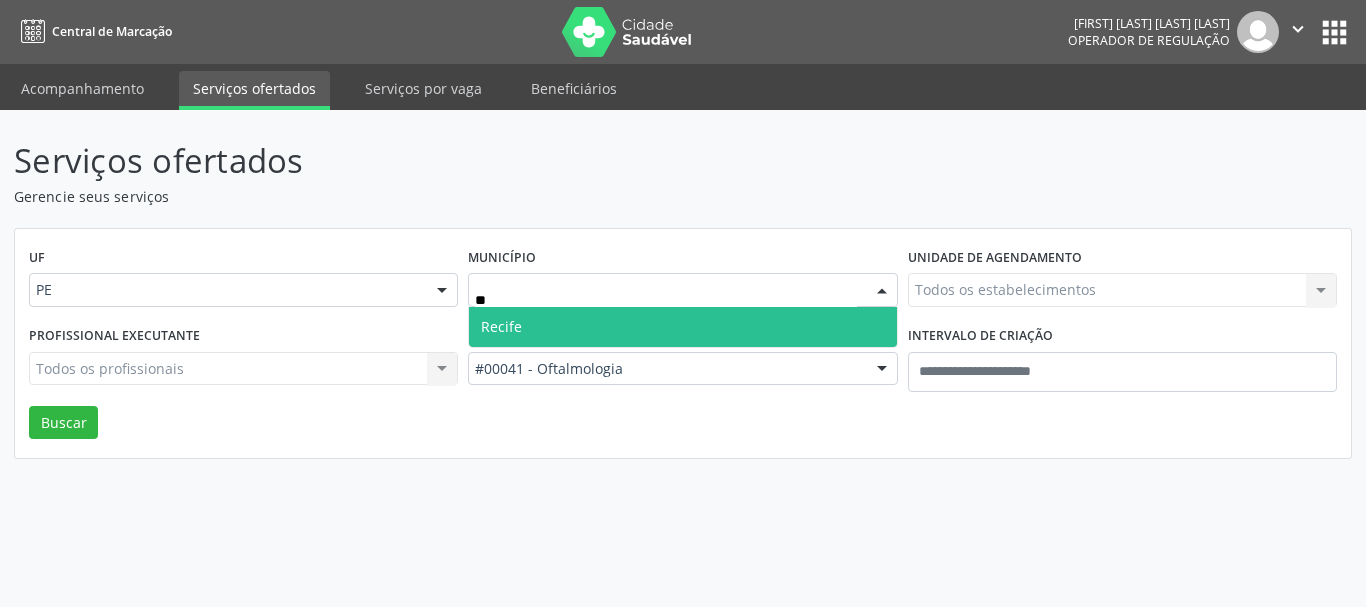 type on "***" 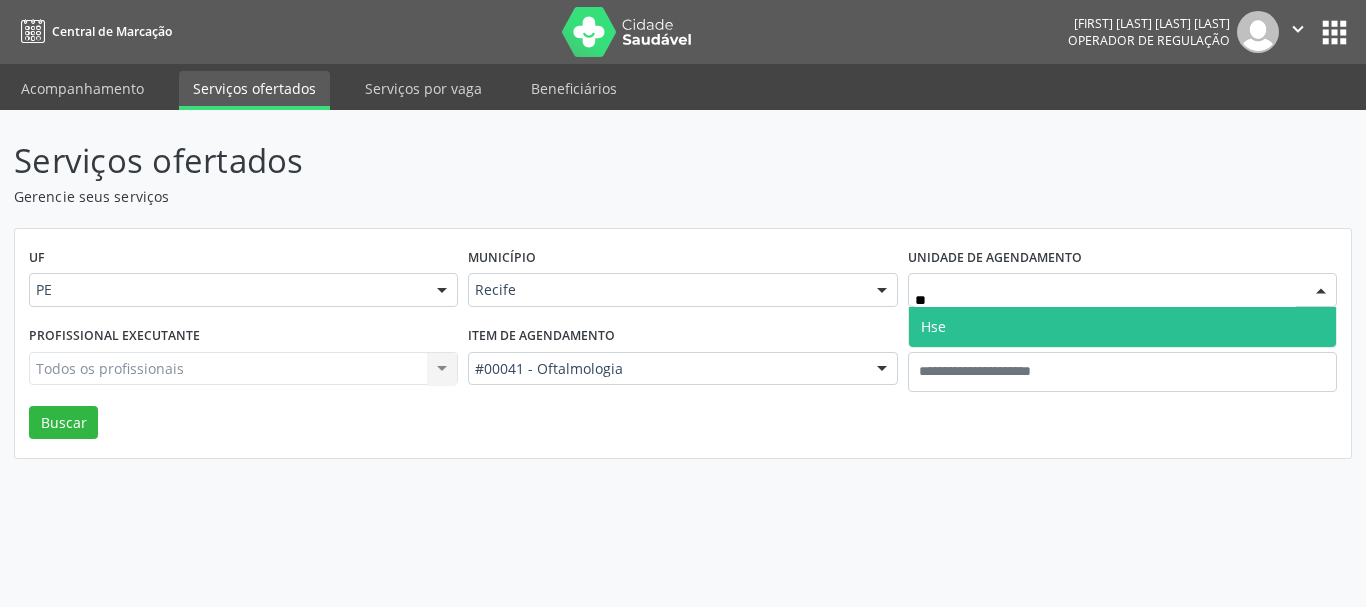 type on "***" 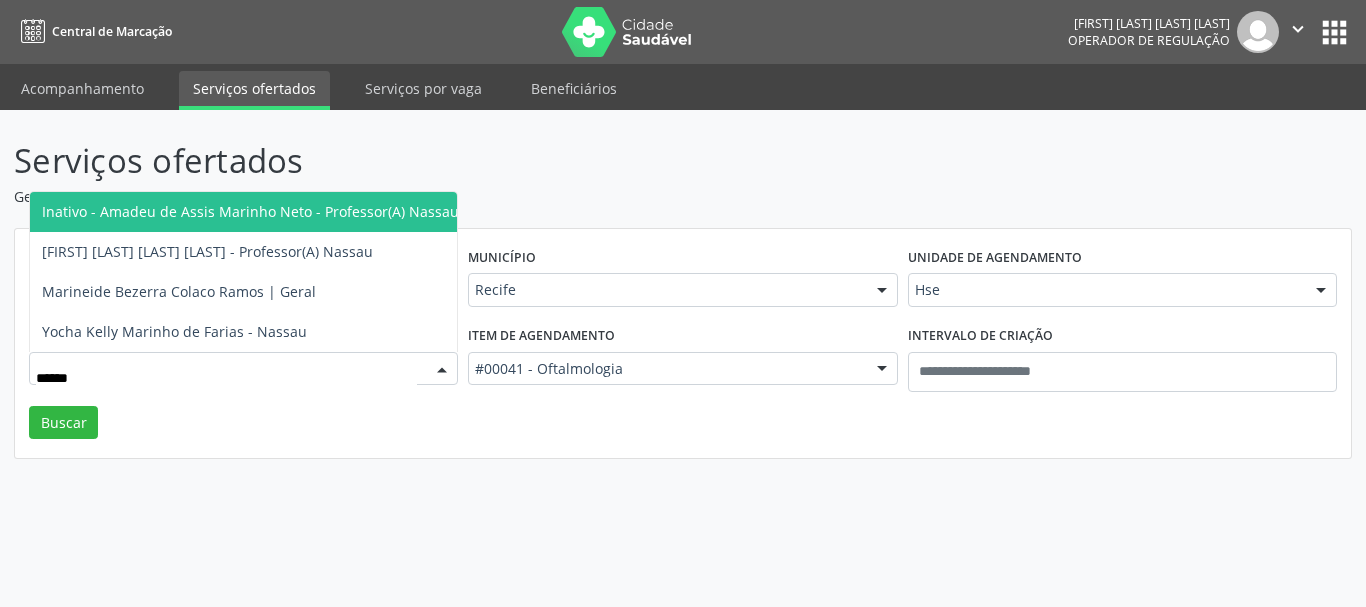 type on "*******" 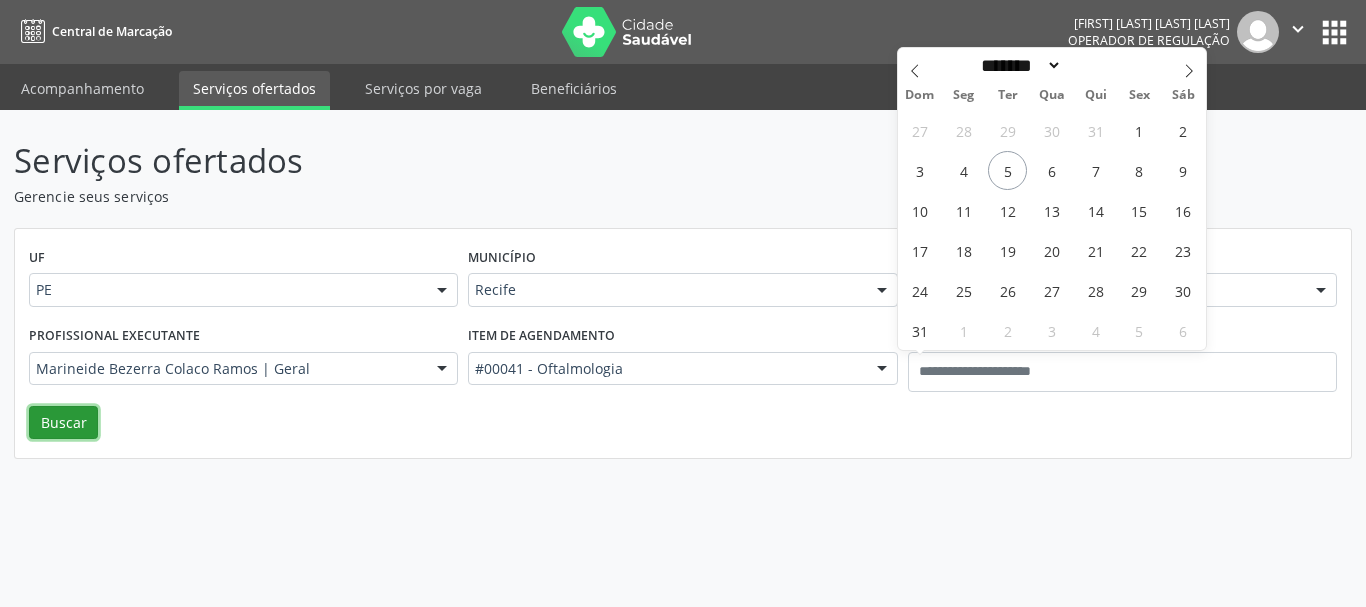 type 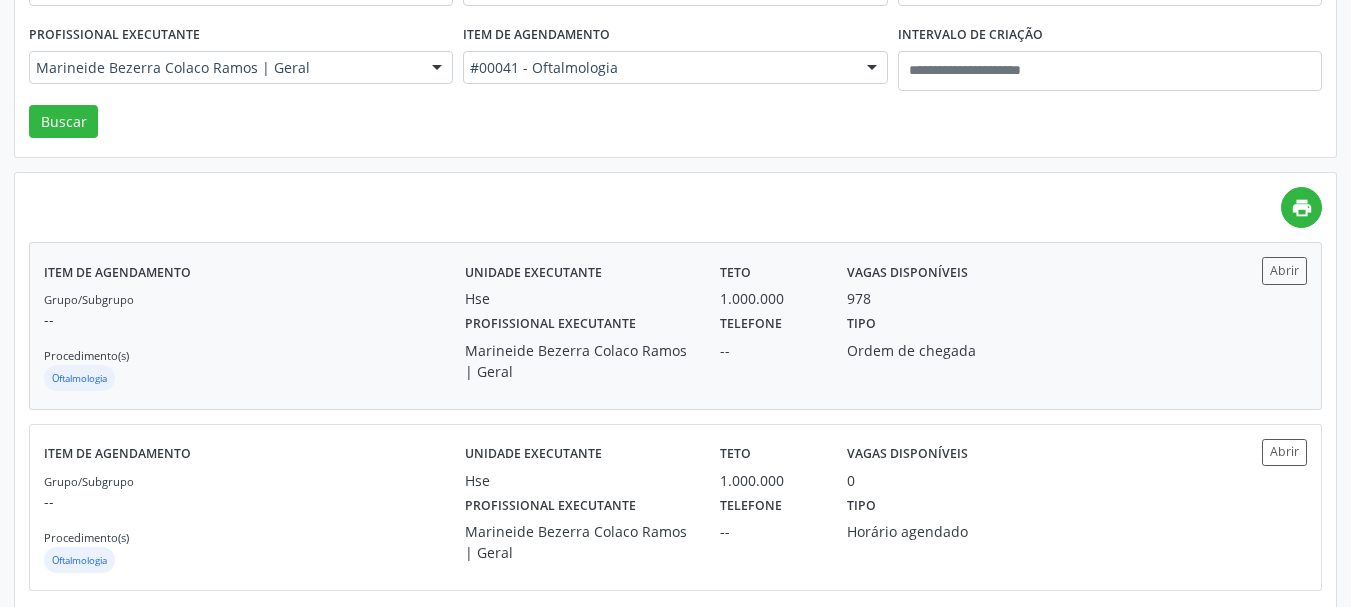 scroll, scrollTop: 328, scrollLeft: 0, axis: vertical 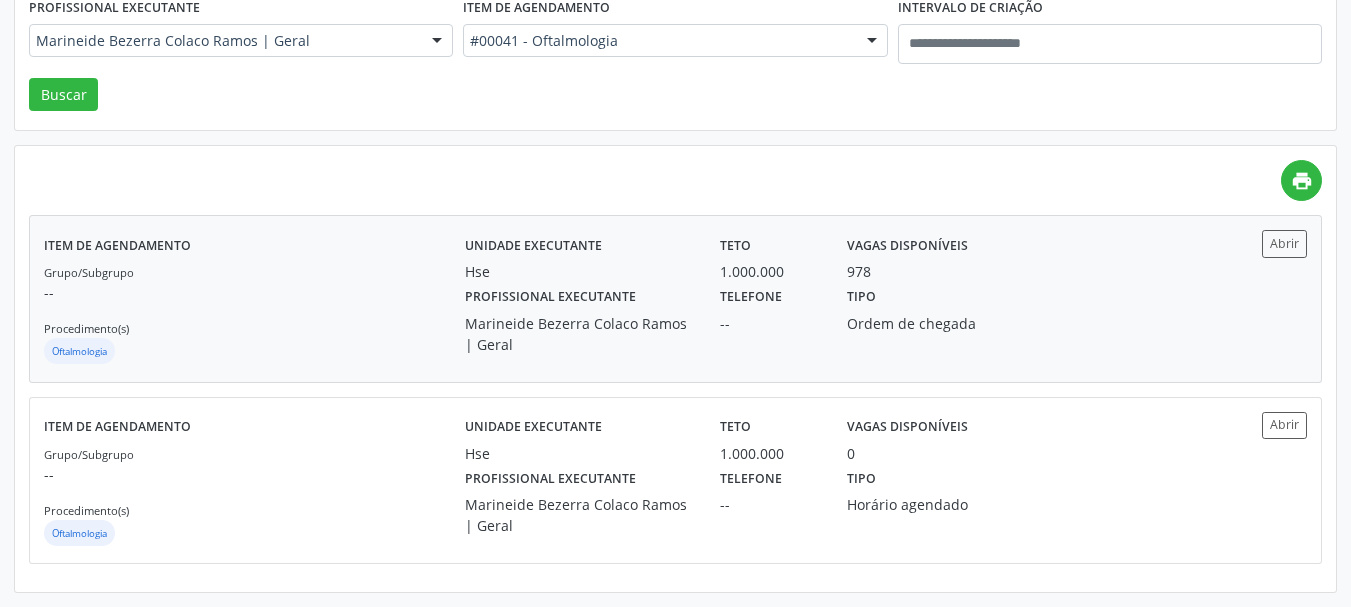 click on "978" at bounding box center (928, 271) 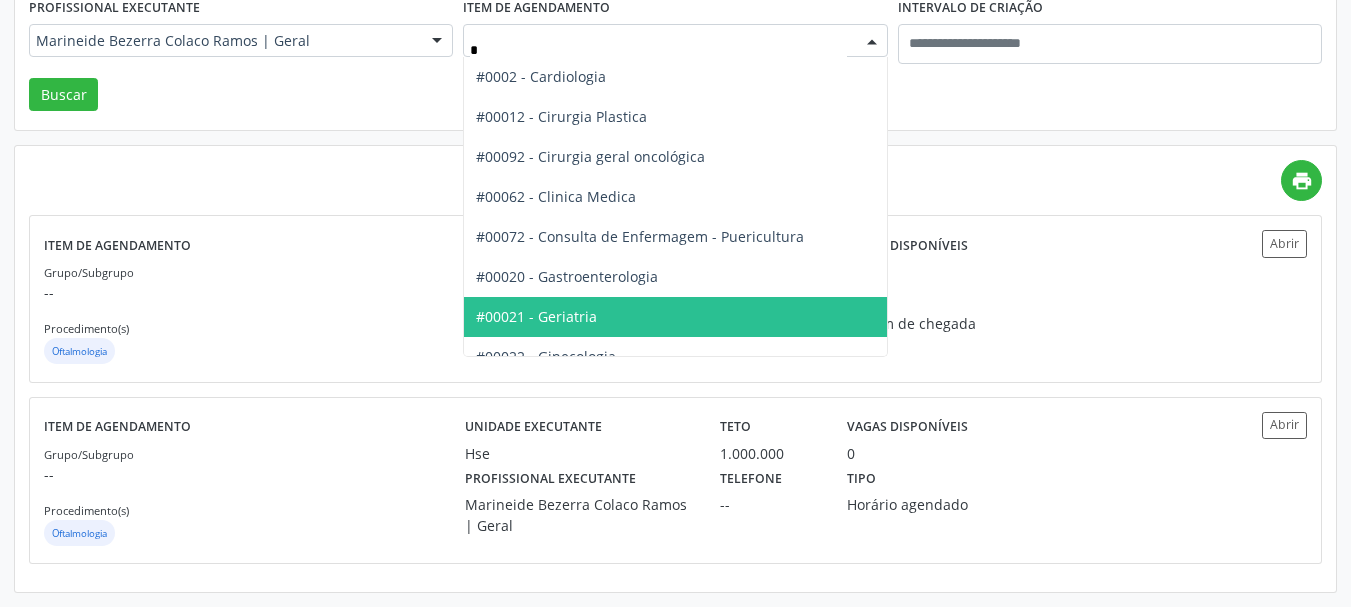 type on "**" 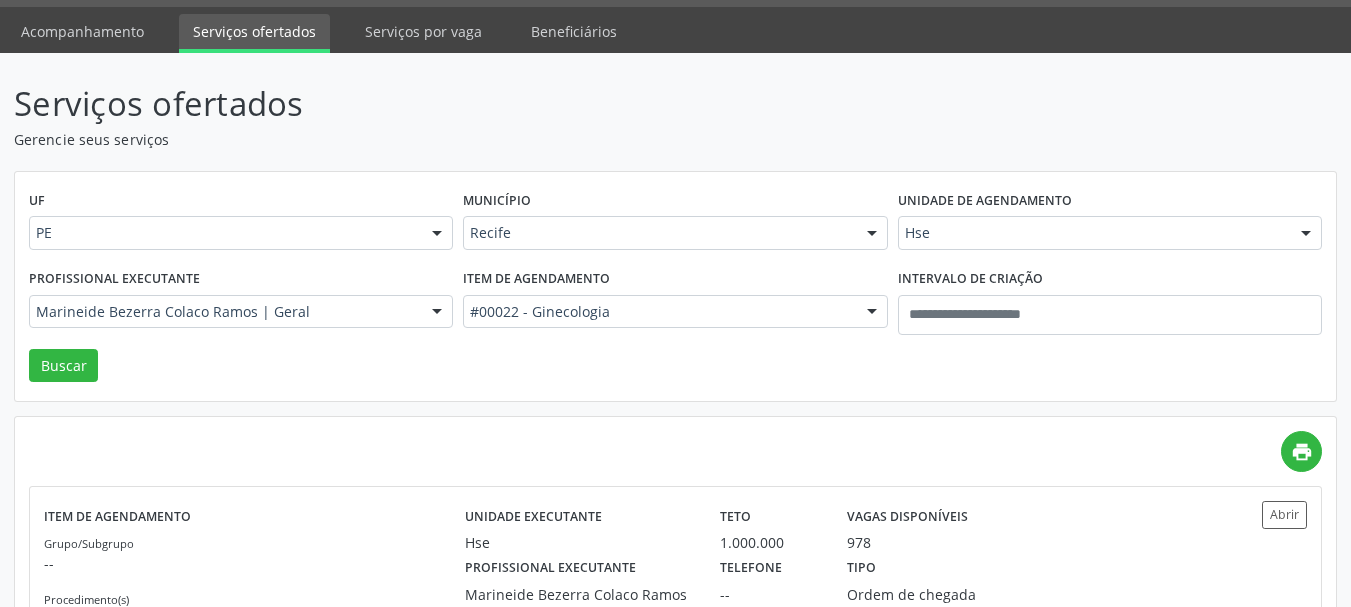 scroll, scrollTop: 0, scrollLeft: 0, axis: both 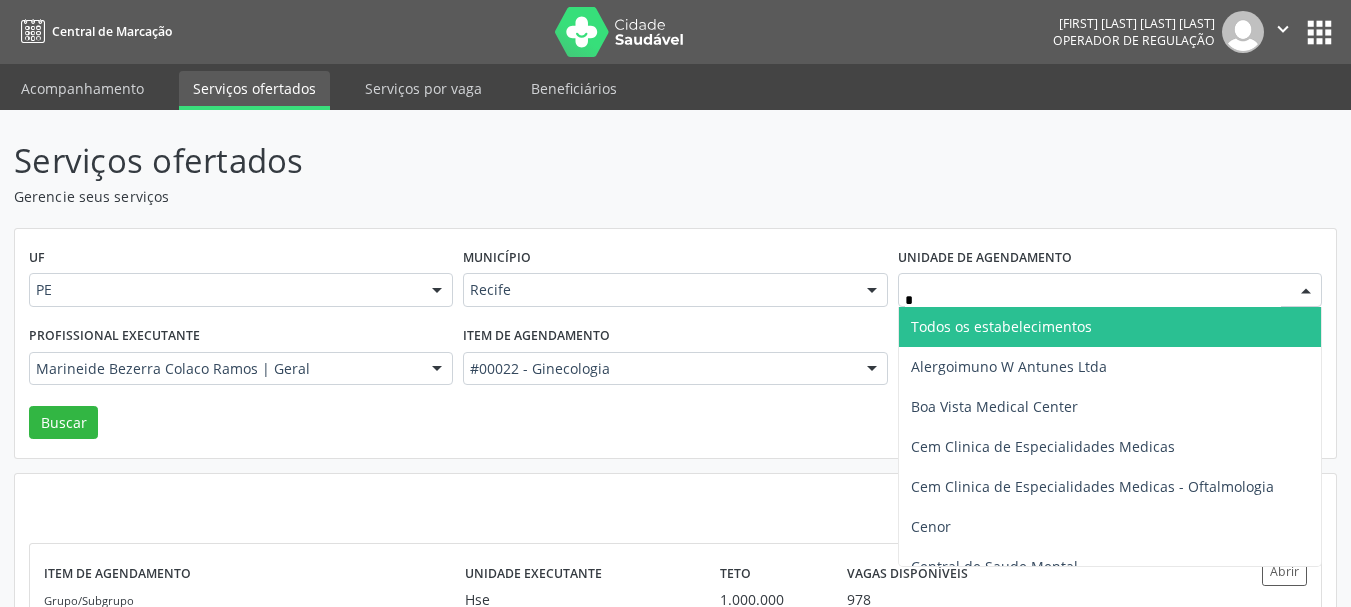 type on "**" 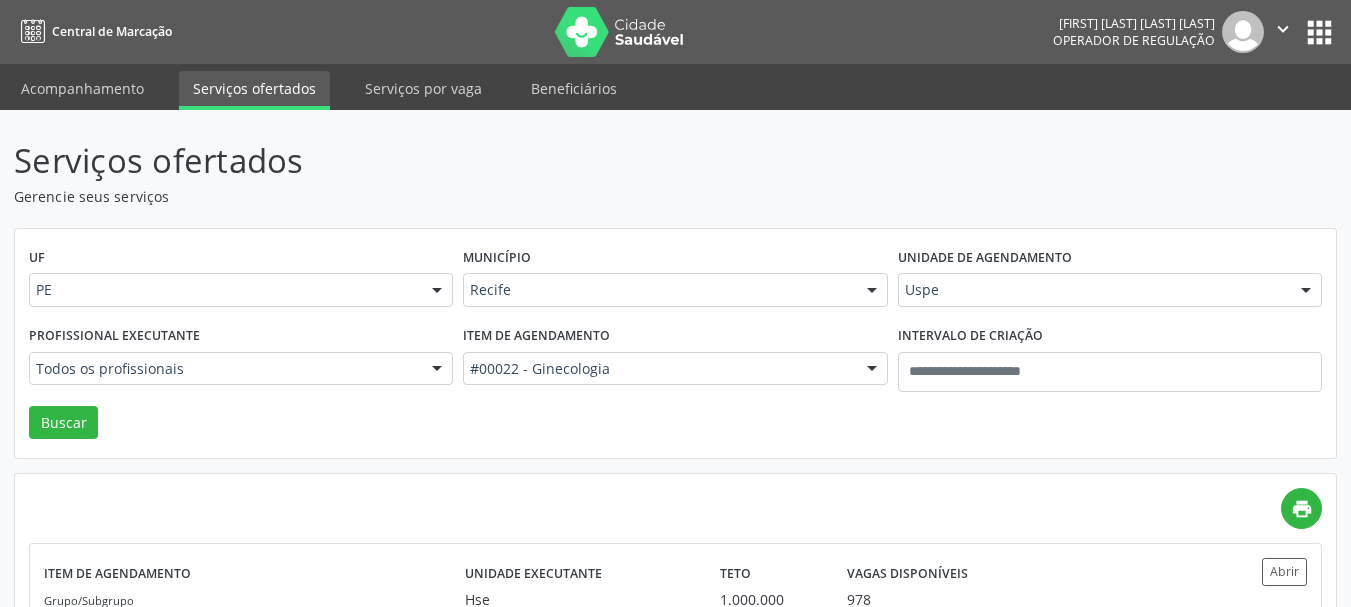 click on "Todos os profissionais" at bounding box center (241, 369) 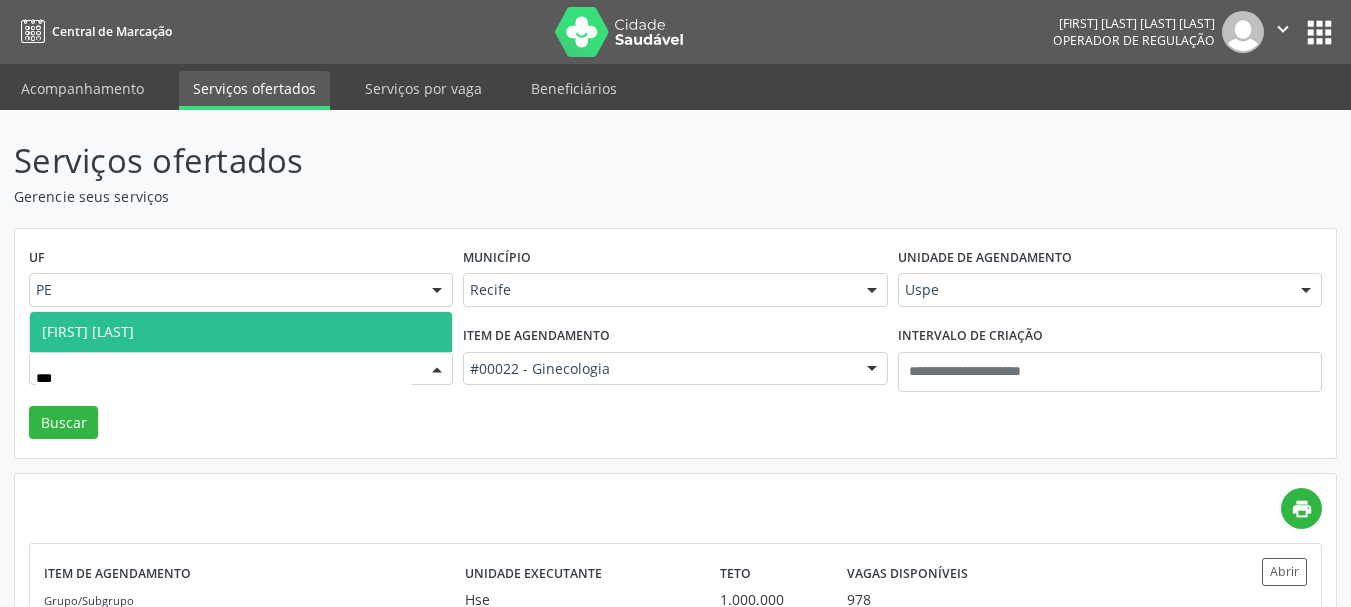 type on "****" 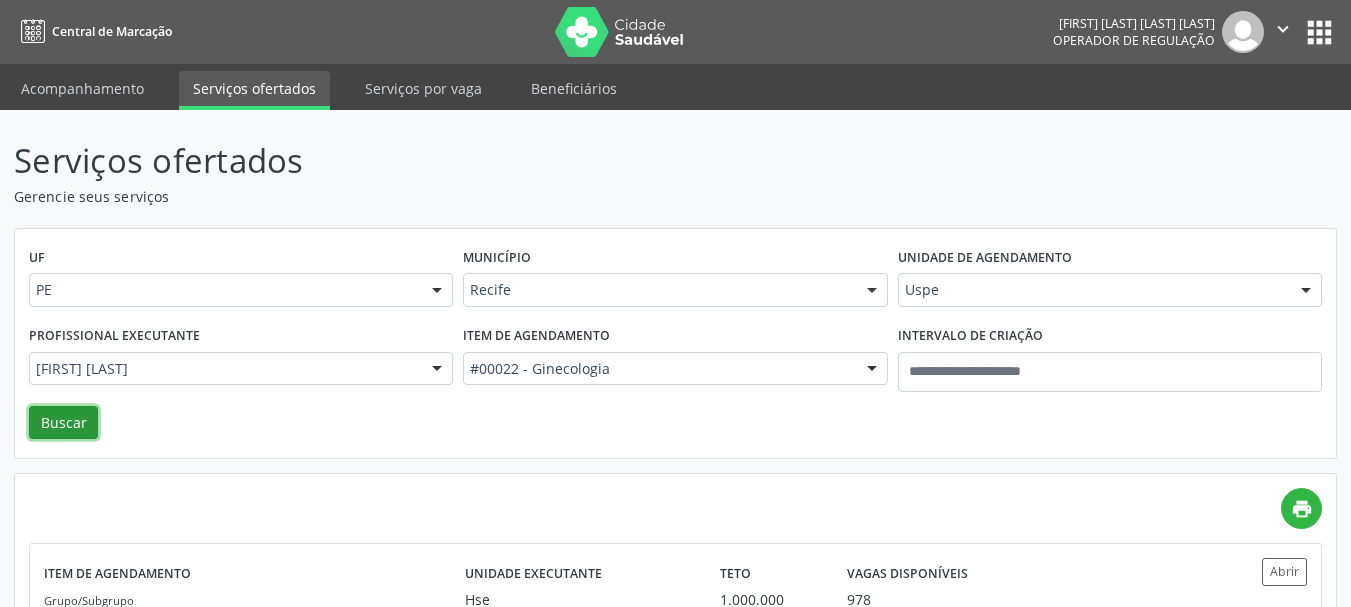 click on "Buscar" at bounding box center [63, 423] 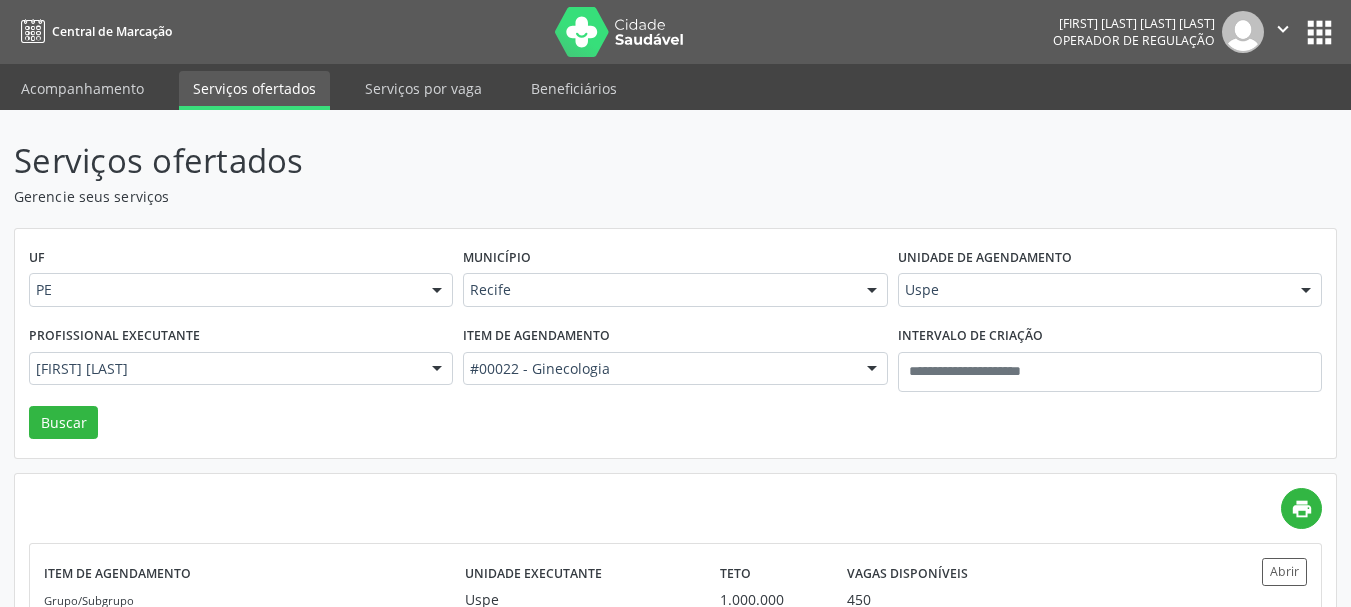 scroll, scrollTop: 147, scrollLeft: 0, axis: vertical 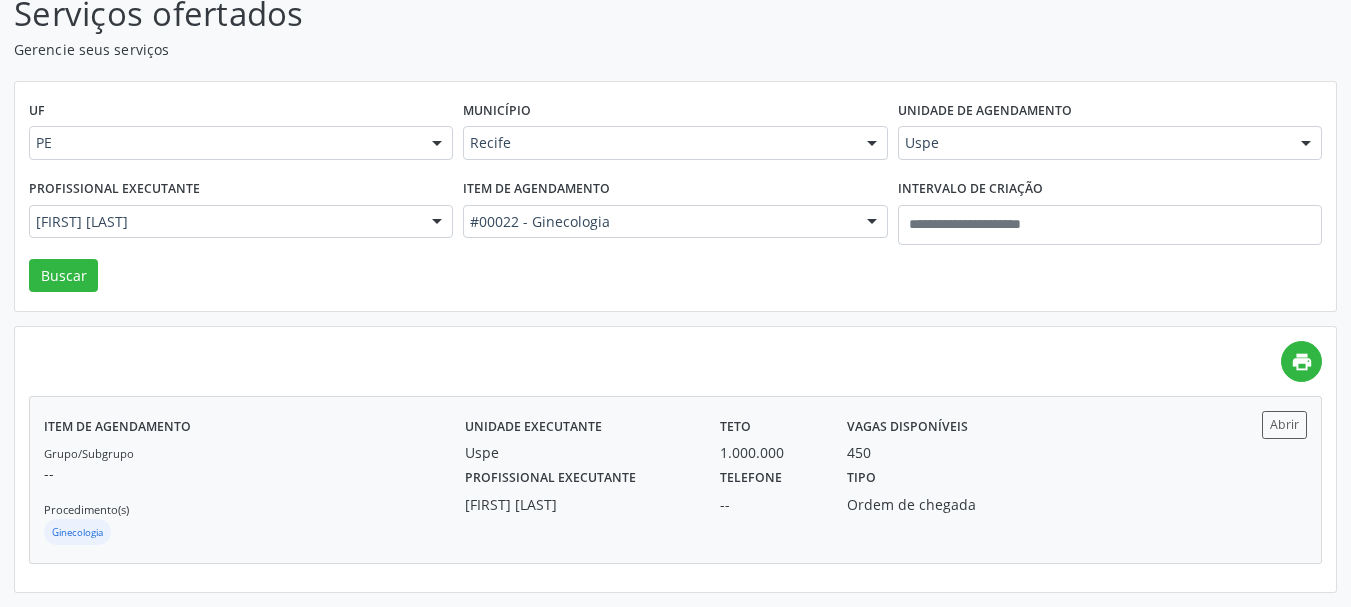 drag, startPoint x: 968, startPoint y: 388, endPoint x: 968, endPoint y: 408, distance: 20 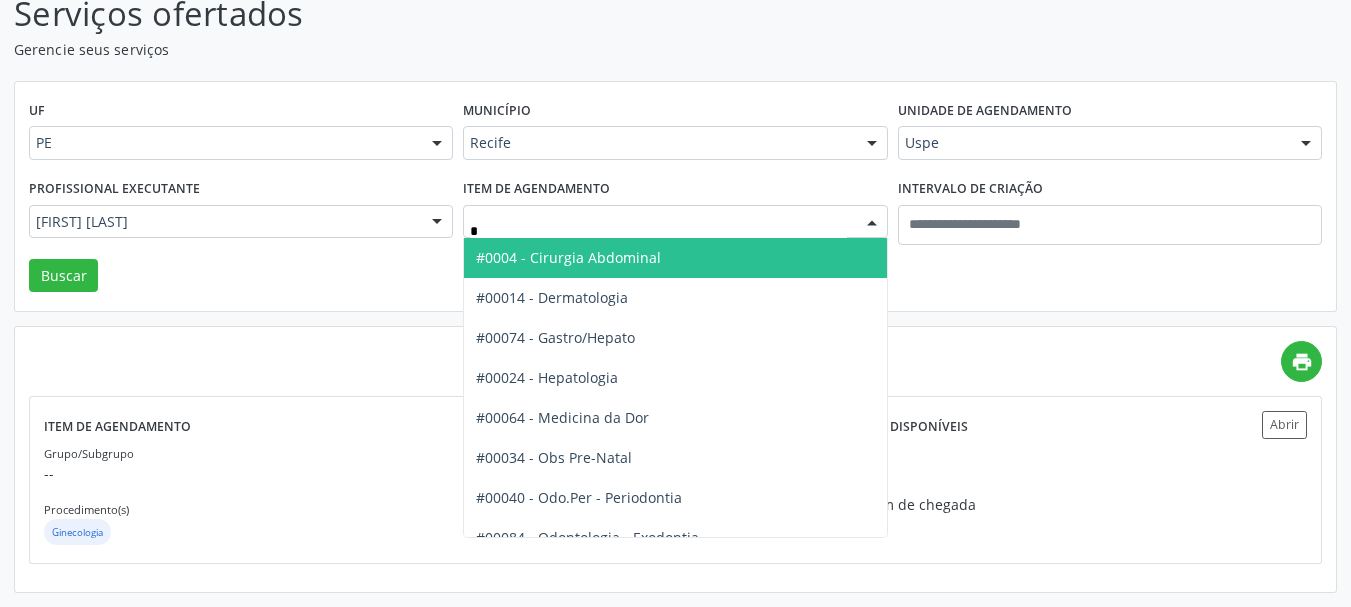 type on "**" 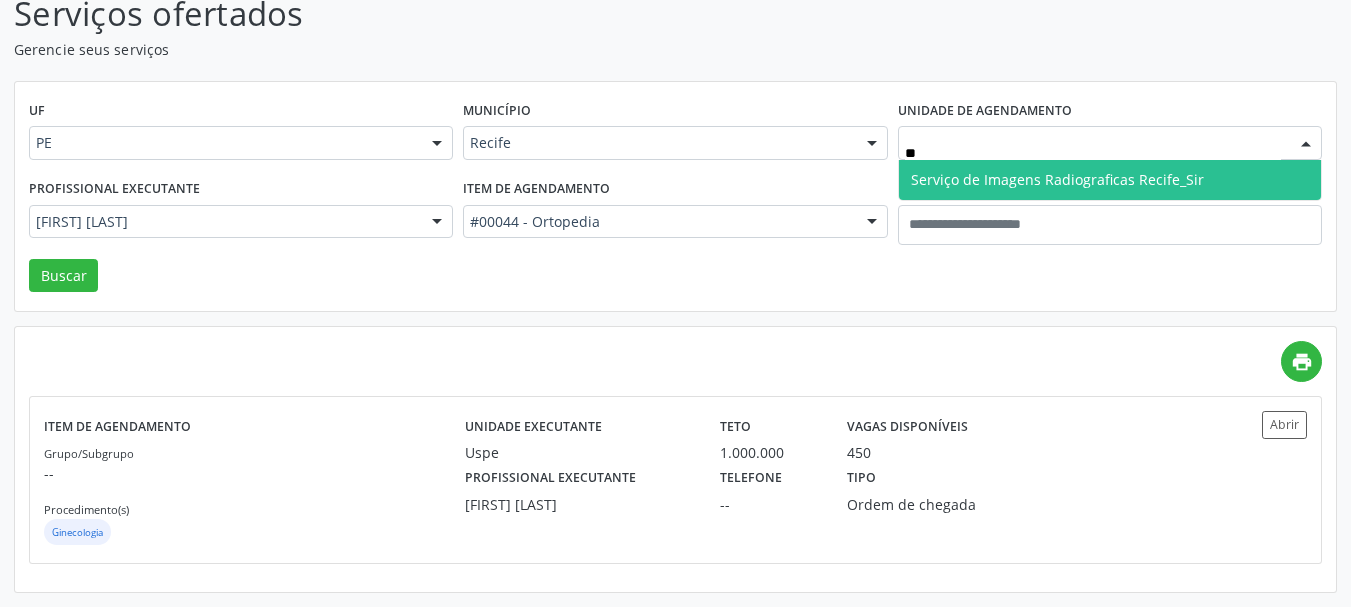 type on "***" 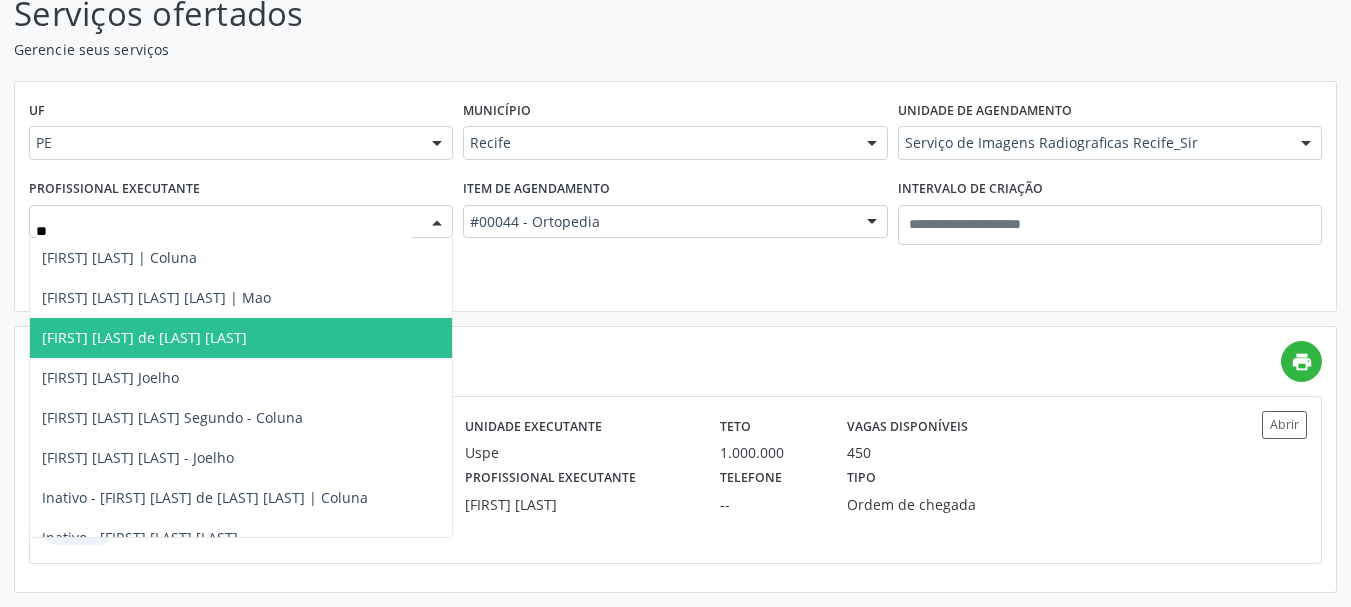 type on "***" 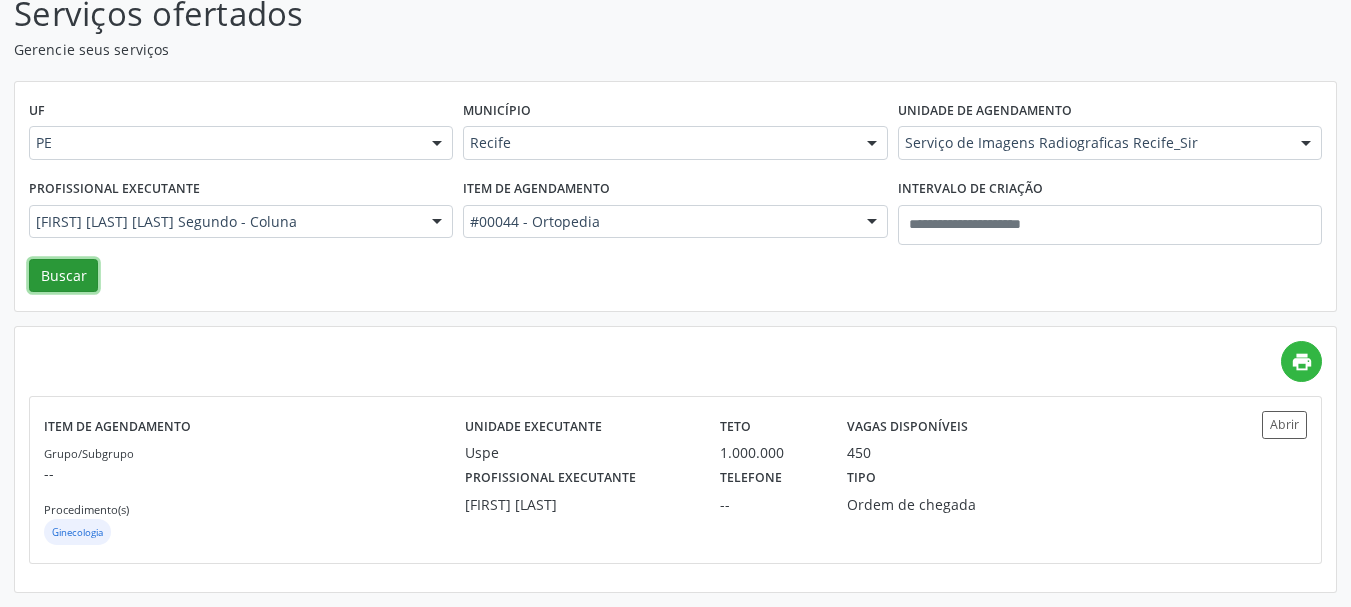 click on "Buscar" at bounding box center [63, 276] 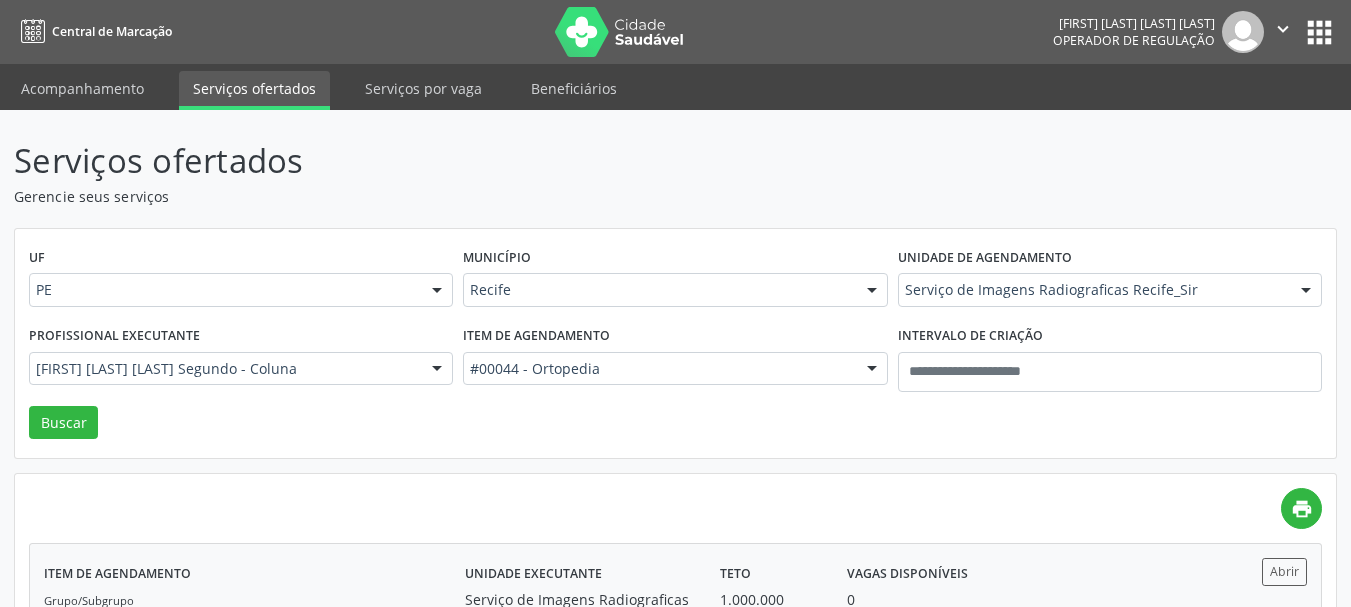 scroll, scrollTop: 155, scrollLeft: 0, axis: vertical 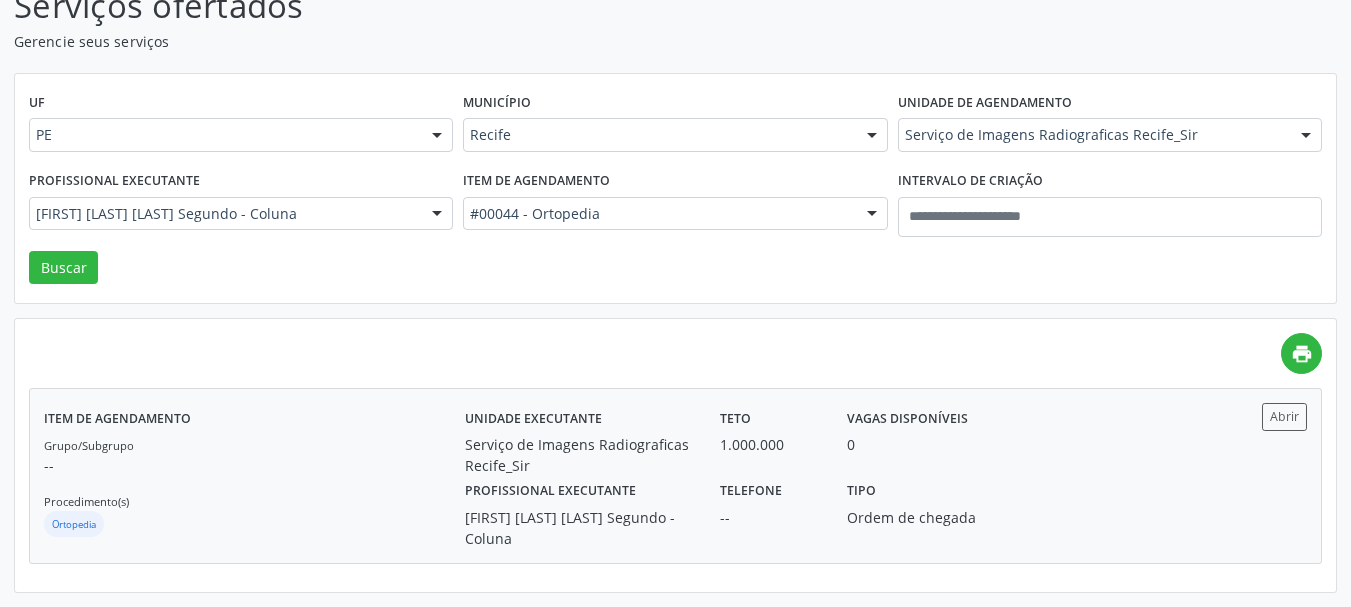 click on "Unidade executante
Serviço de Imagens Radiograficas Recife_Sir
Teto
1.000.000
Vagas disponíveis
0" at bounding box center [833, 439] 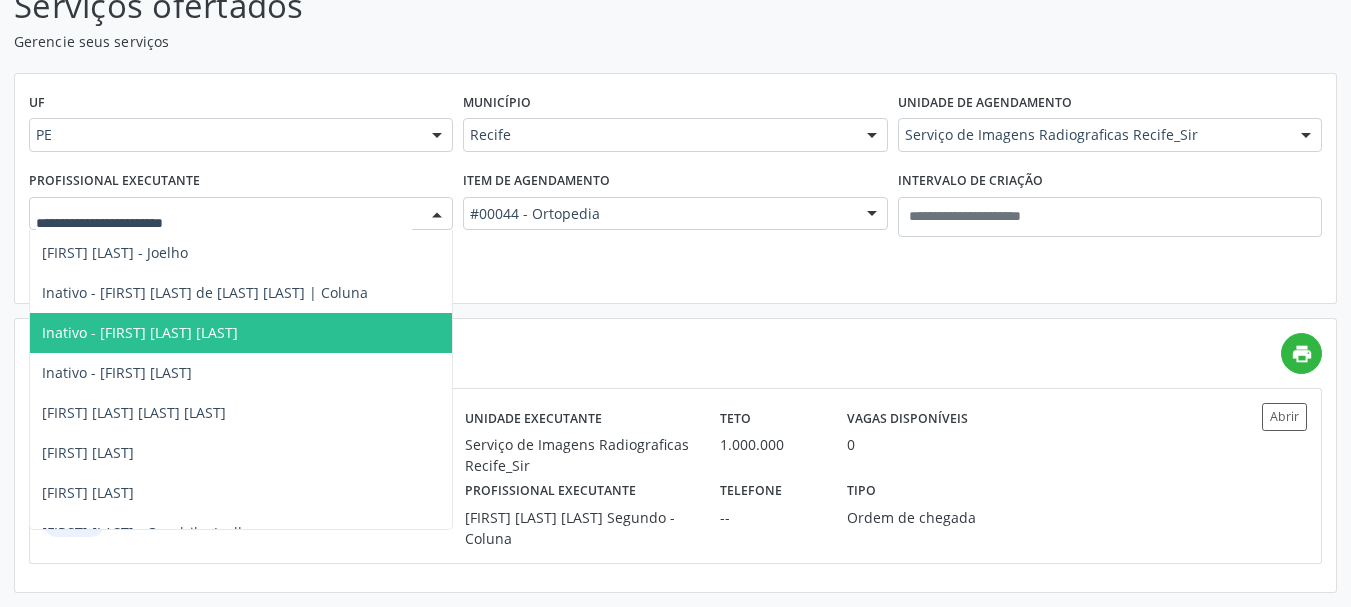 scroll, scrollTop: 667, scrollLeft: 0, axis: vertical 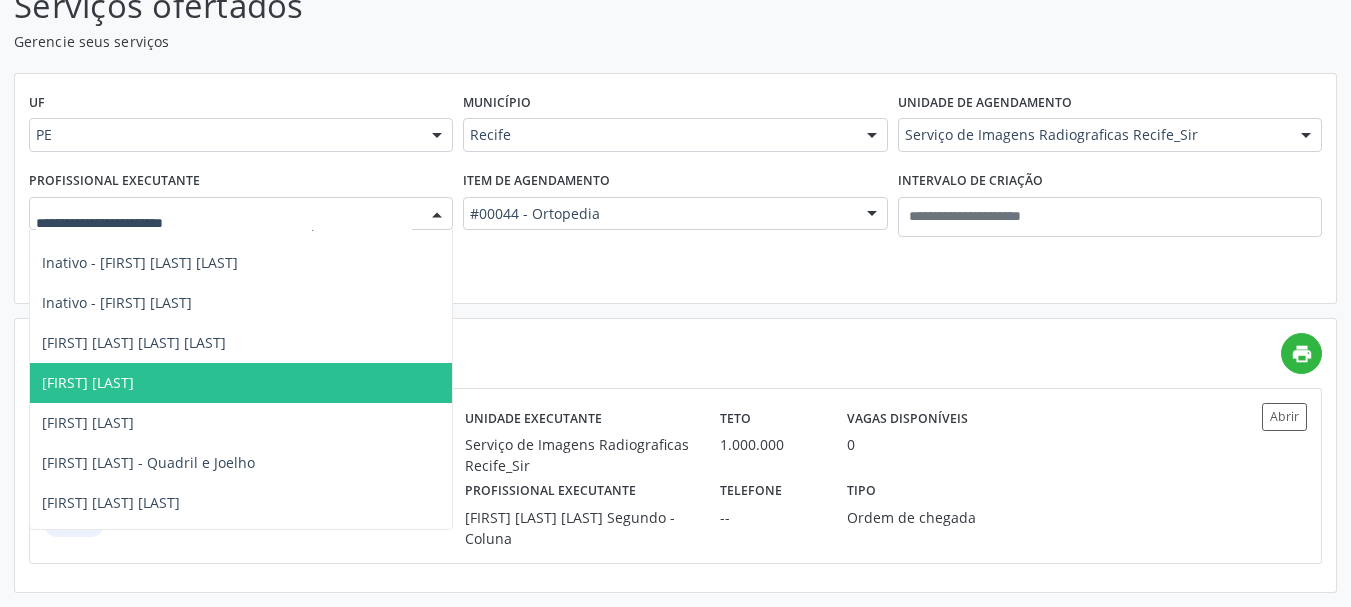 click on "UF
PE         PE
Nenhum resultado encontrado para: "   "
Não há nenhuma opção para ser exibida.
Município
Recife         Todas as cidades   Abreu e Lima   Afogados da Ingazeira   Araripina   Arcoverde   Barreiros   Bezerros   Cabo de Santo Agostinho   Camaragibe   Carpina   Caruaru   Escada   Garanhuns   Goiana   Jaboatão dos Guararapes   Limoeiro   Olinda   Ouricuri   Palmares   Paulista   Pesqueira   Petrolândia   Petrolina   Recife   Salgueiro   São José do Belmonte   São José do Egito   Serra Talhada   Sertânia   Solidão   Surubim   Tabira   Triunfo   Vitória de Santo Antão
Nenhum resultado encontrado para: "   "
Não há nenhuma opção para ser exibida.
Unidade de agendamento
Serviço de Imagens Radiograficas Recife_Sir         Todos os estabelecimentos   Alergoimuno W Antunes Ltda   Boa Vista Medical Center   Cem Clinica de Especialidades Medicas     Cenor" at bounding box center [675, 189] 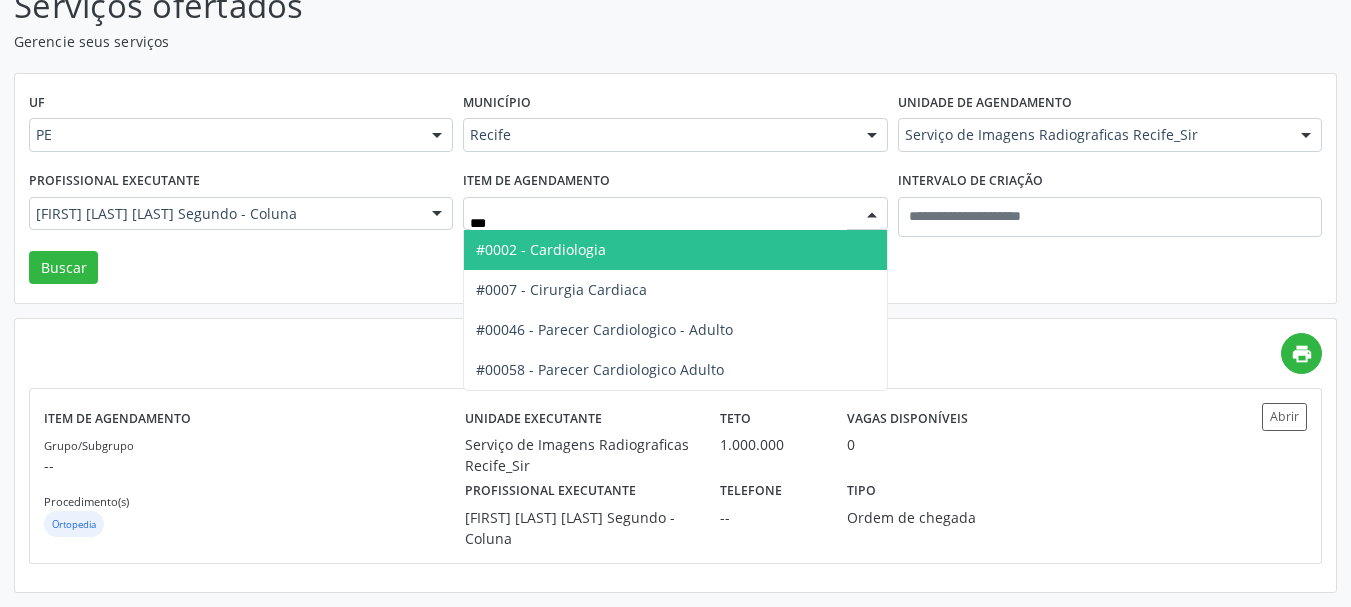 type on "****" 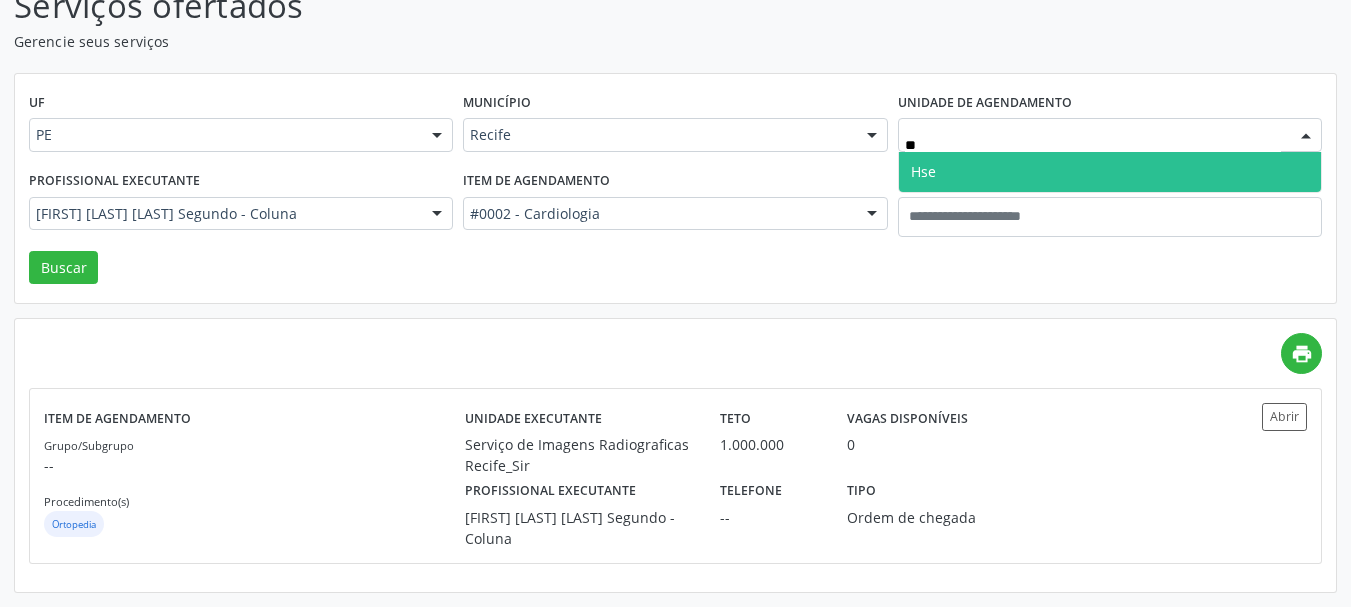 type on "***" 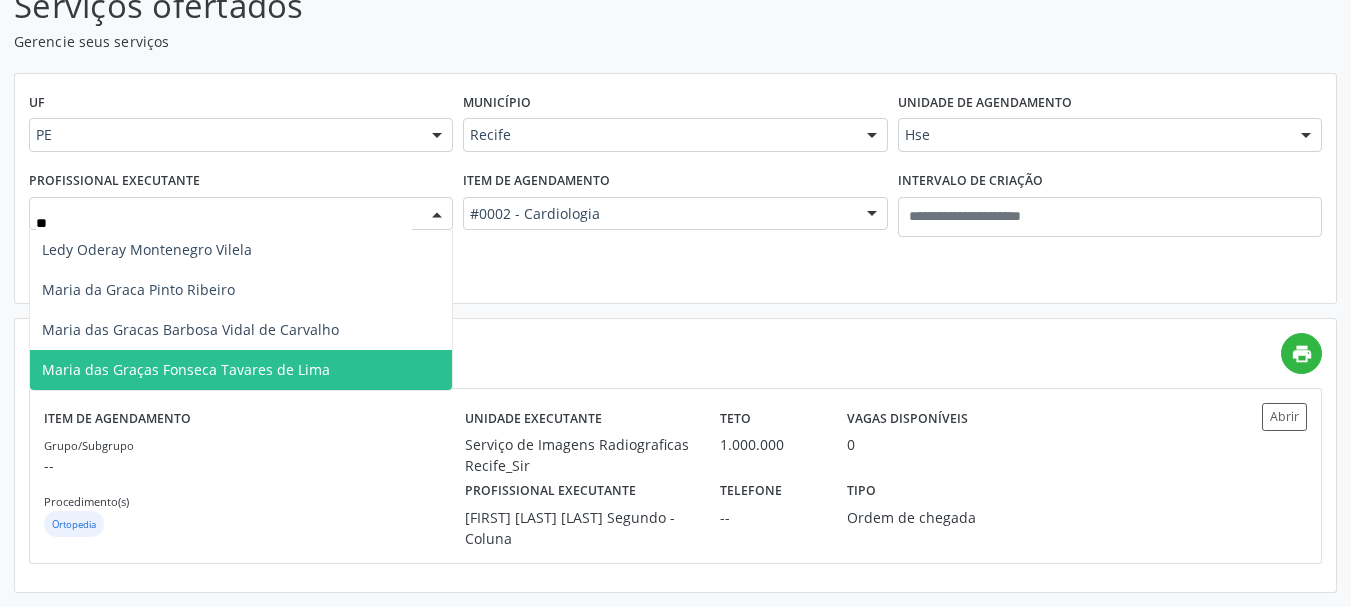 scroll, scrollTop: 0, scrollLeft: 0, axis: both 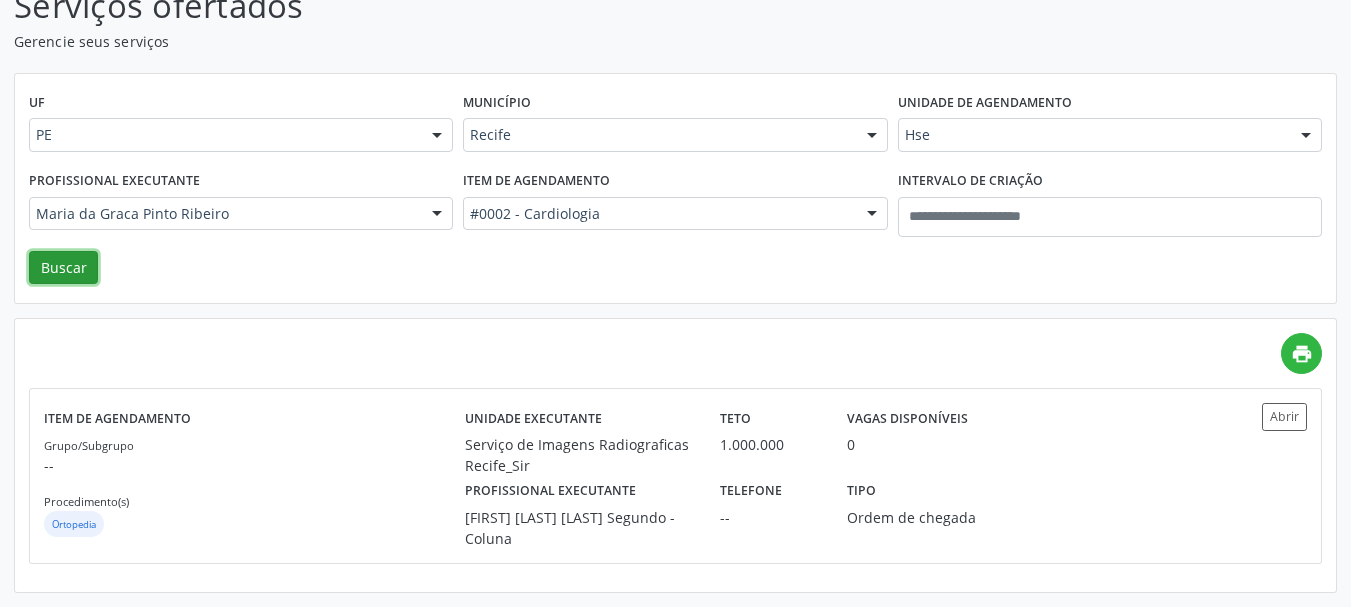 click on "Buscar" at bounding box center (63, 268) 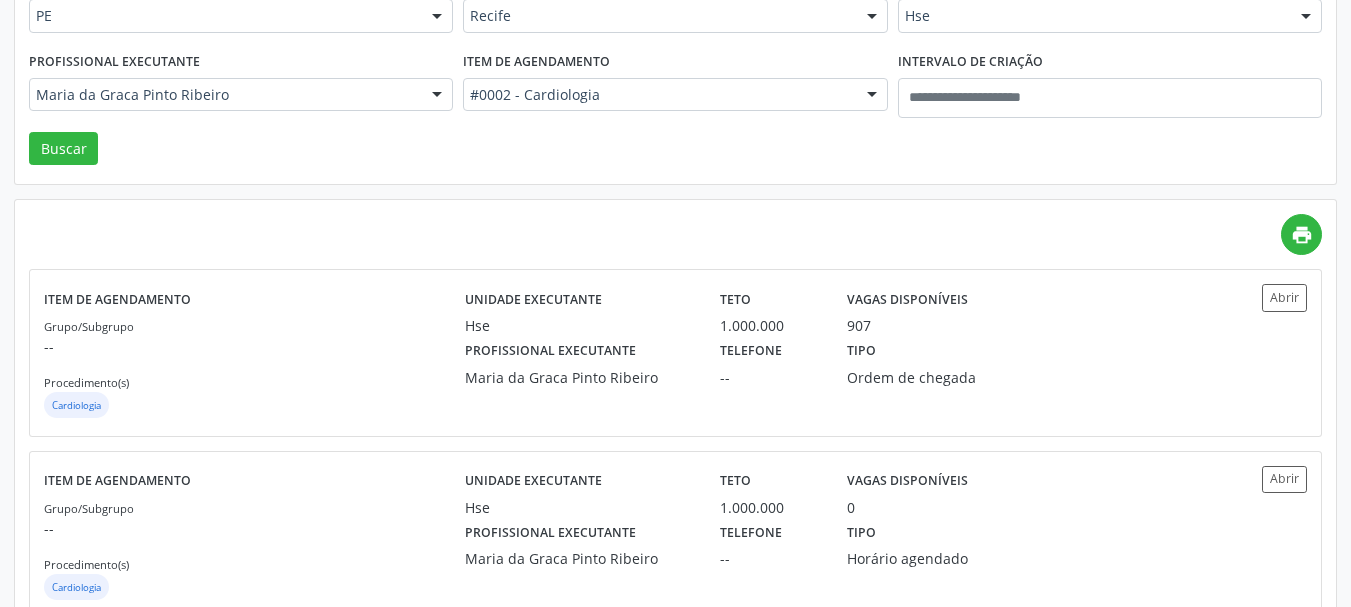 scroll, scrollTop: 328, scrollLeft: 0, axis: vertical 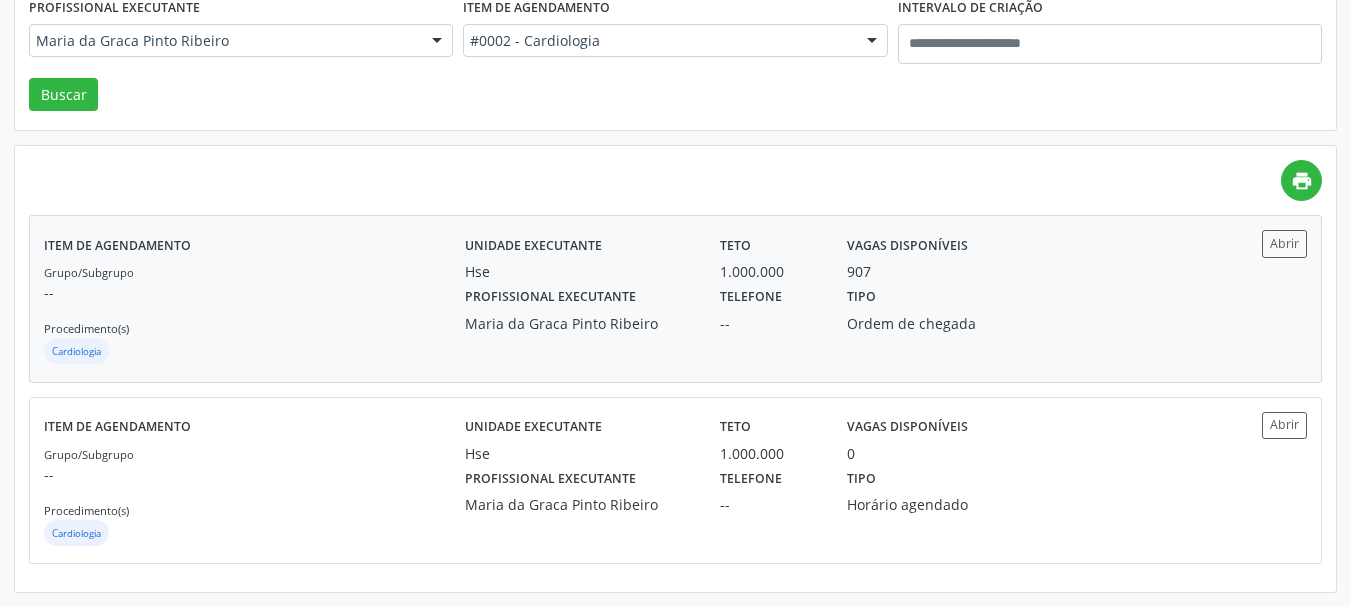 click on "--" at bounding box center [769, 323] 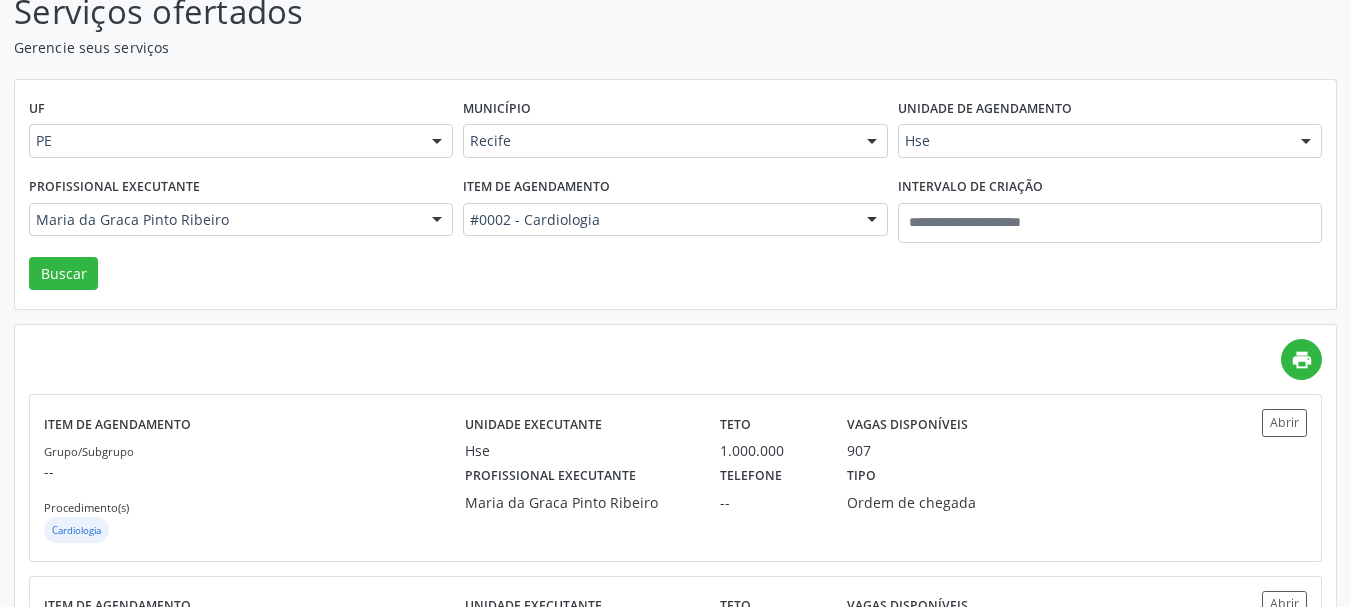 scroll, scrollTop: 0, scrollLeft: 0, axis: both 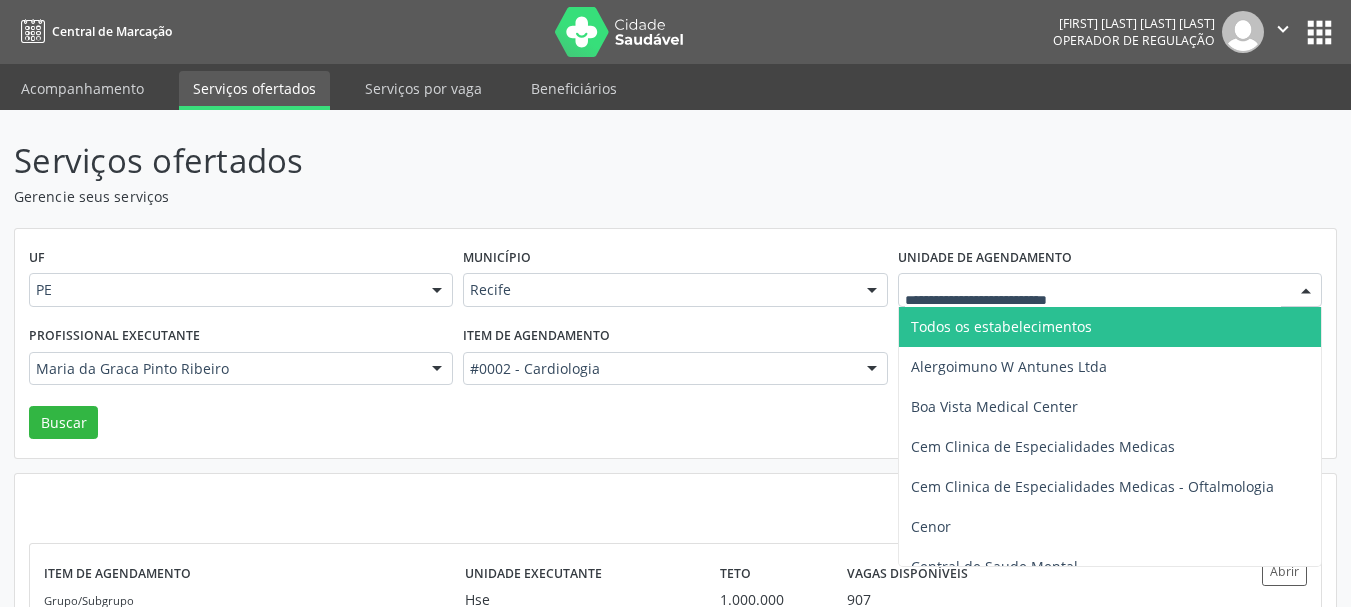 click at bounding box center (1110, 290) 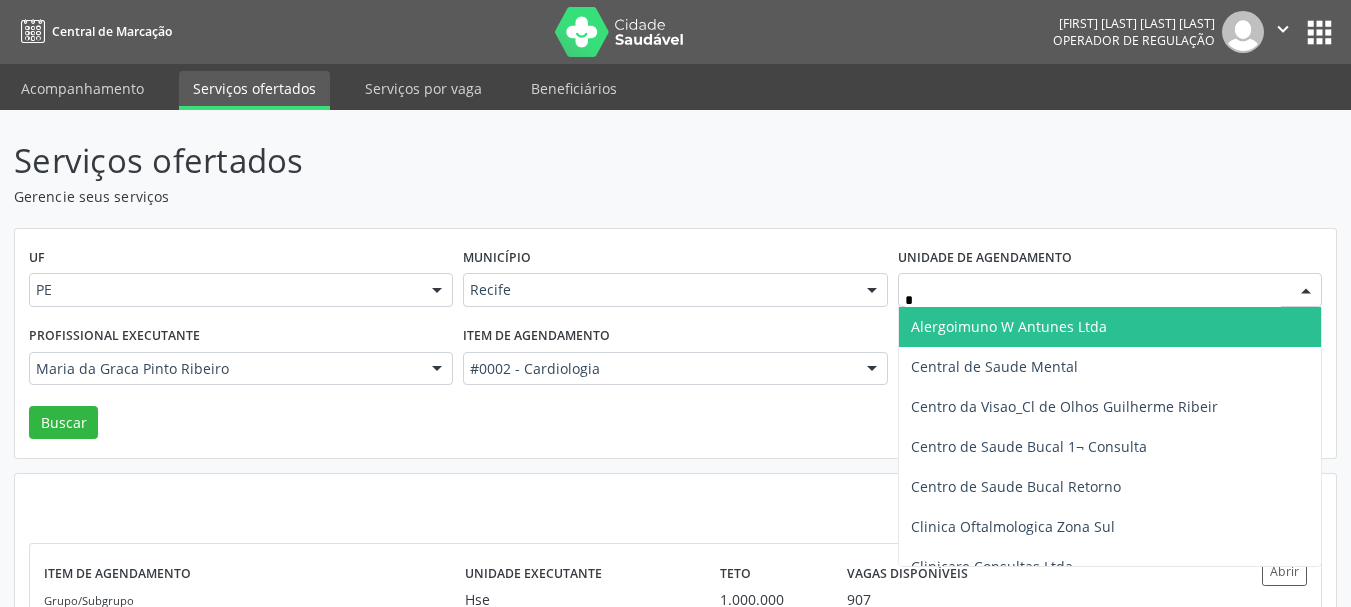 type on "**" 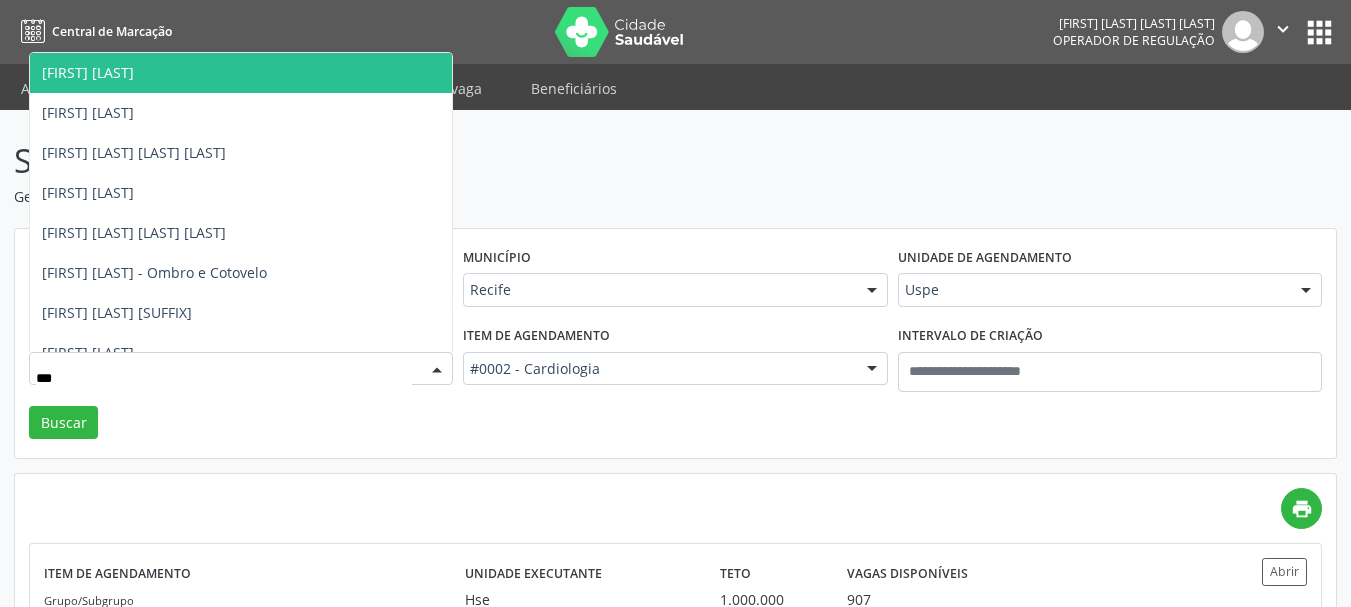 type on "****" 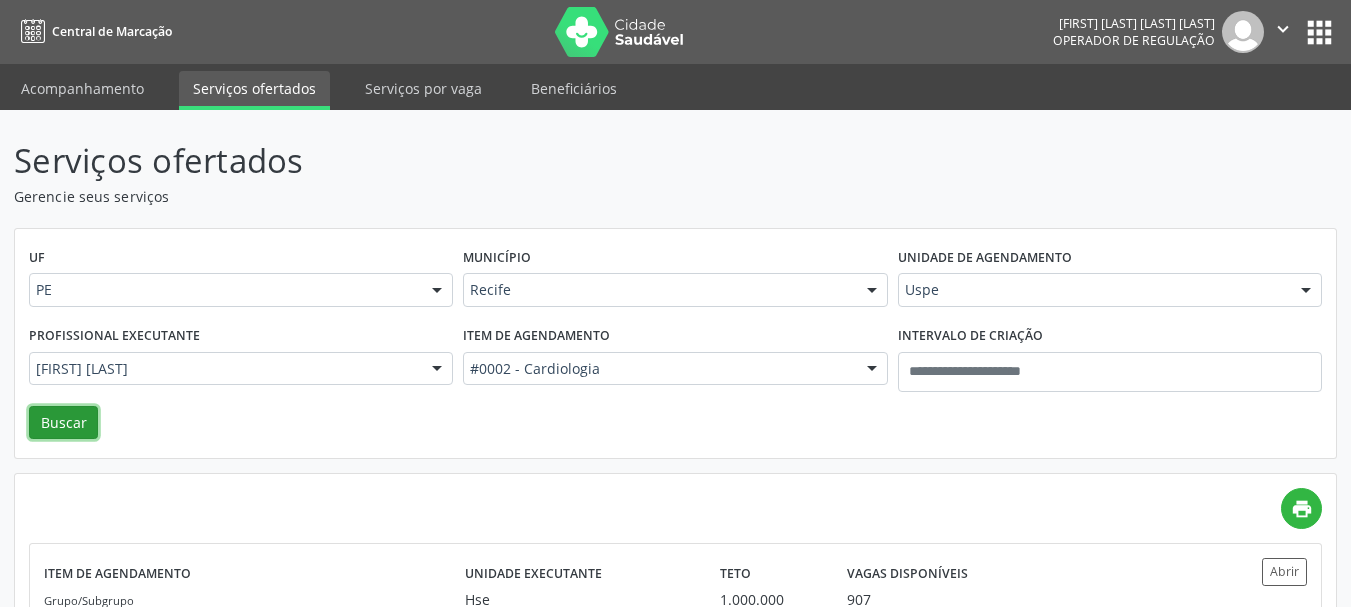 click on "Buscar" at bounding box center [63, 423] 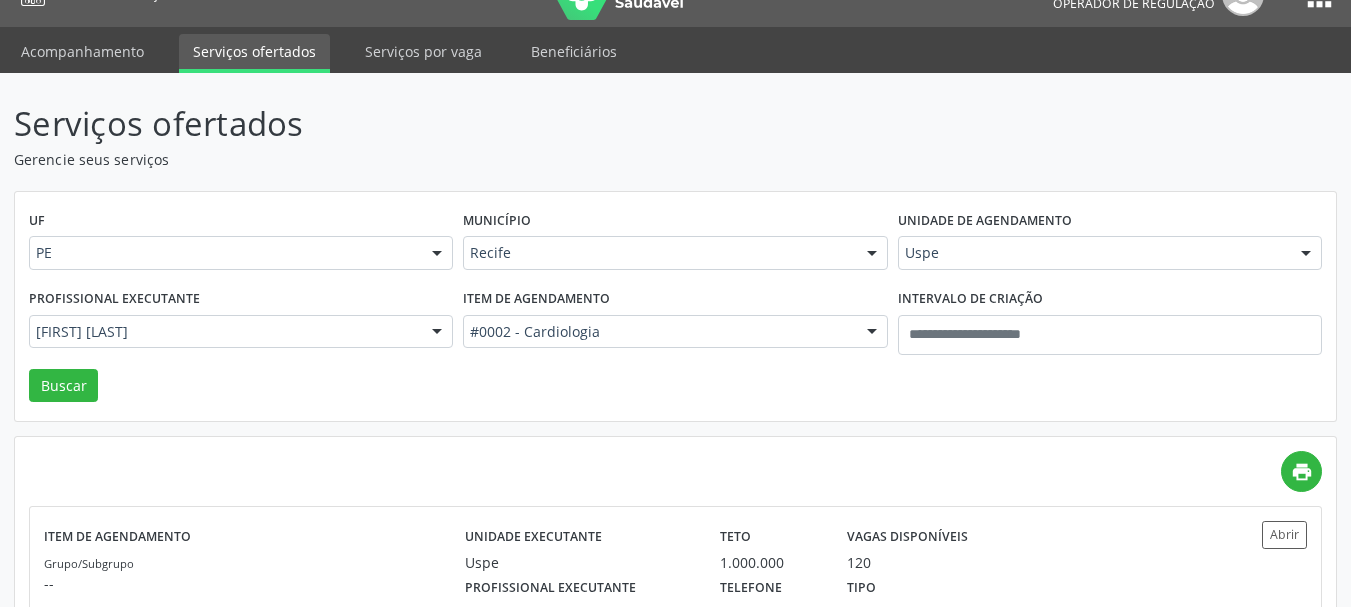 scroll, scrollTop: 147, scrollLeft: 0, axis: vertical 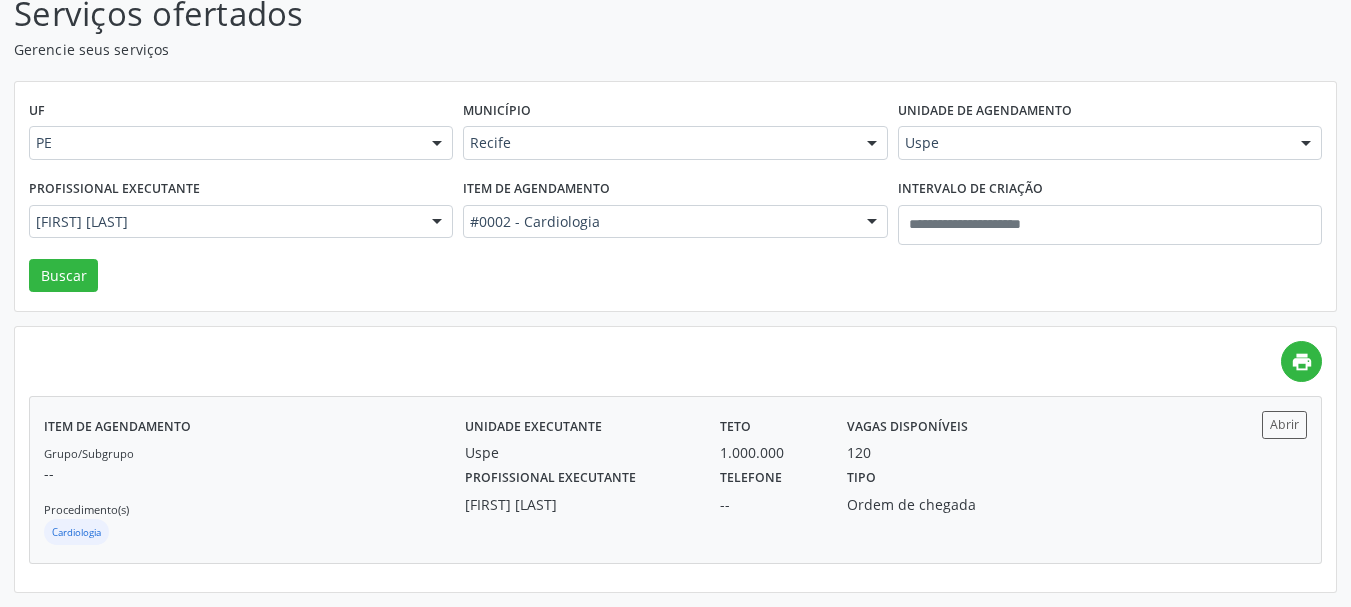 click on "Tipo
Ordem de chegada" at bounding box center (928, 489) 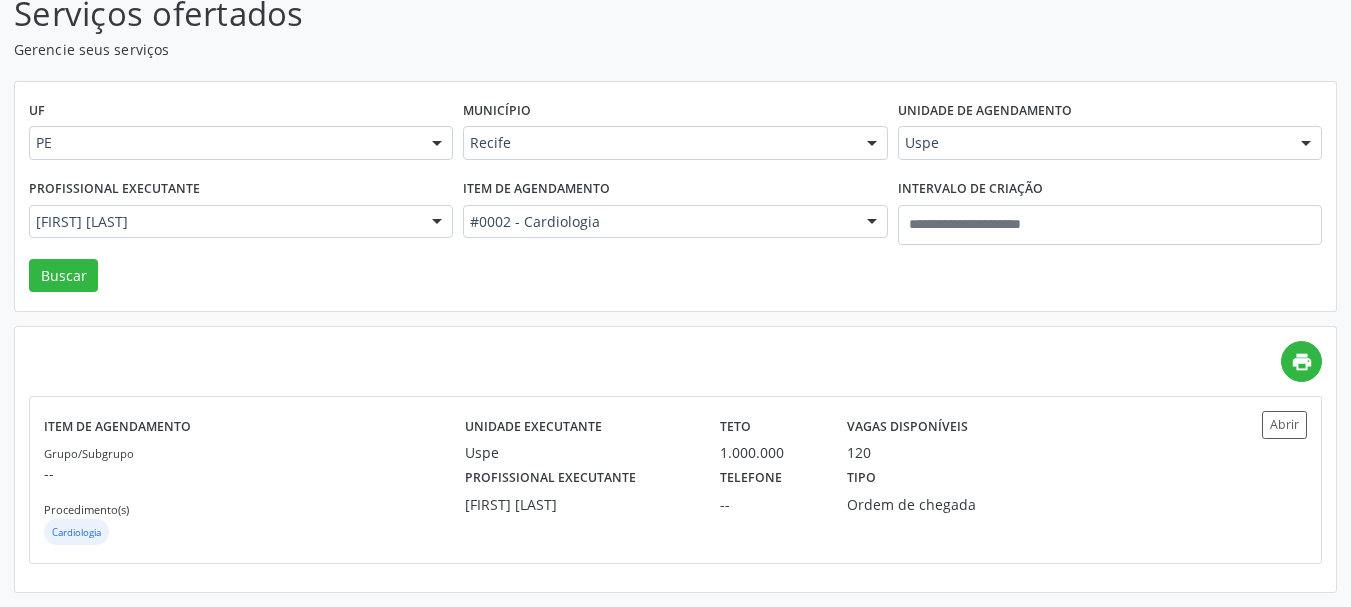 click on "Item de agendamento
#0002 - Cardiologia         Todos os itens   #0000 - Alergologia   #0001 - Angiologia   #00077 - Arritmologia   #0002 - Cardiologia   #0004 - Cirurgia Abdominal   #00067 - Cirurgia Bariatrica   #0005 - Cirurgia Cabeça e Pescoço   #0007 - Cirurgia Cardiaca   #0008 - Cirurgia Geral   #0009 - Cirurgia Ginecologica   #00010 - Cirurgia Mastologia Oncologica   #00011 - Cirurgia Pediatrica   #00012 - Cirurgia Plastica   #00061 - Cirurgia Toracica   #0003 - Cirurgia geral oncológica   #00092 - Cirurgia geral oncológica   #00079 - Cirurgião Dermatológico   #00013 - Clinica Geral   #00062 - Clinica Medica   #00073 - Consulta de Enfermagem - Hiperdia   #00070 - Consulta de Enfermagem - Preventivo   #00071 - Consulta de Enfermagem - Pré-Natal   #00072 - Consulta de Enfermagem - Puericultura   #00014 - Dermatologia   #00066 - Endocinologia   #00015 - Endocrino Diabetes   #00016 - Endocrinologia   #00017 - Fisioterapia   #00018 - Fisioterapia Cirurgica" at bounding box center [675, 216] 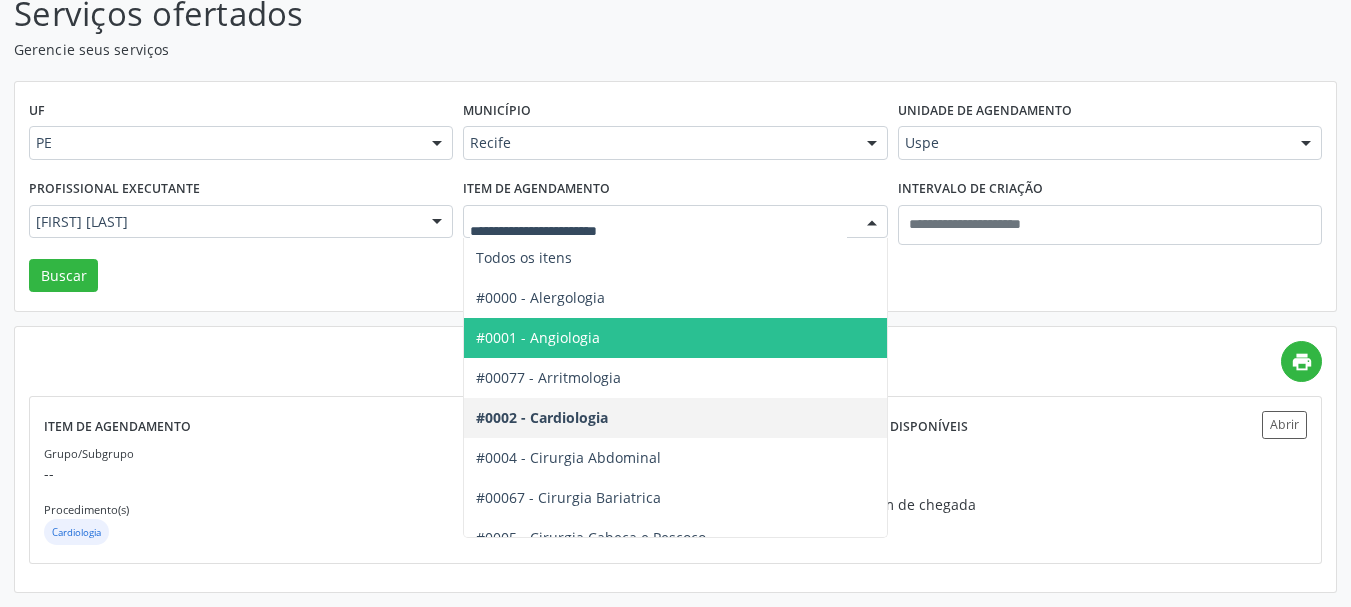 click on "#0001 - Angiologia" at bounding box center [730, 338] 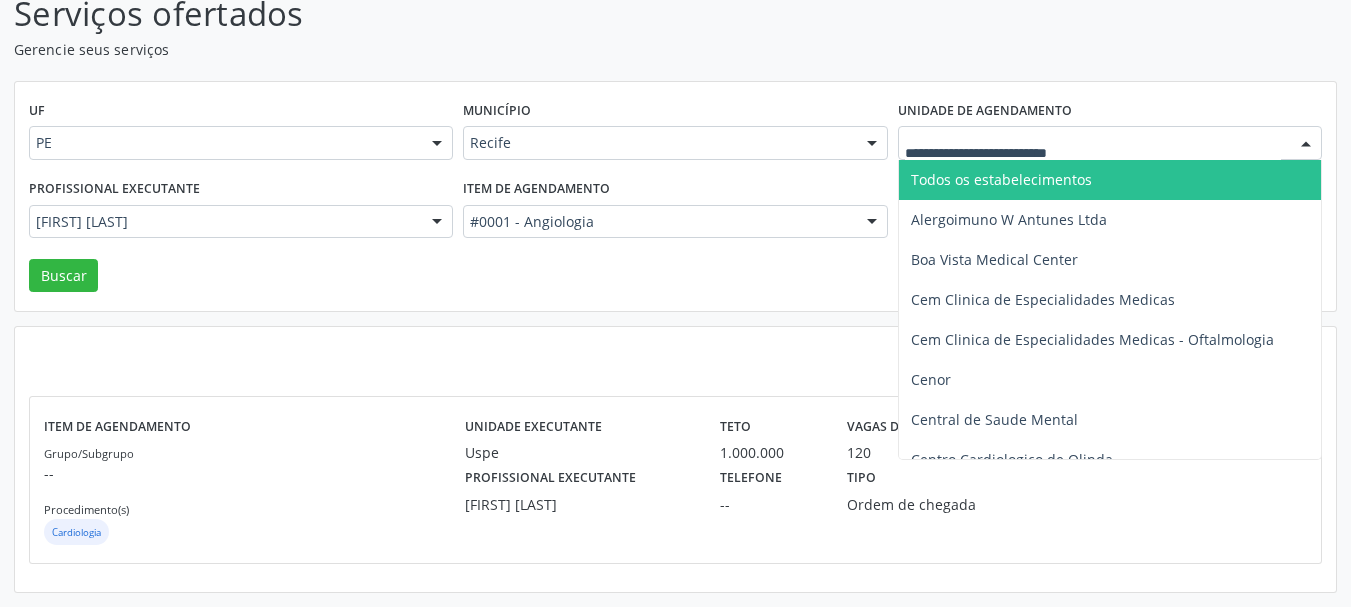 click on "Todos os estabelecimentos" at bounding box center [1110, 180] 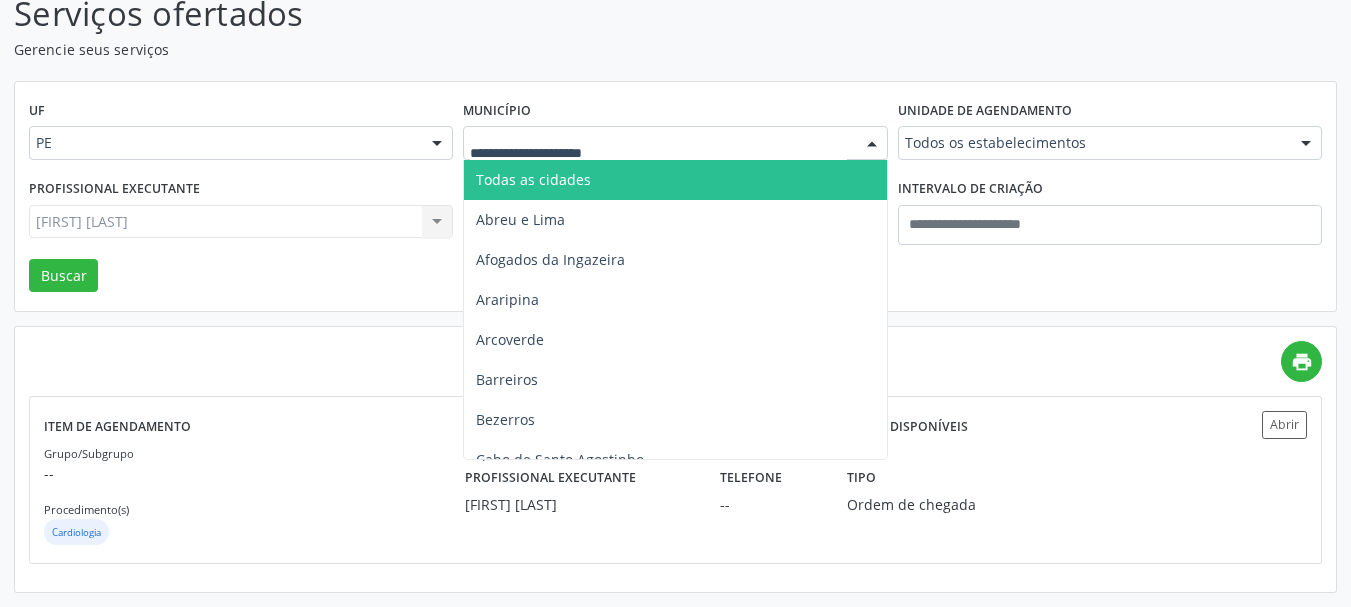 click on "Todas as cidades" at bounding box center [675, 180] 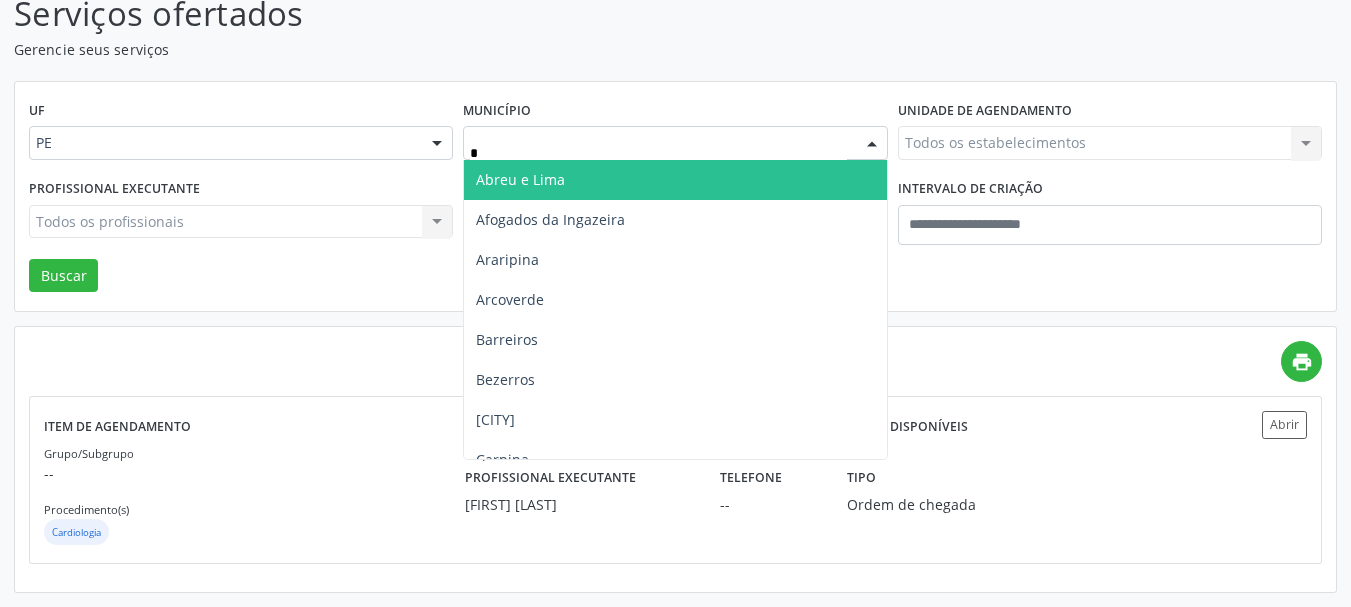 type on "**" 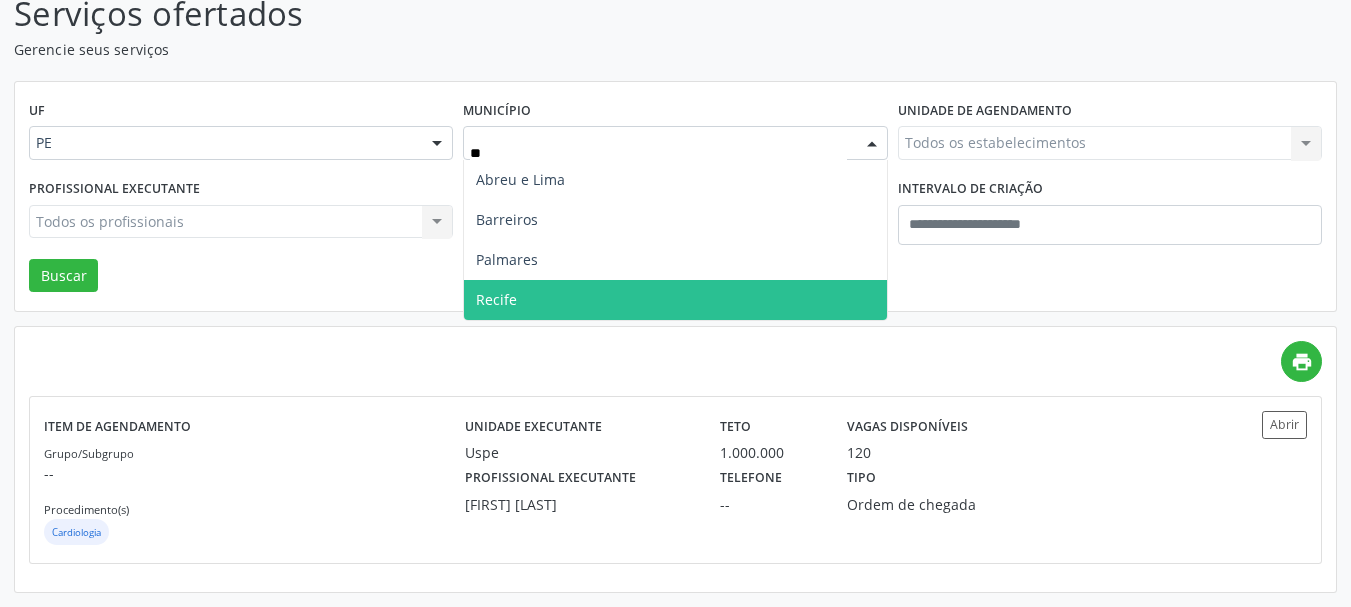 click on "Recife" at bounding box center (675, 300) 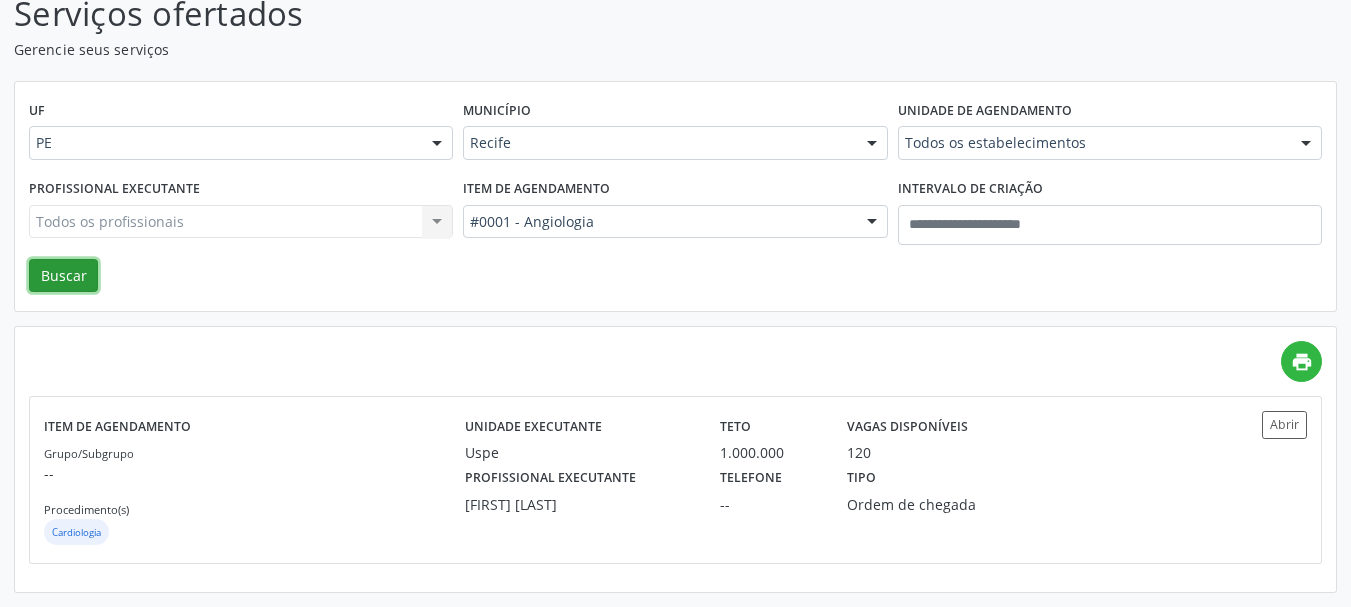 click on "Buscar" at bounding box center [63, 276] 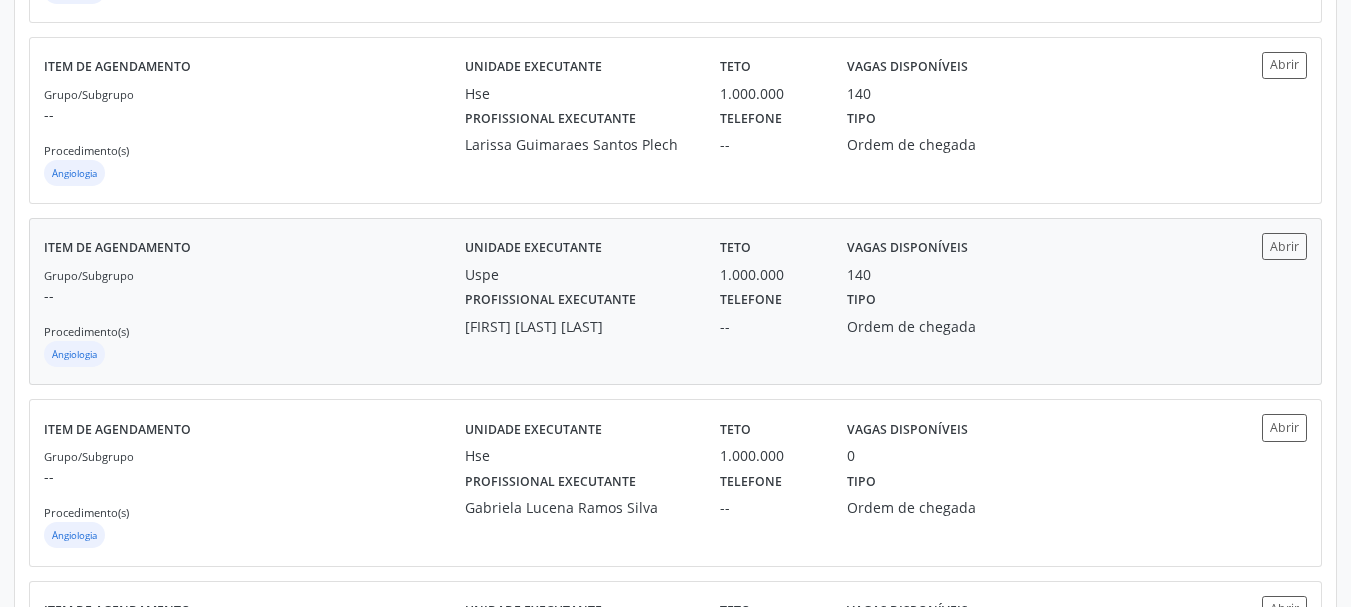 scroll, scrollTop: 833, scrollLeft: 0, axis: vertical 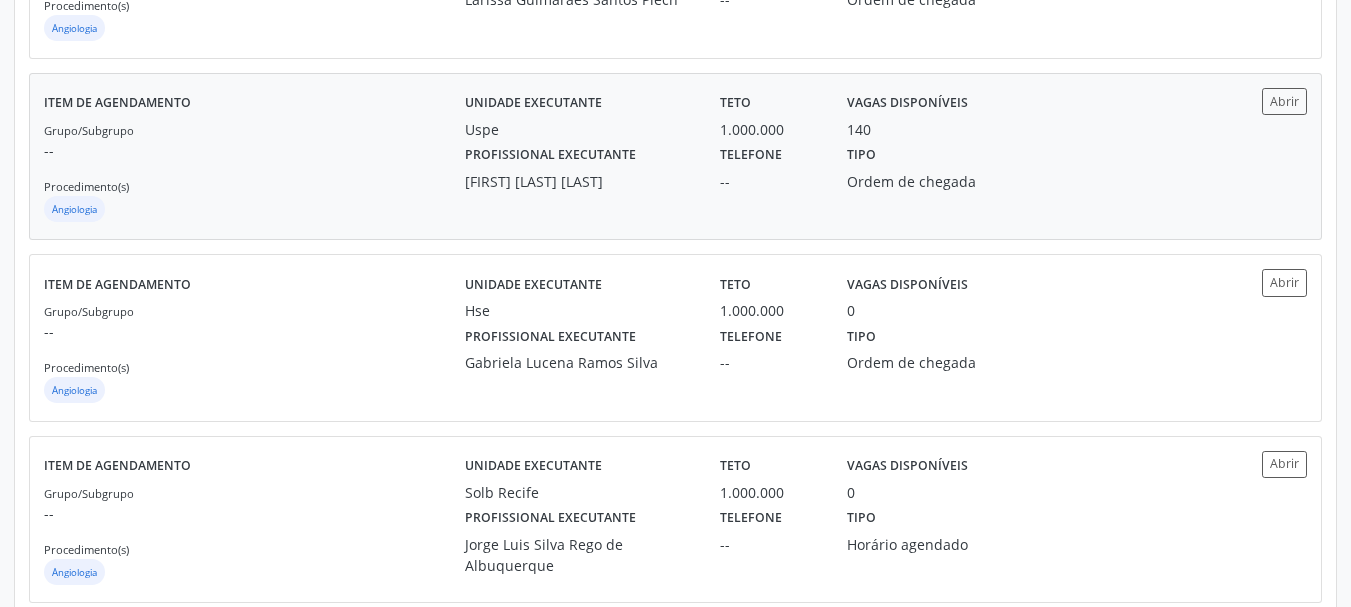 click on "Unidade executante
Uspe
Teto
1.000.000
Vagas disponíveis
140
Profissional executante
Pedro de Souza Pires
Telefone
--
Tipo
Ordem de chegada" at bounding box center [833, 156] 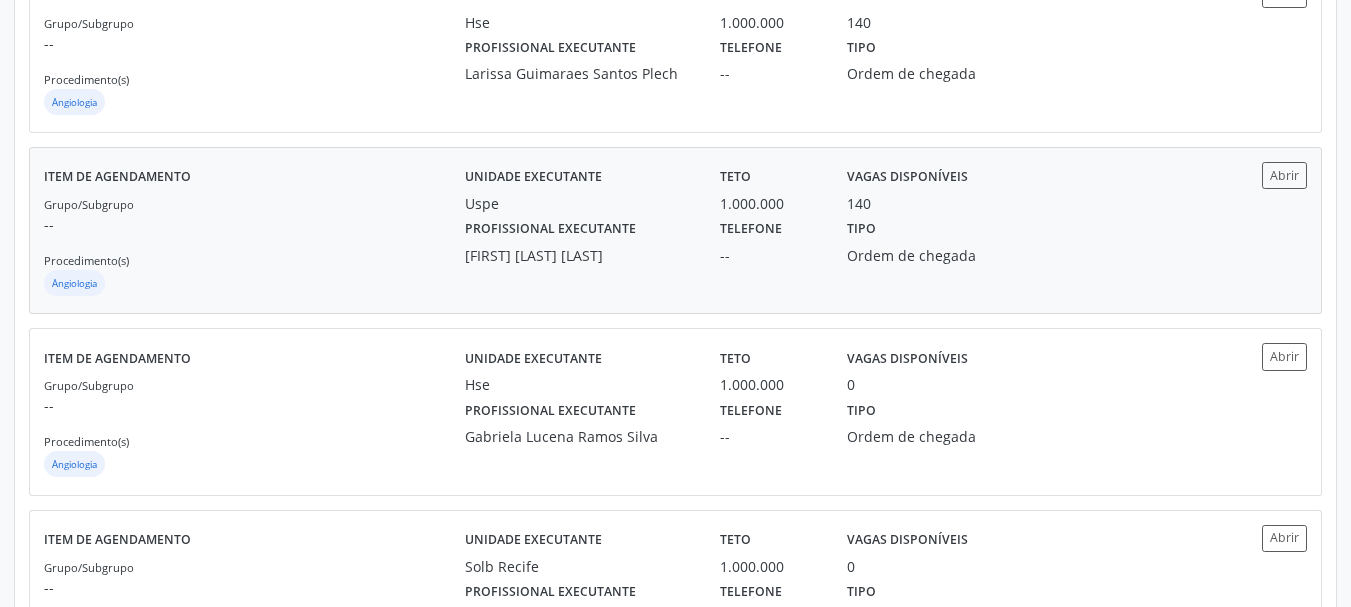 scroll, scrollTop: 592, scrollLeft: 0, axis: vertical 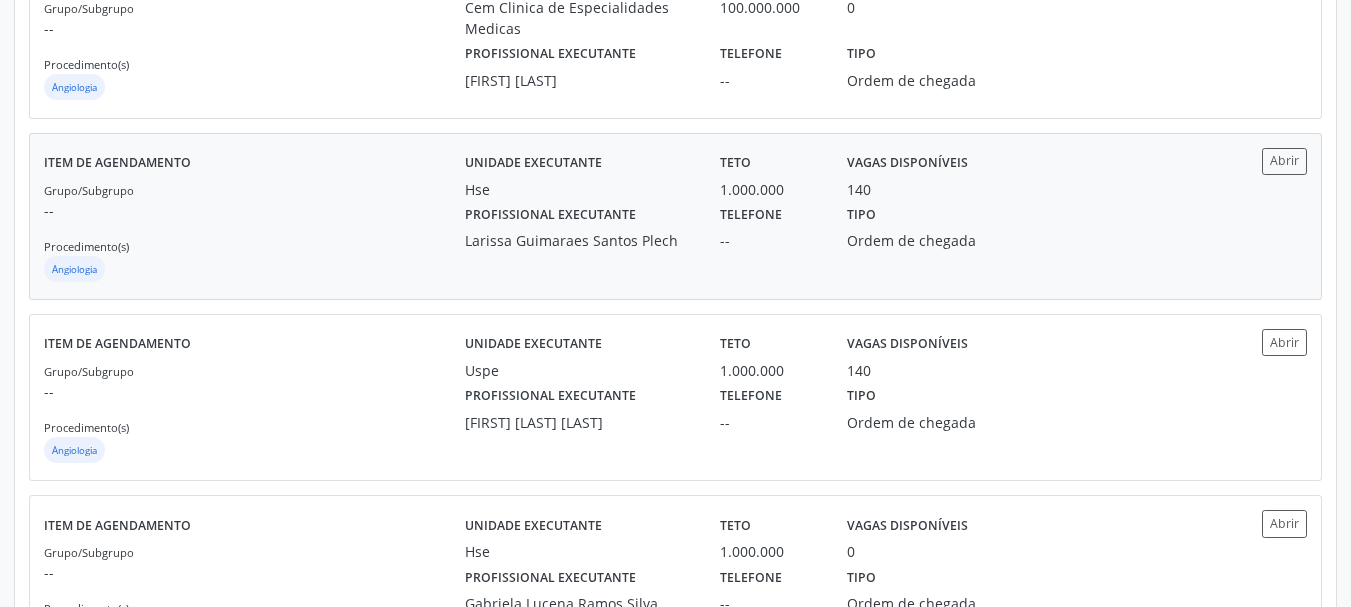 click on "--" at bounding box center (769, 240) 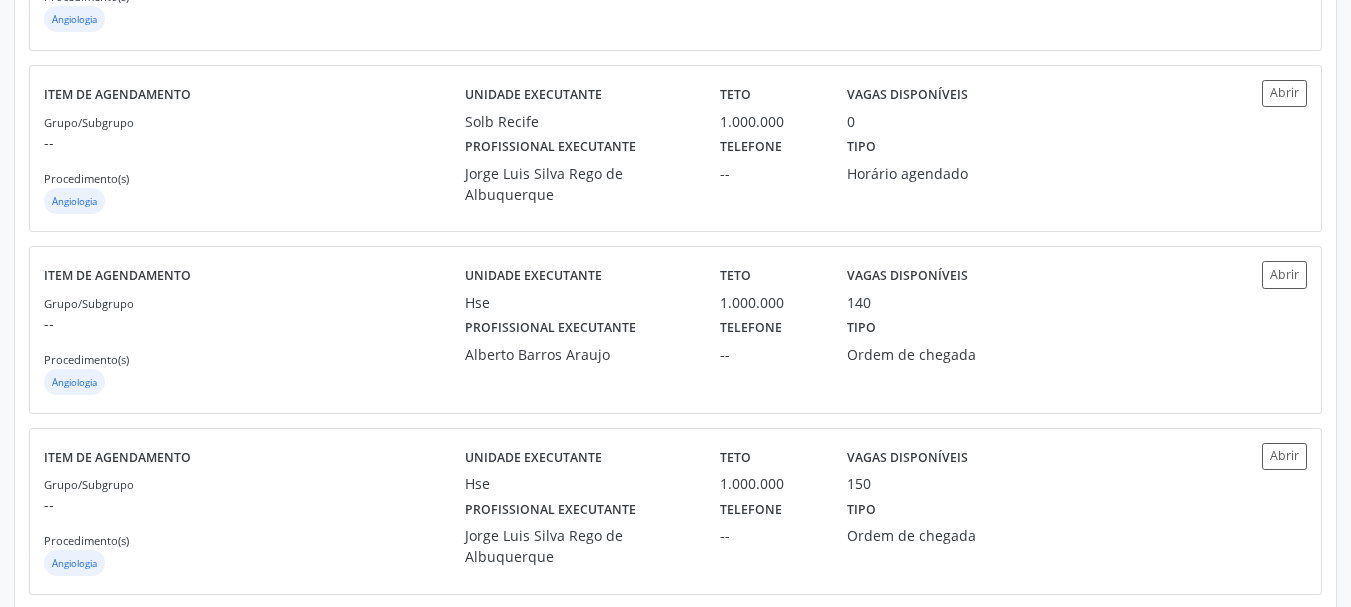 scroll, scrollTop: 1259, scrollLeft: 0, axis: vertical 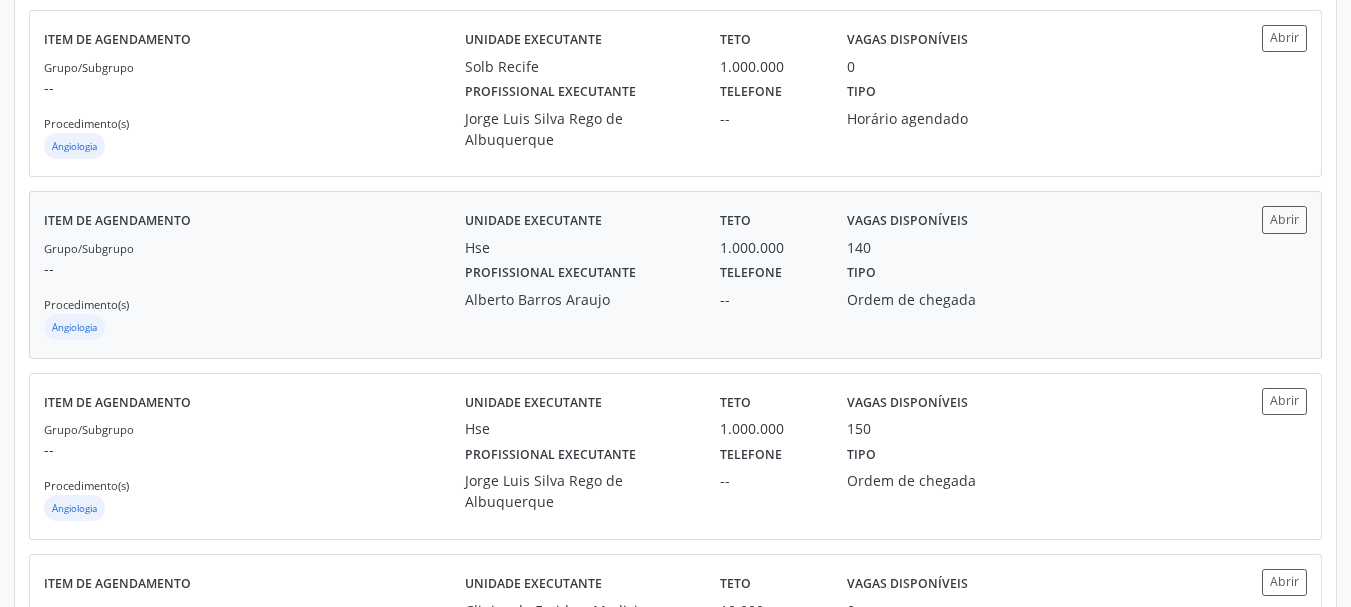 click on "Tipo" at bounding box center (861, 273) 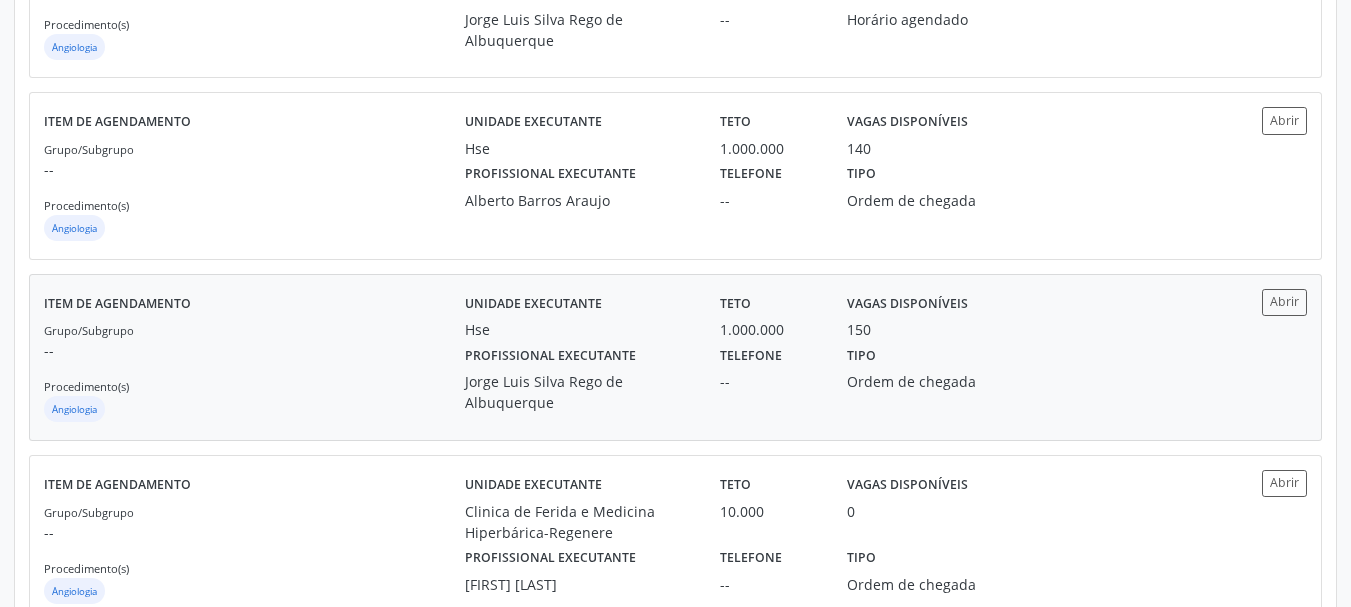 scroll, scrollTop: 1426, scrollLeft: 0, axis: vertical 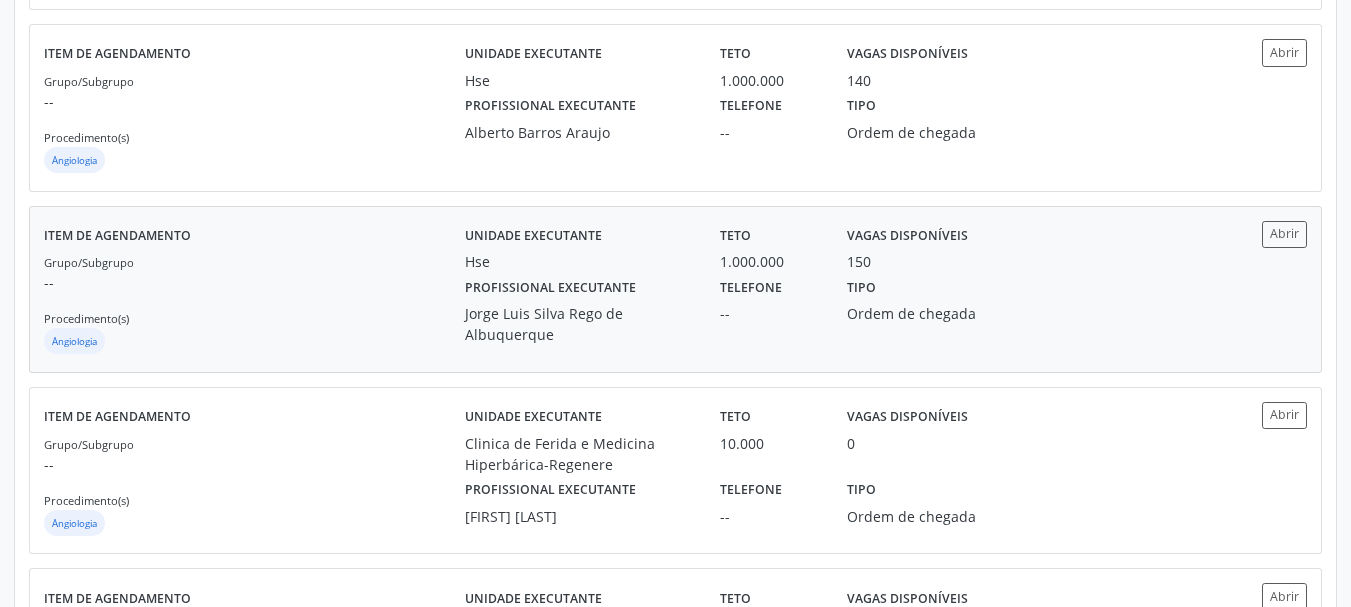 click on "Ordem de chegada" at bounding box center (928, 313) 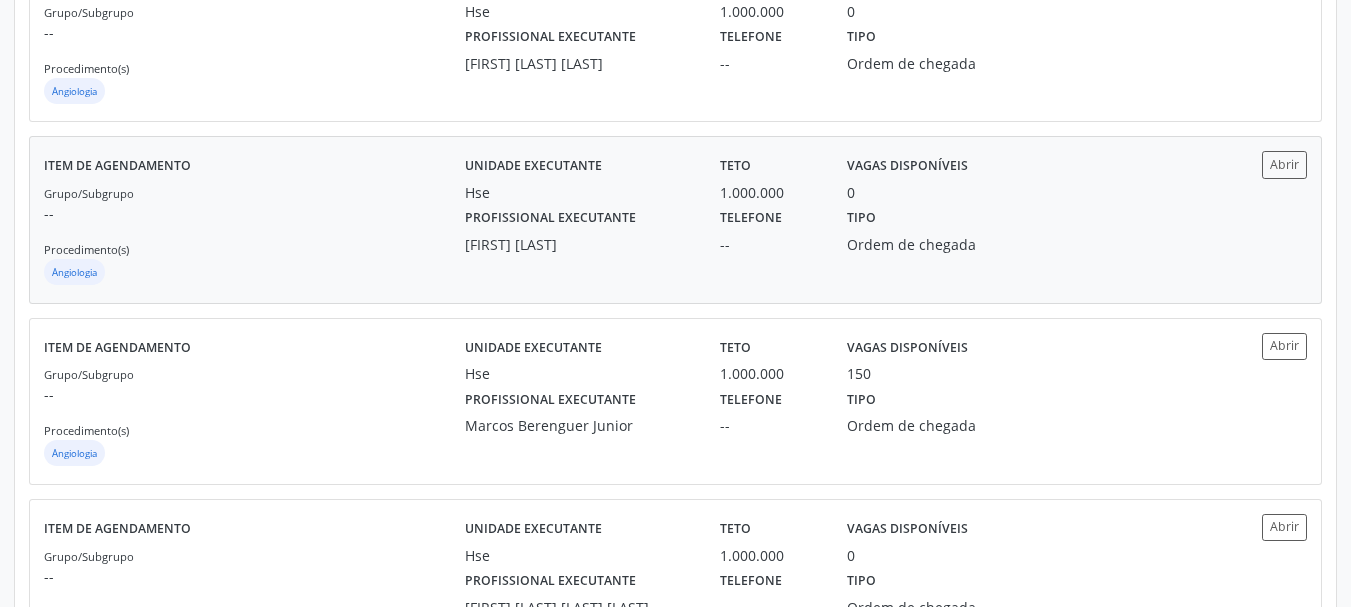 scroll, scrollTop: 2759, scrollLeft: 0, axis: vertical 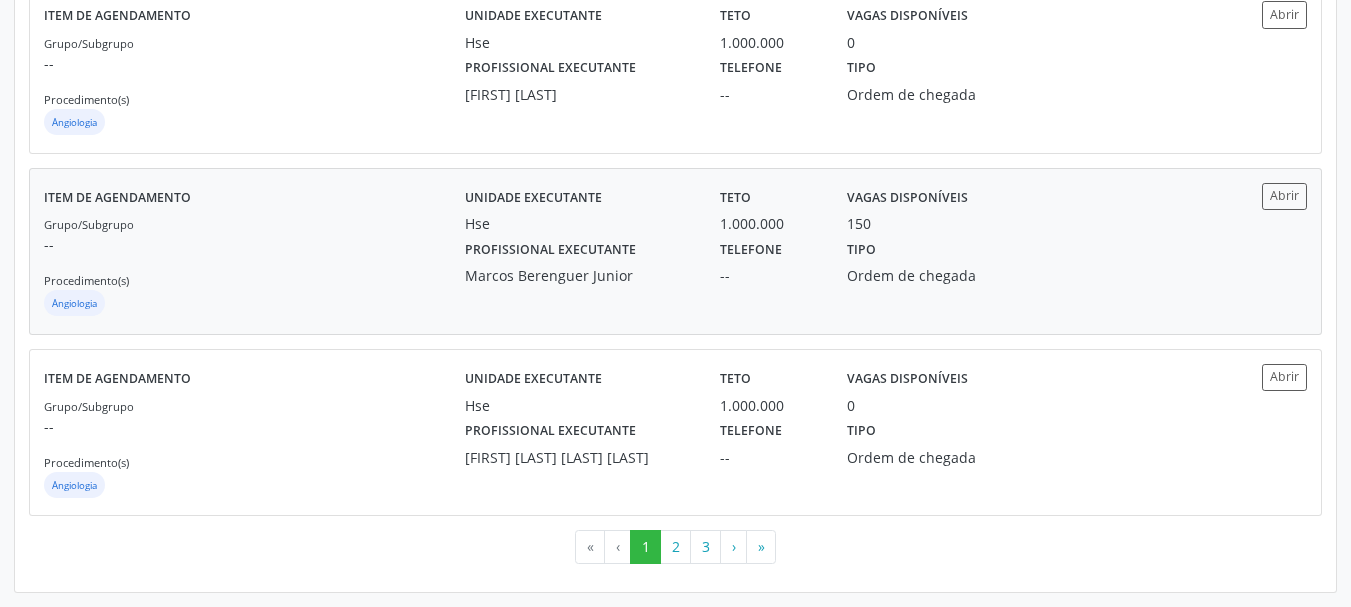 click on "--" at bounding box center (769, 275) 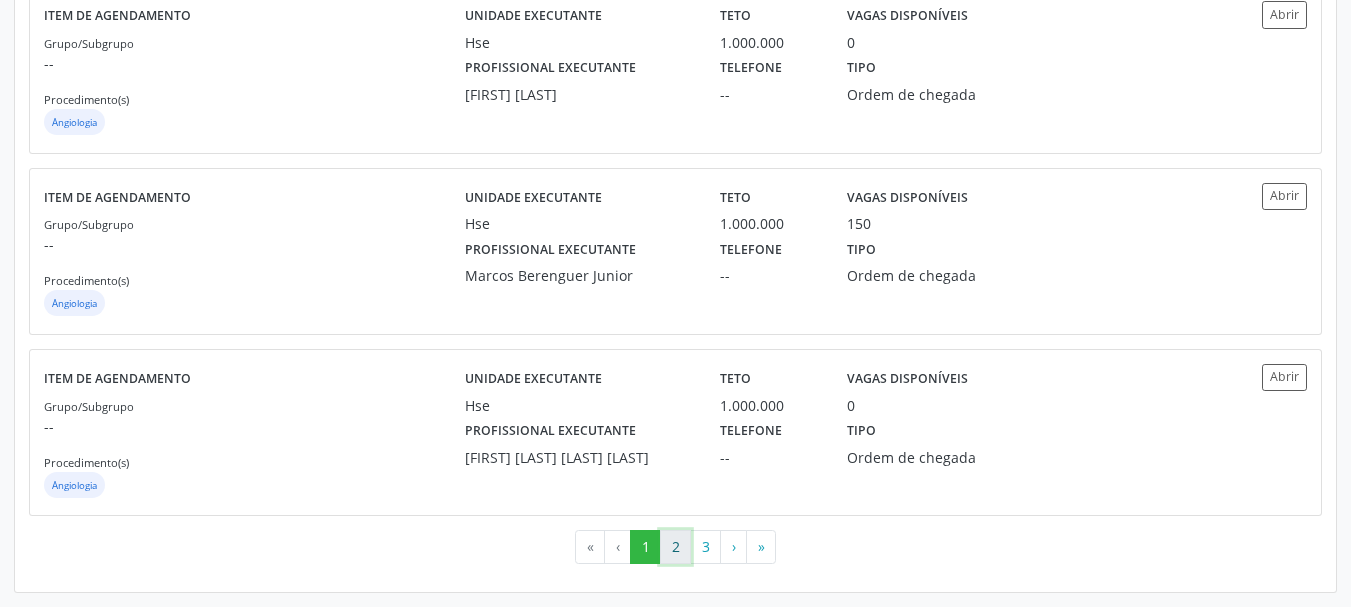 click on "2" at bounding box center [675, 547] 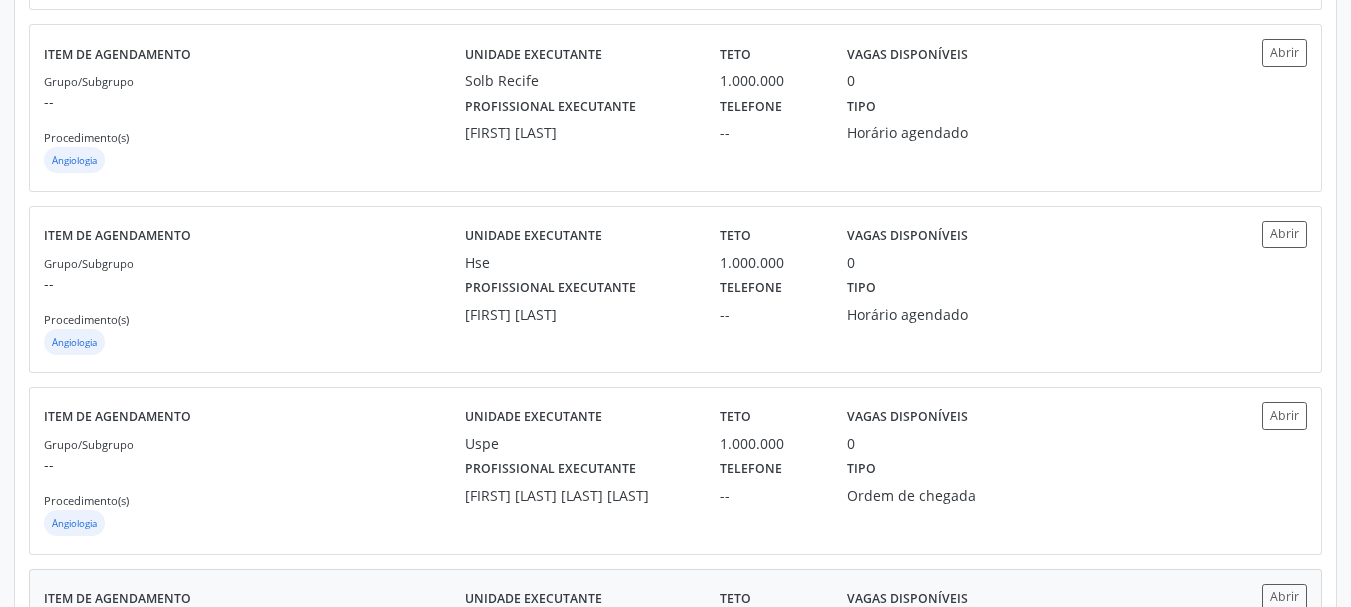 scroll, scrollTop: 2733, scrollLeft: 0, axis: vertical 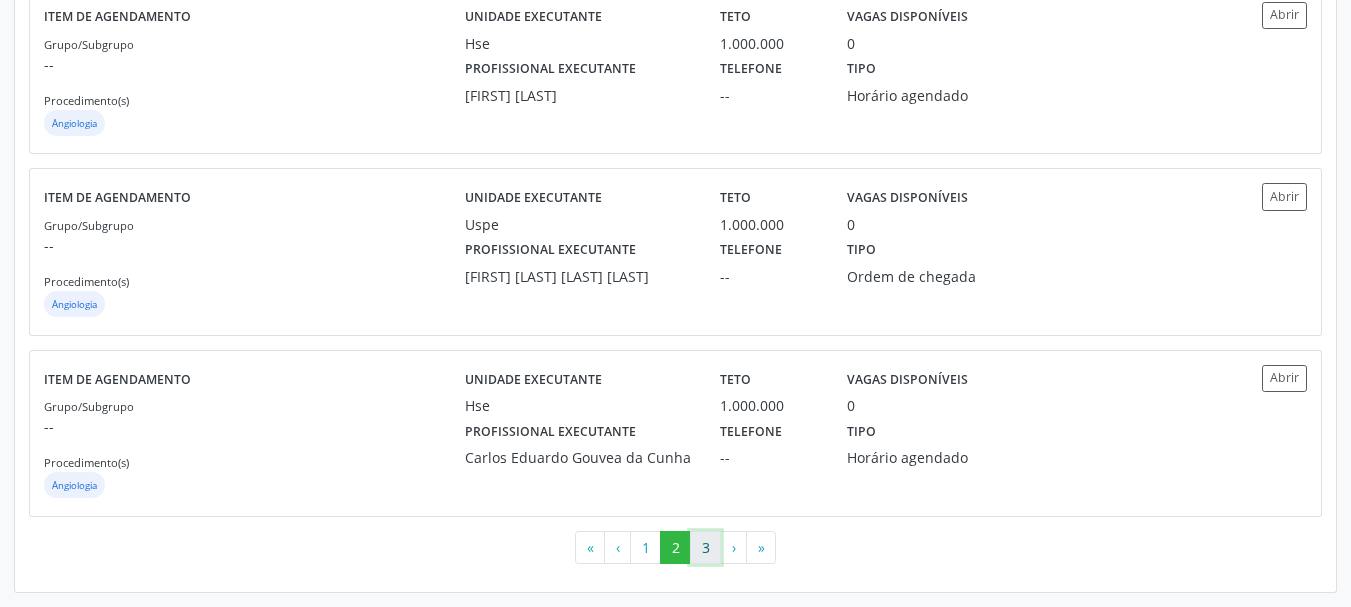 click on "3" at bounding box center (705, 548) 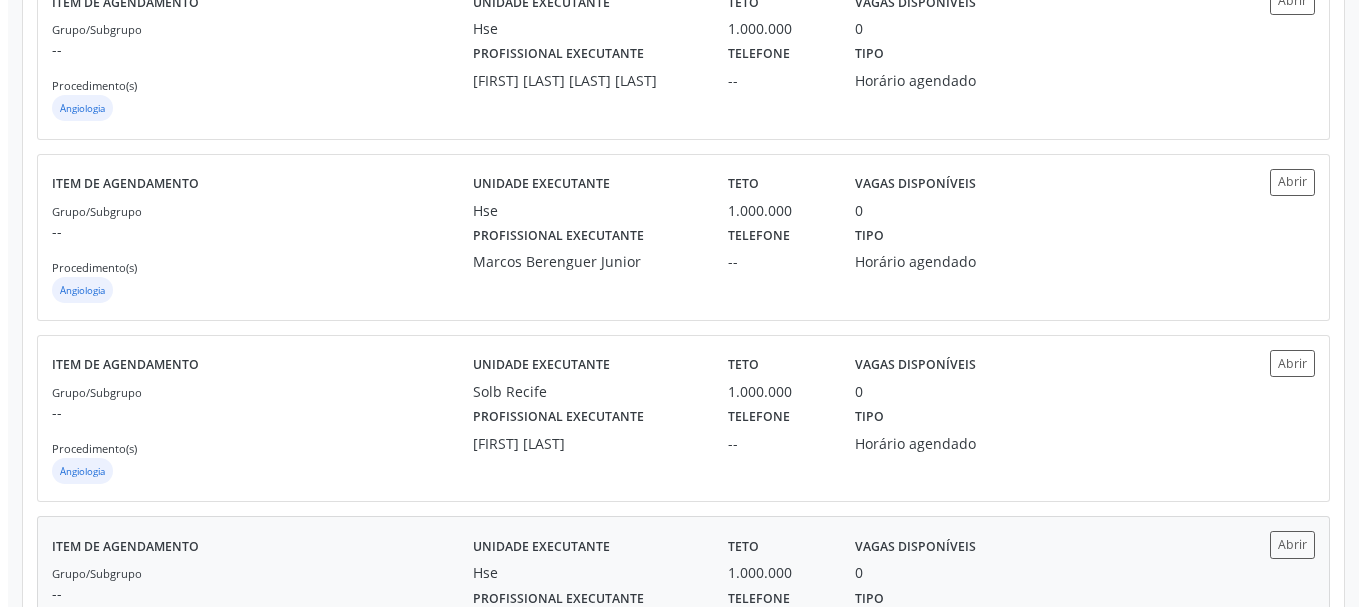 scroll, scrollTop: 0, scrollLeft: 0, axis: both 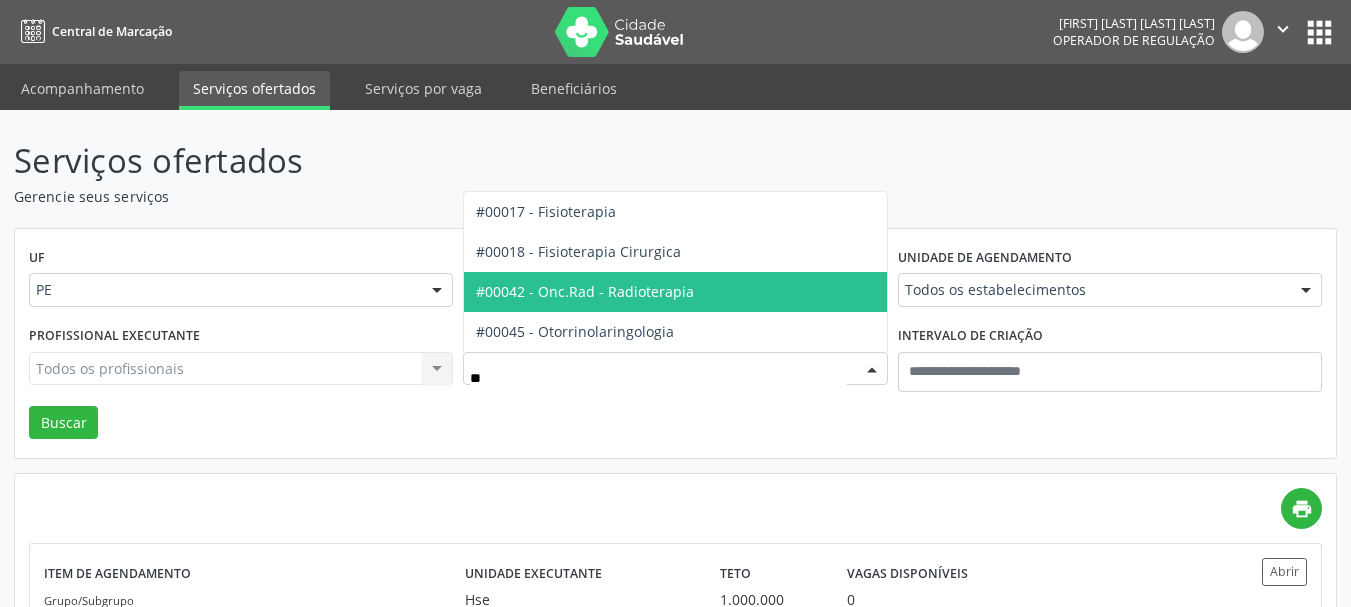 type on "***" 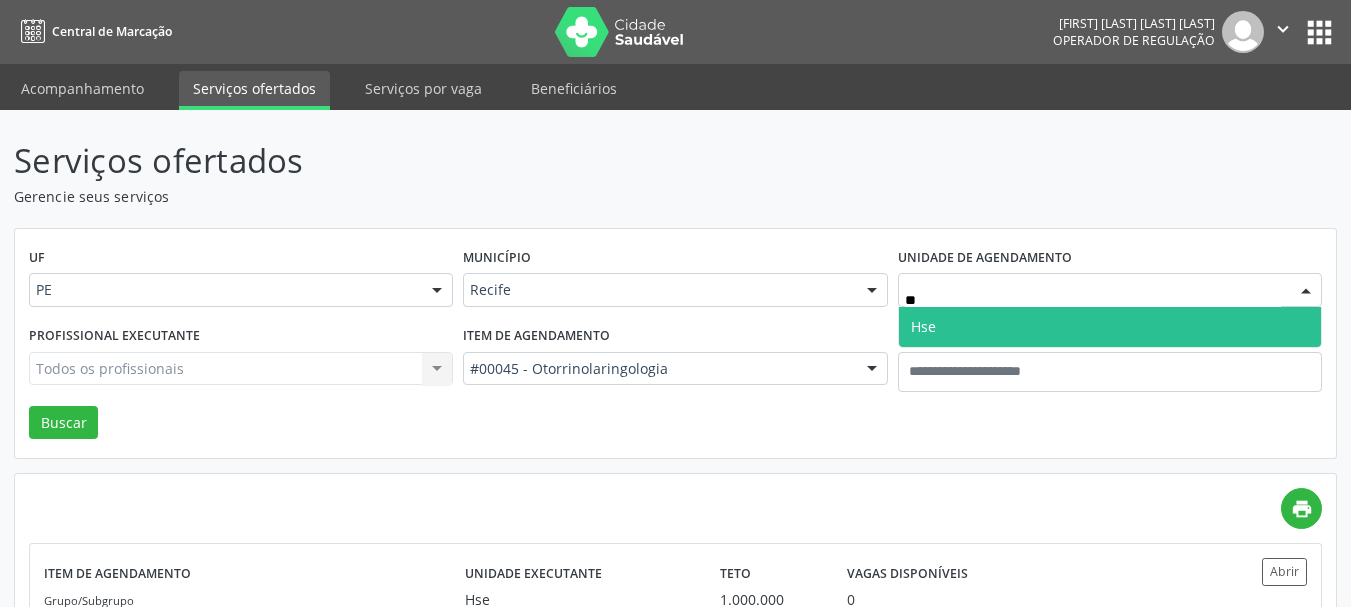type on "***" 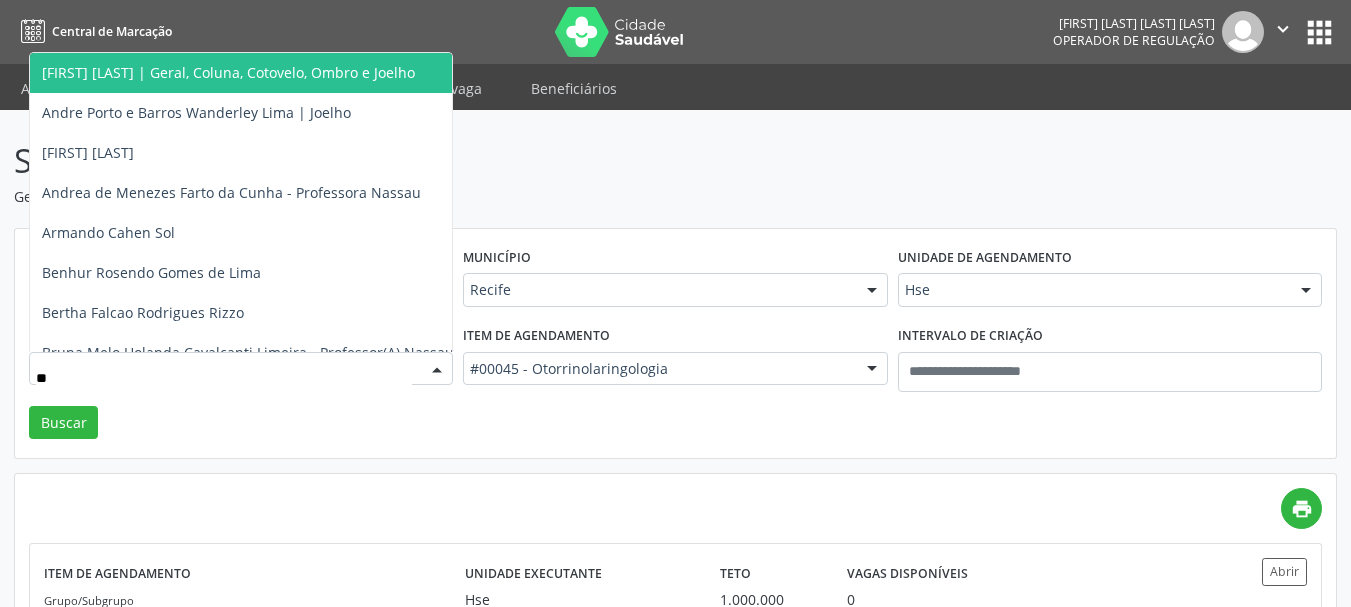 type on "***" 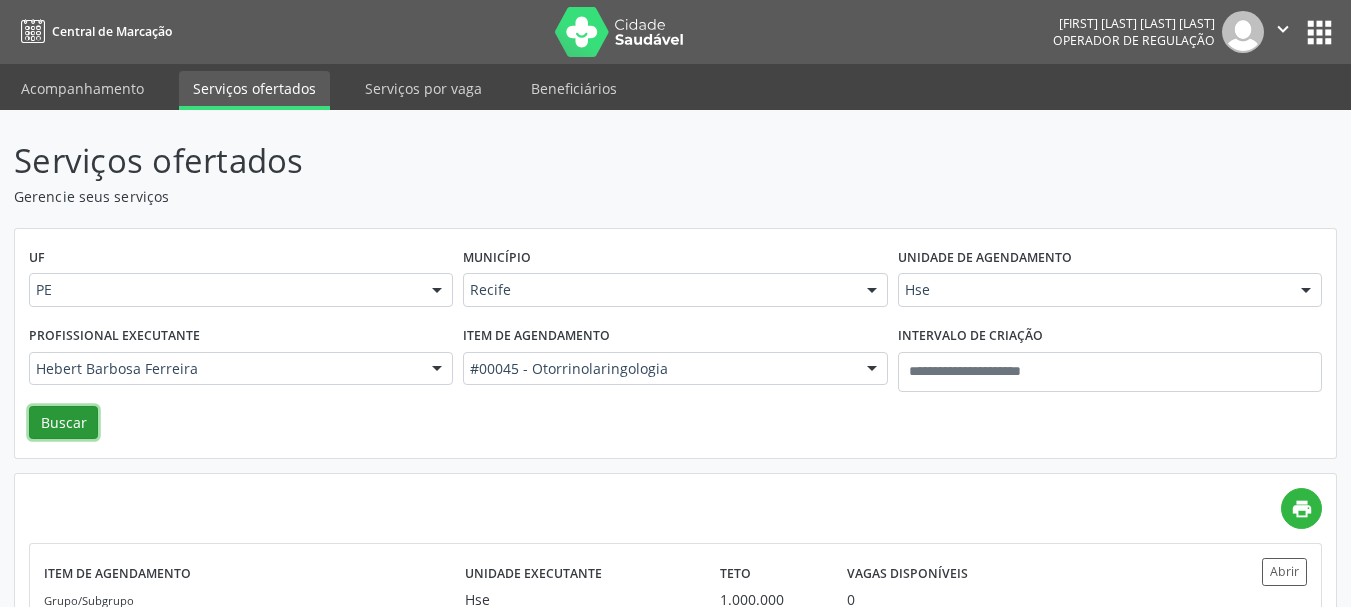 click on "Buscar" at bounding box center (63, 423) 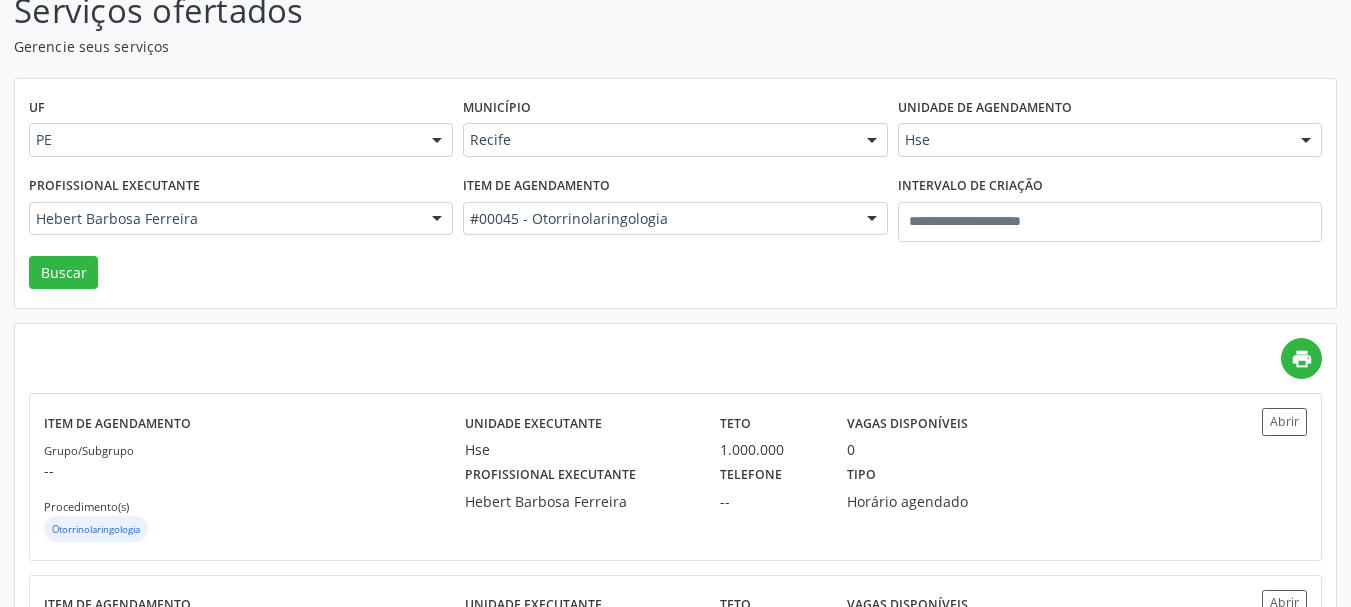 scroll, scrollTop: 328, scrollLeft: 0, axis: vertical 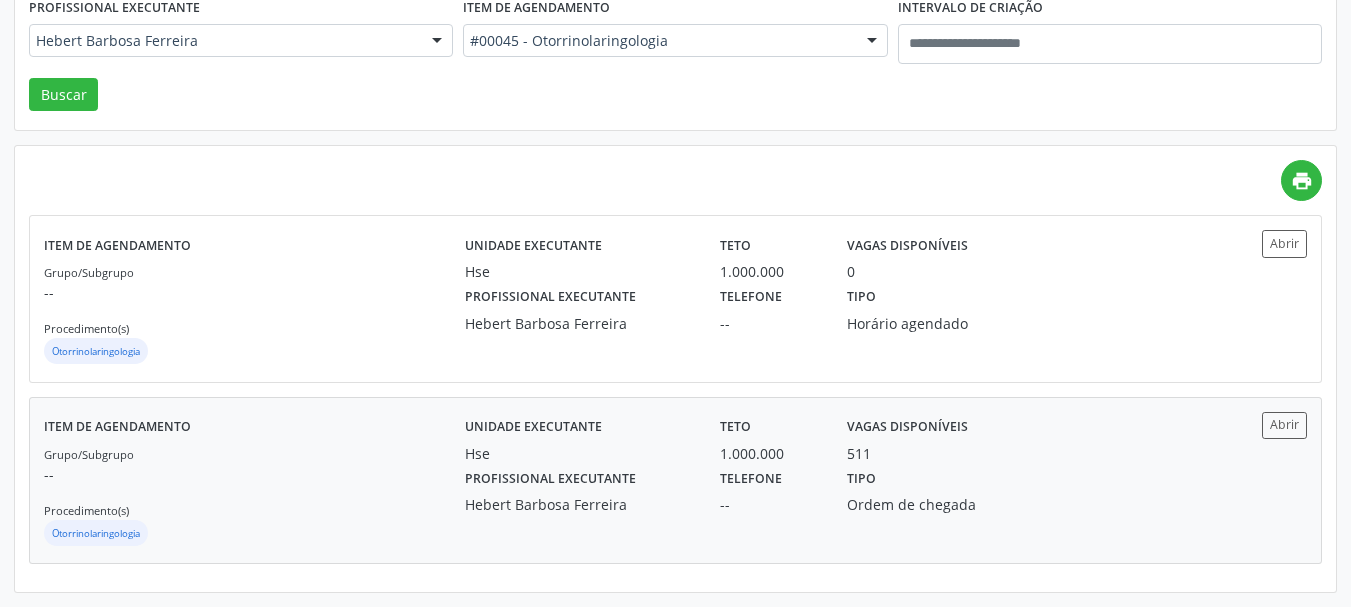 click on "Tipo
Ordem de chegada" at bounding box center [928, 490] 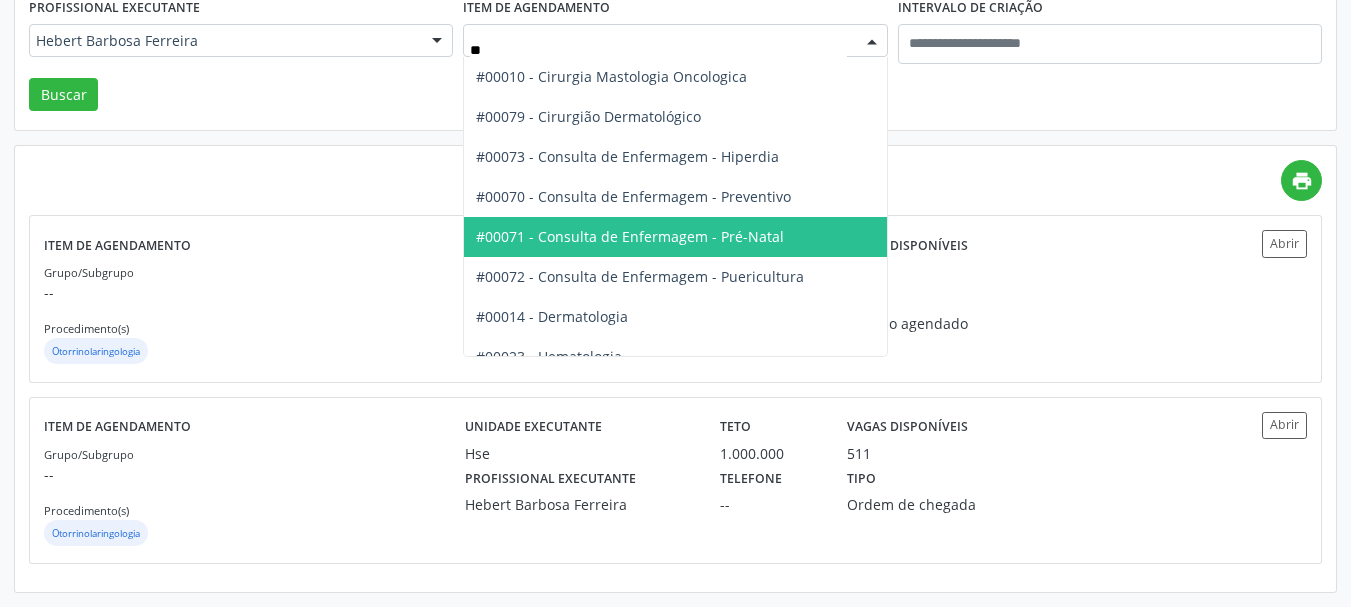 type on "***" 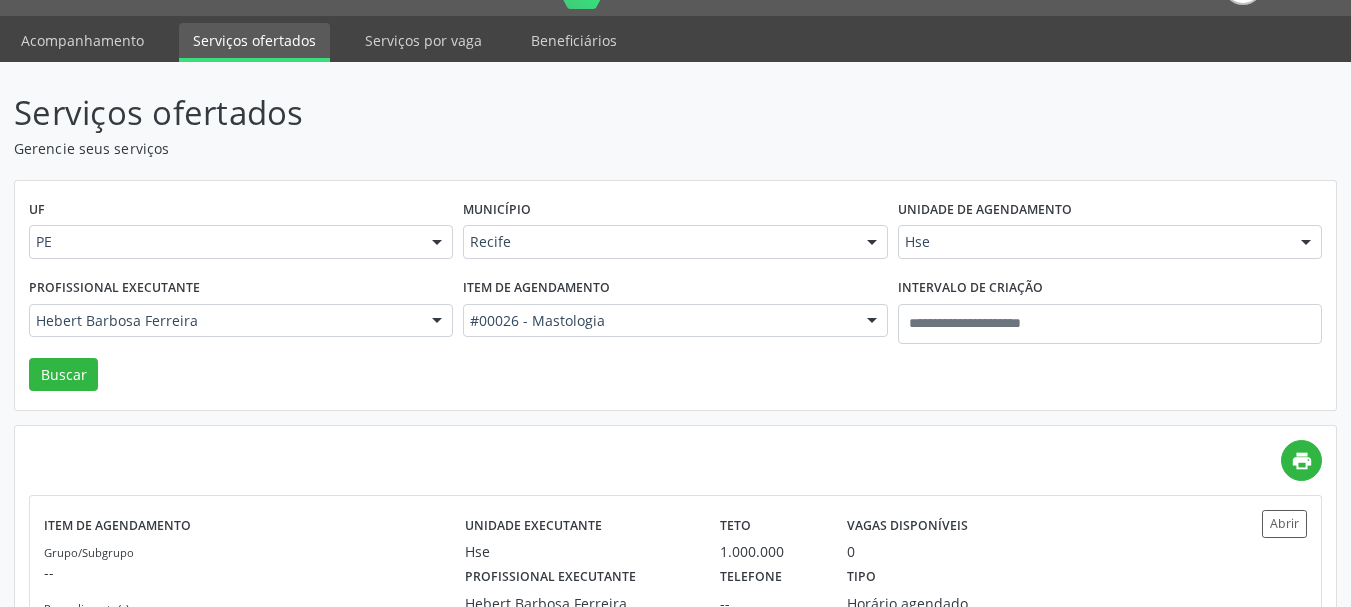 scroll, scrollTop: 0, scrollLeft: 0, axis: both 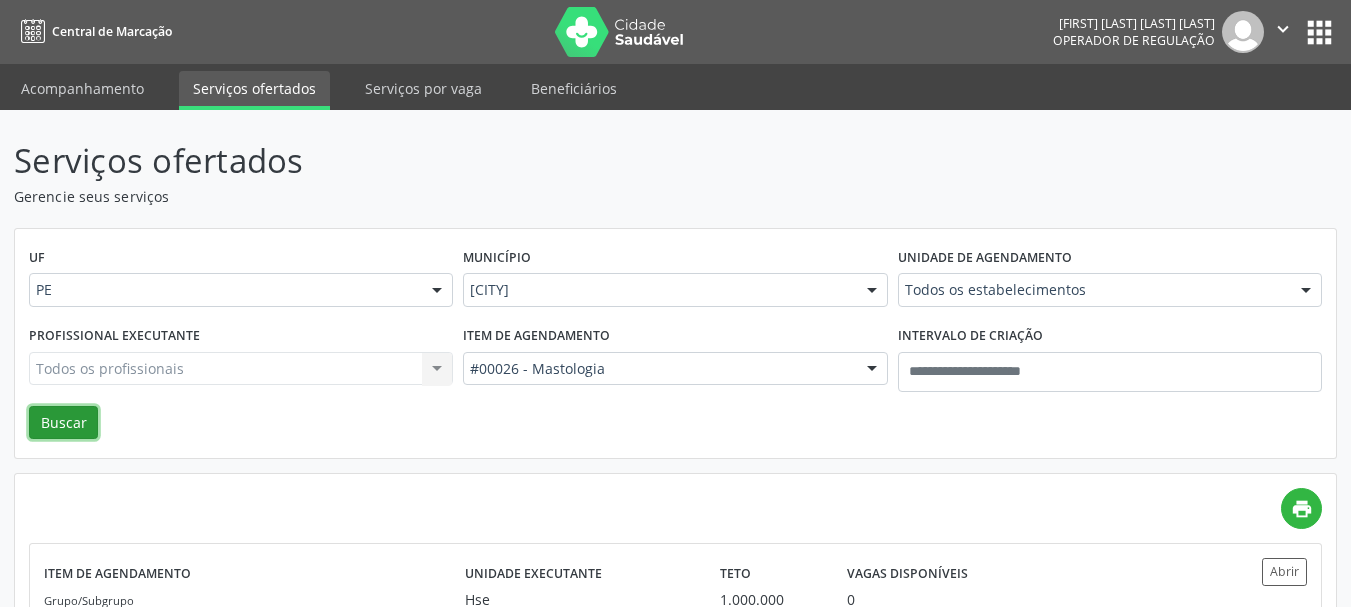 click on "Buscar" at bounding box center (63, 423) 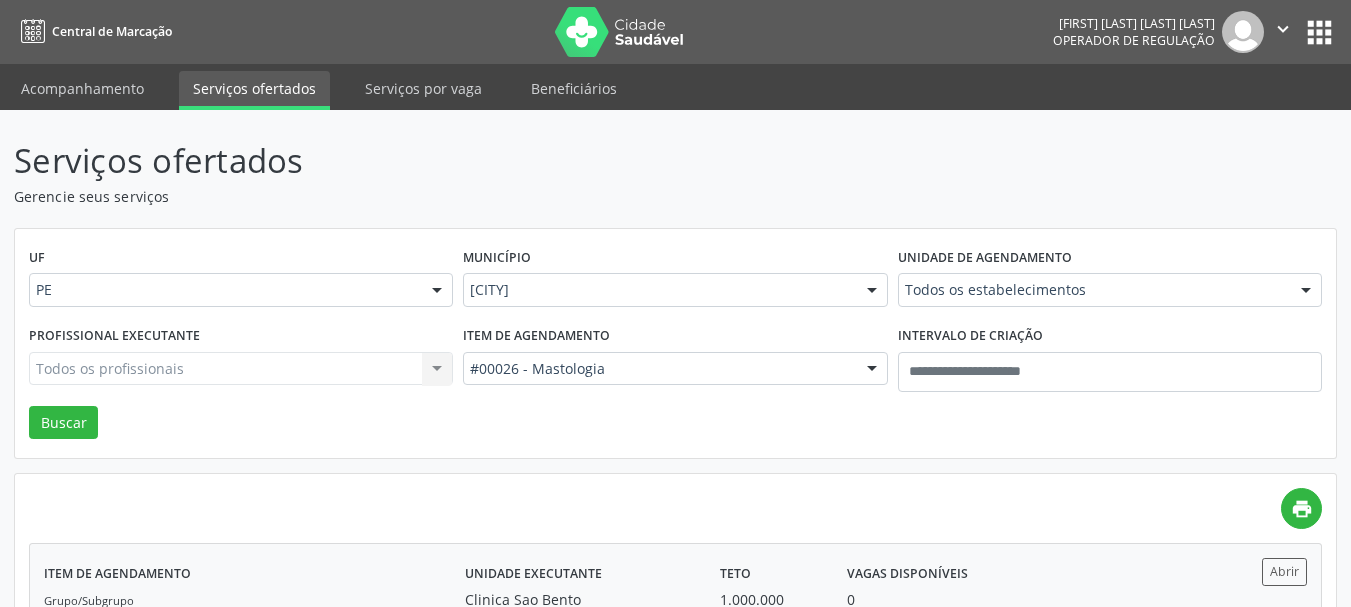 scroll, scrollTop: 147, scrollLeft: 0, axis: vertical 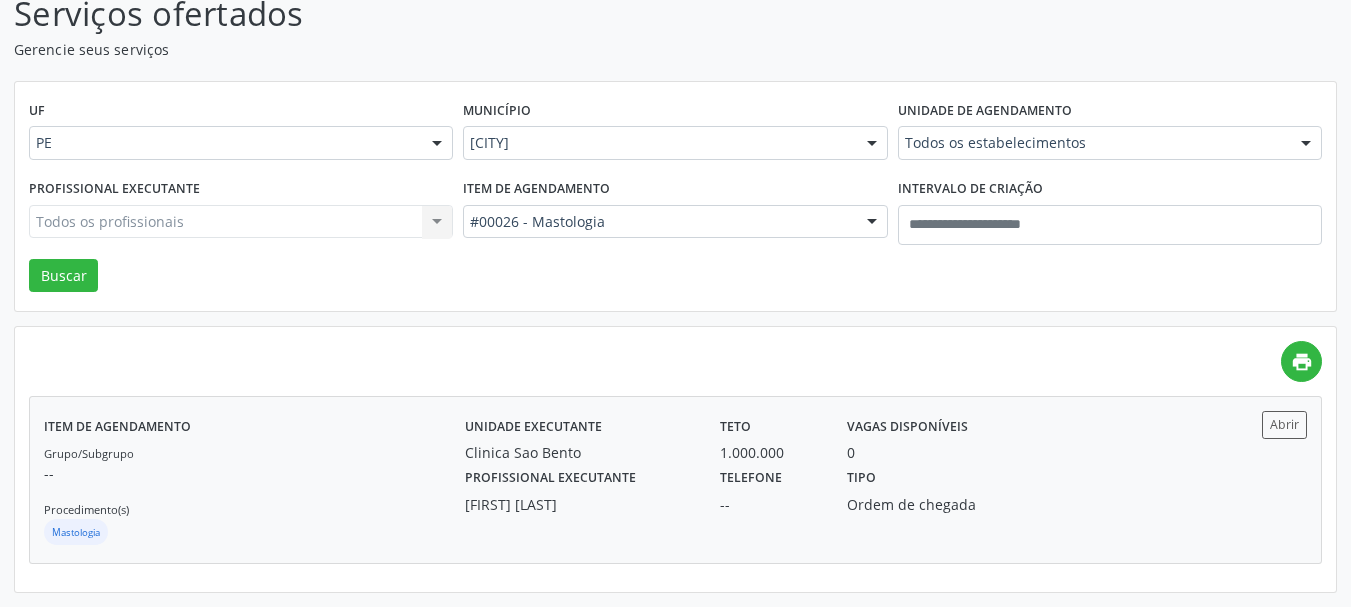 click on "Vagas disponíveis
0" at bounding box center (928, 437) 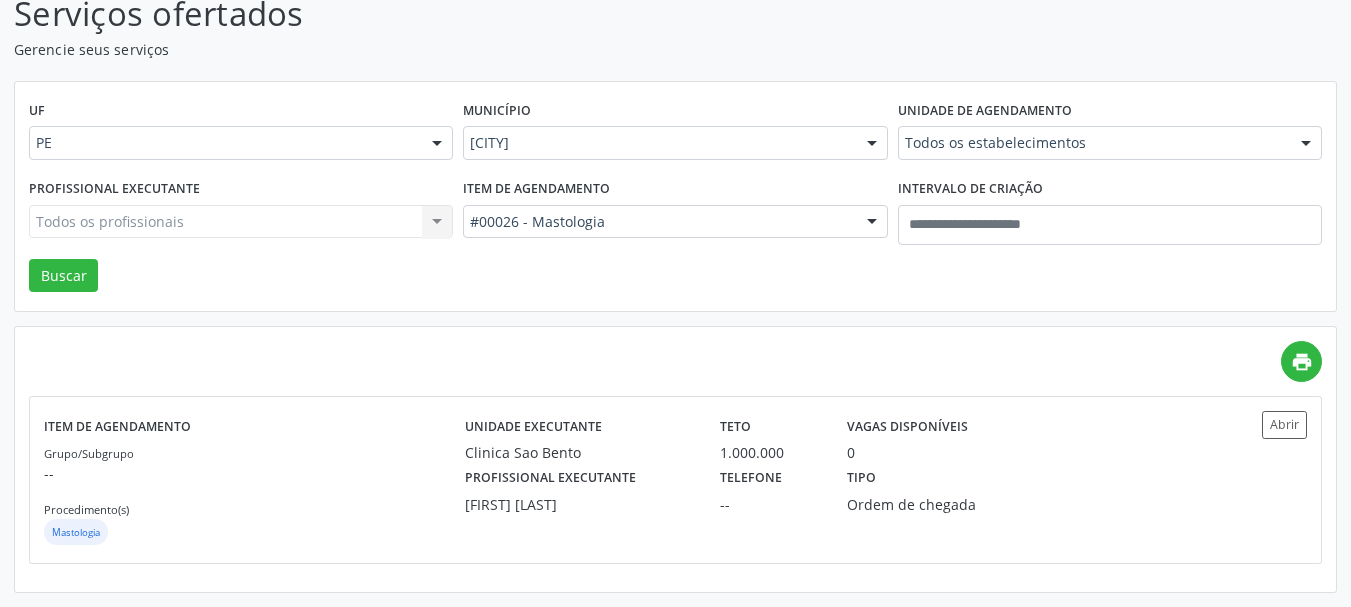 drag, startPoint x: 640, startPoint y: 241, endPoint x: 664, endPoint y: 227, distance: 27.784887 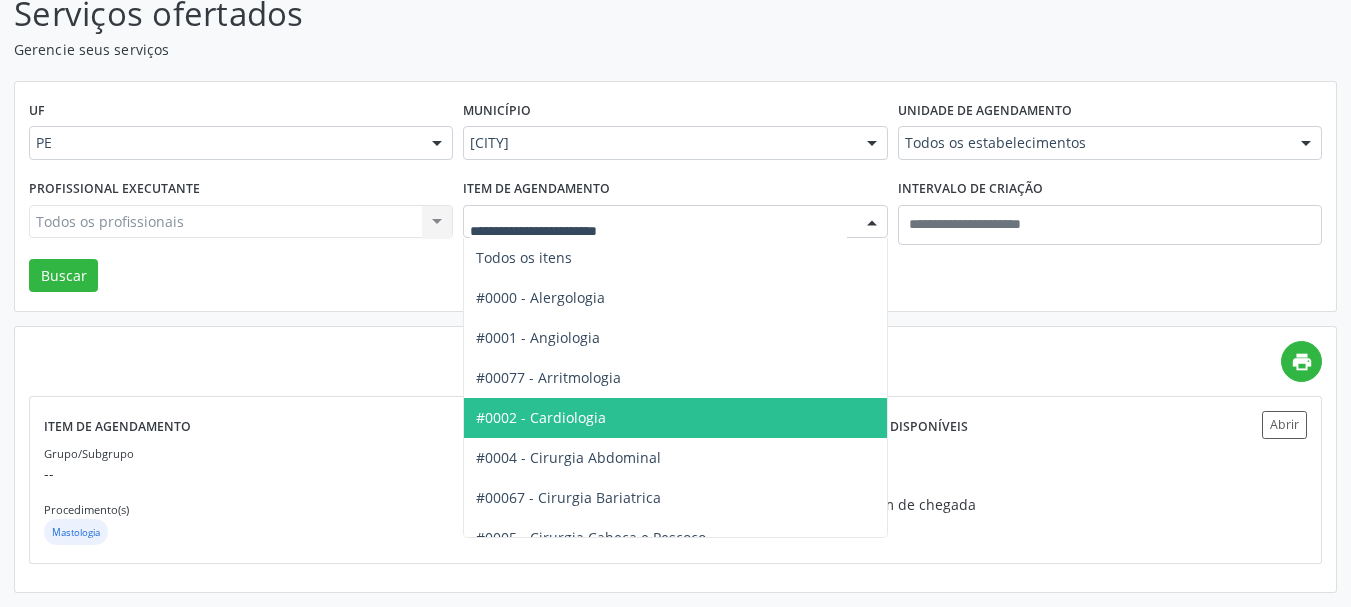 click on "#0002 - Cardiologia" at bounding box center (730, 418) 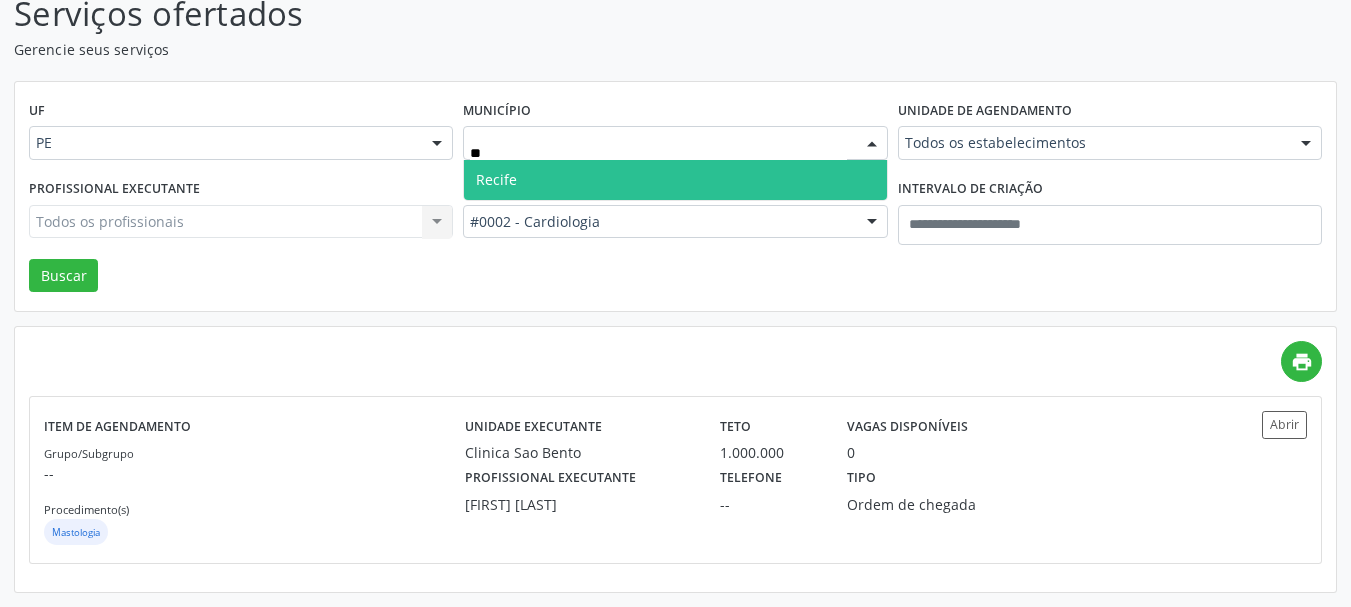 type on "***" 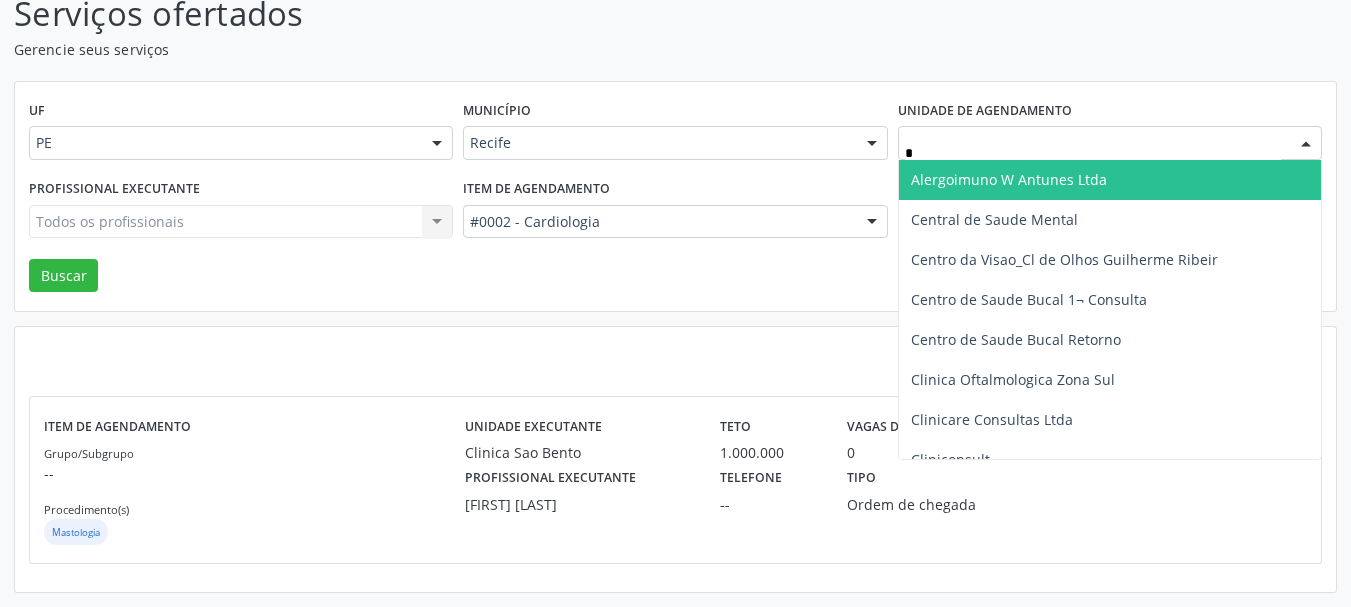 type on "**" 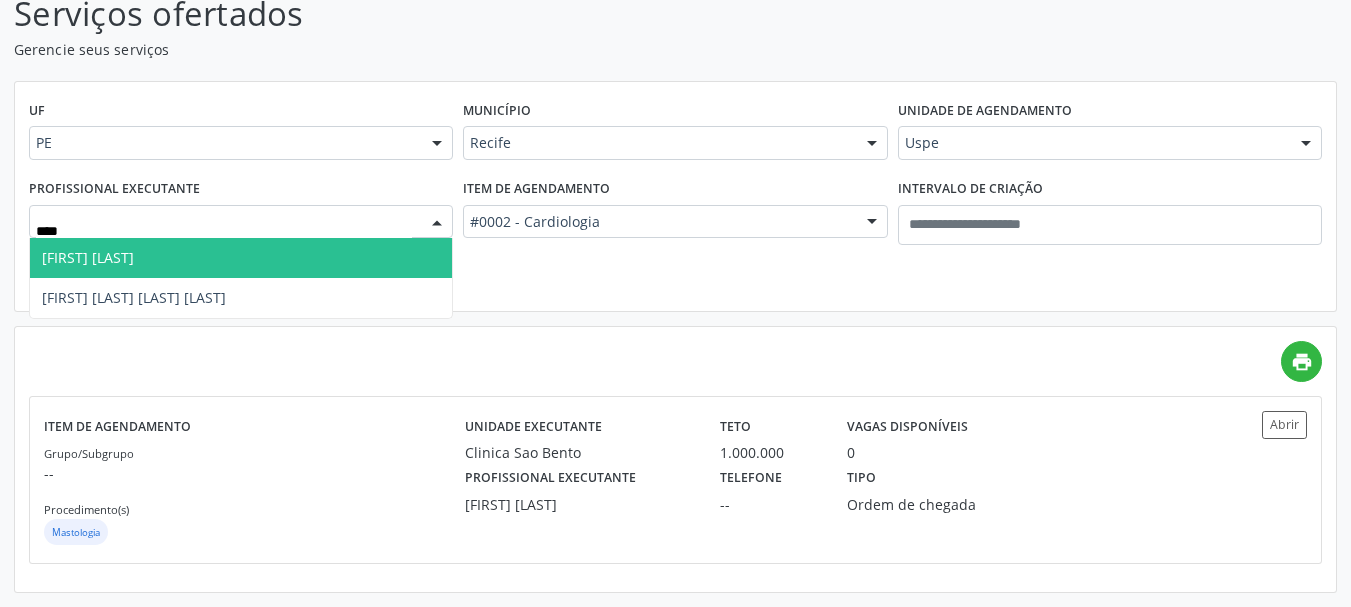 type on "*****" 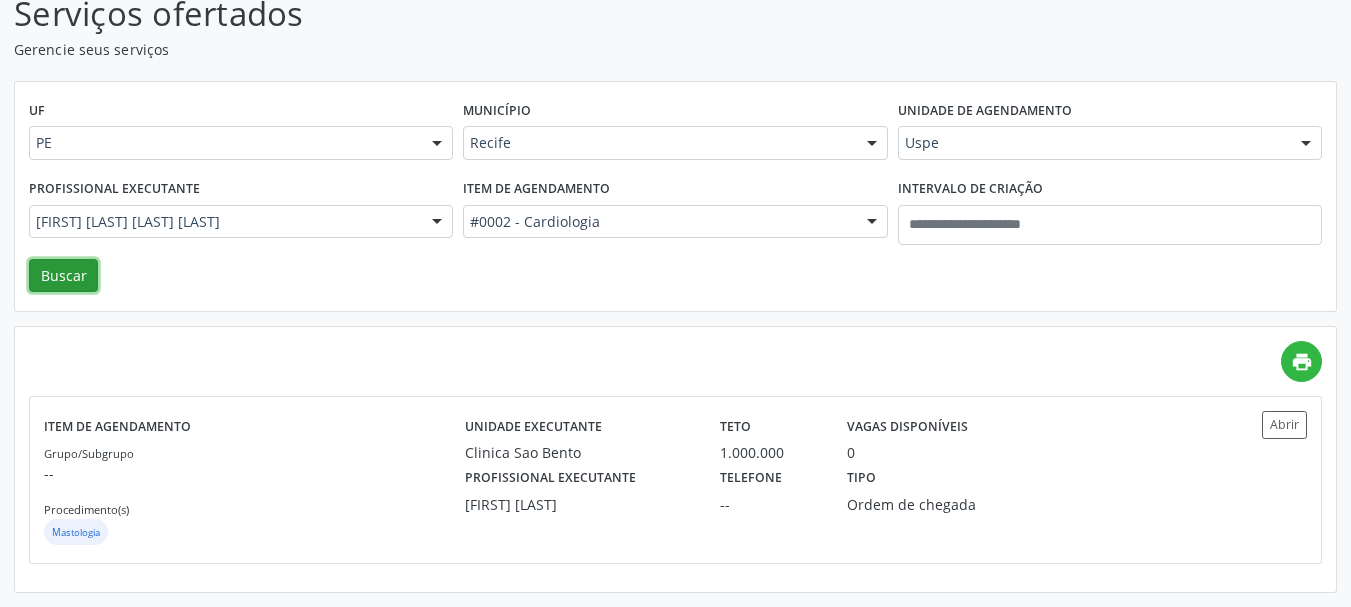 click on "Buscar" at bounding box center (63, 276) 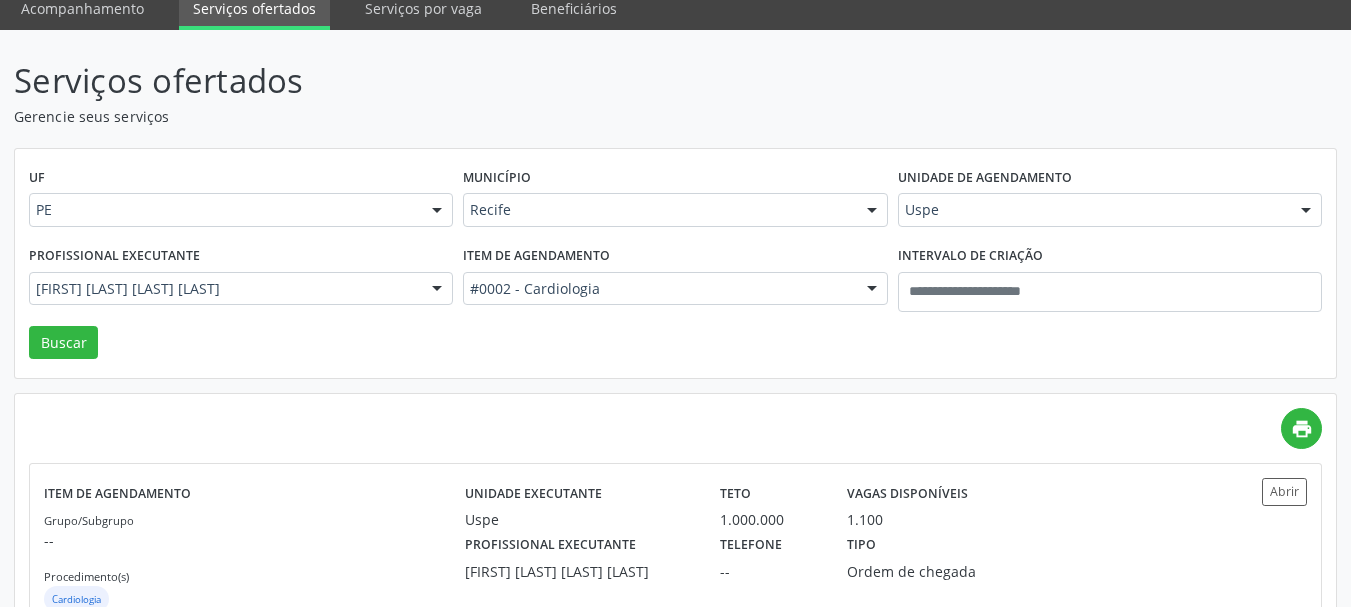 scroll, scrollTop: 147, scrollLeft: 0, axis: vertical 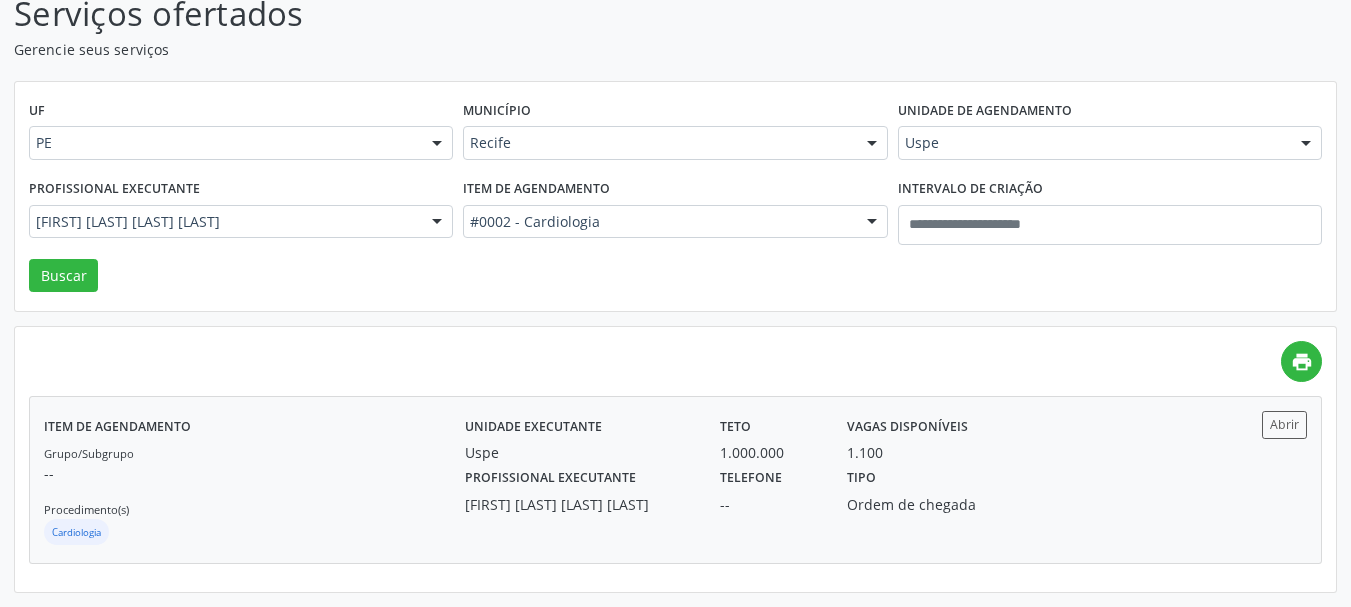 click on "Unidade executante
Uspe
Teto
1.000.000
Vagas disponíveis
1.100" at bounding box center (833, 437) 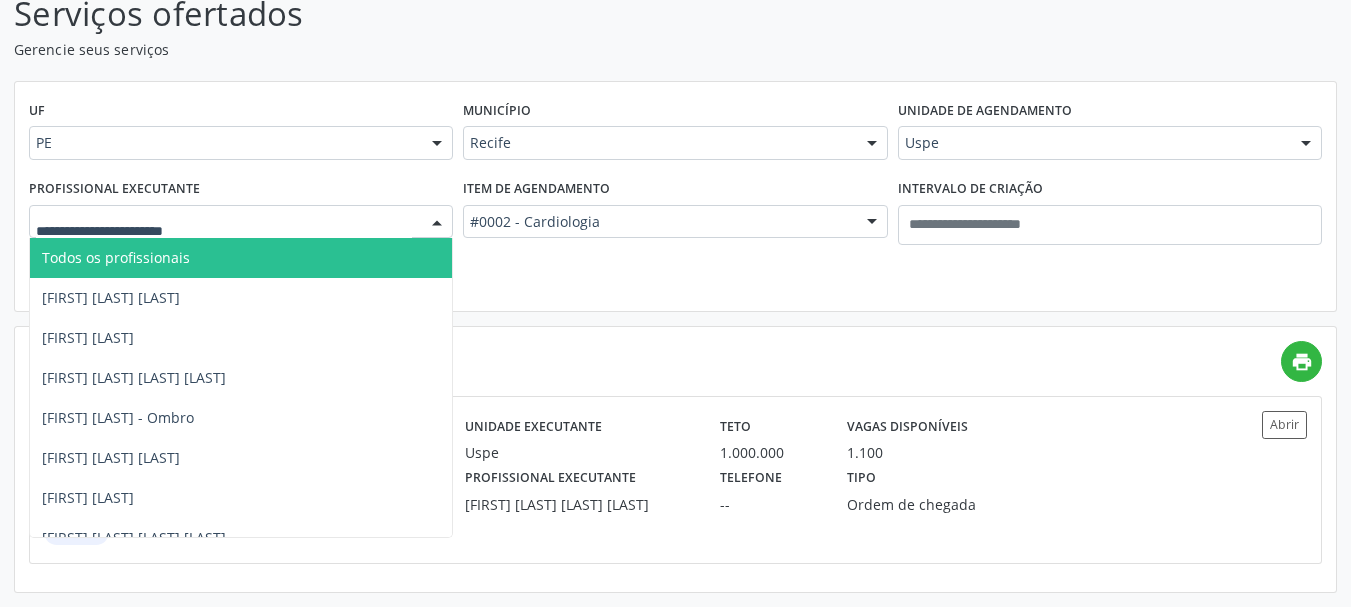 click on "Todos os profissionais" at bounding box center (246, 258) 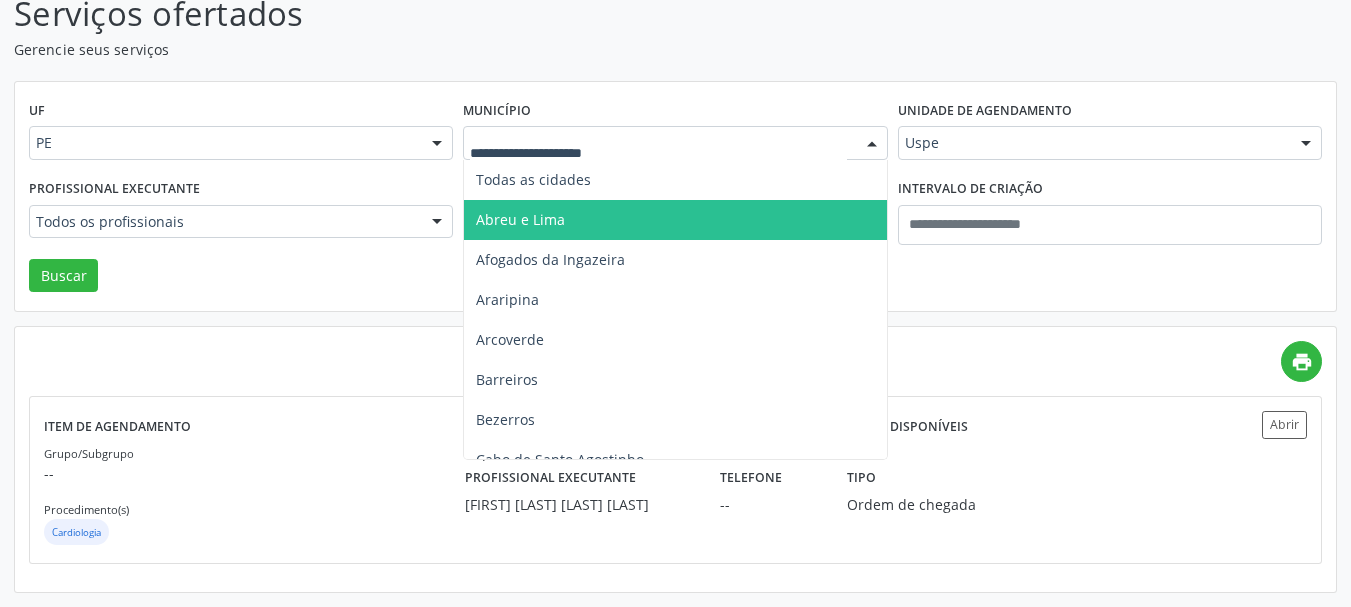 click at bounding box center (675, 143) 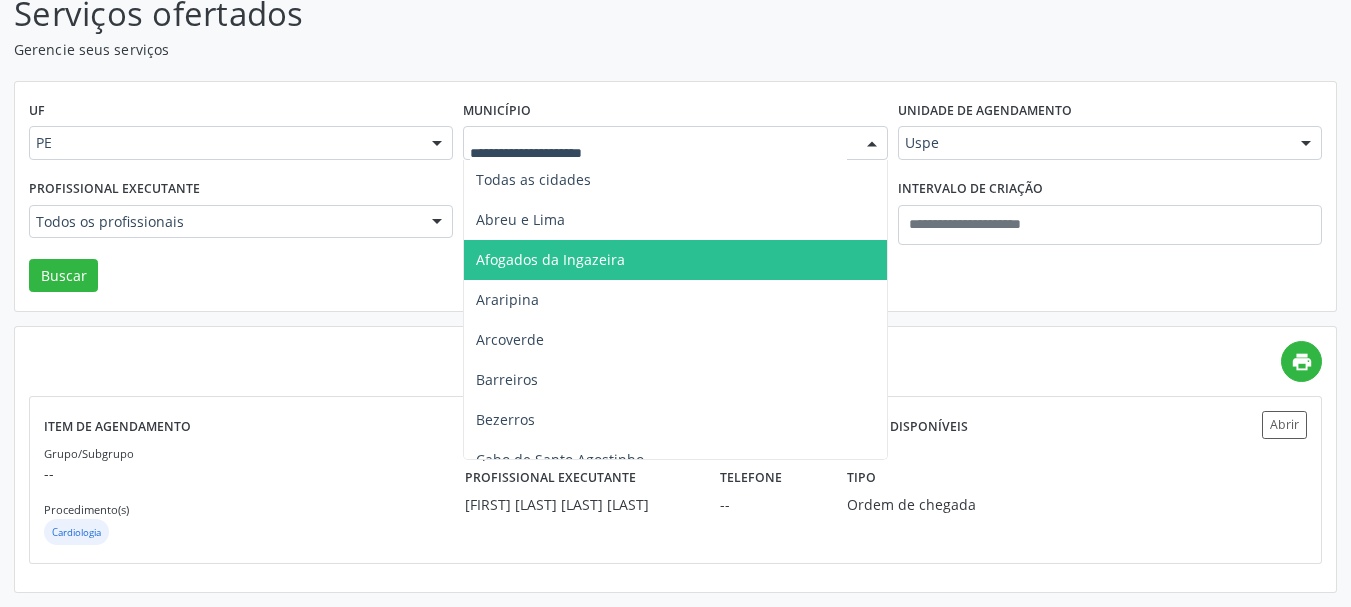 click on "Afogados da Ingazeira" at bounding box center [675, 260] 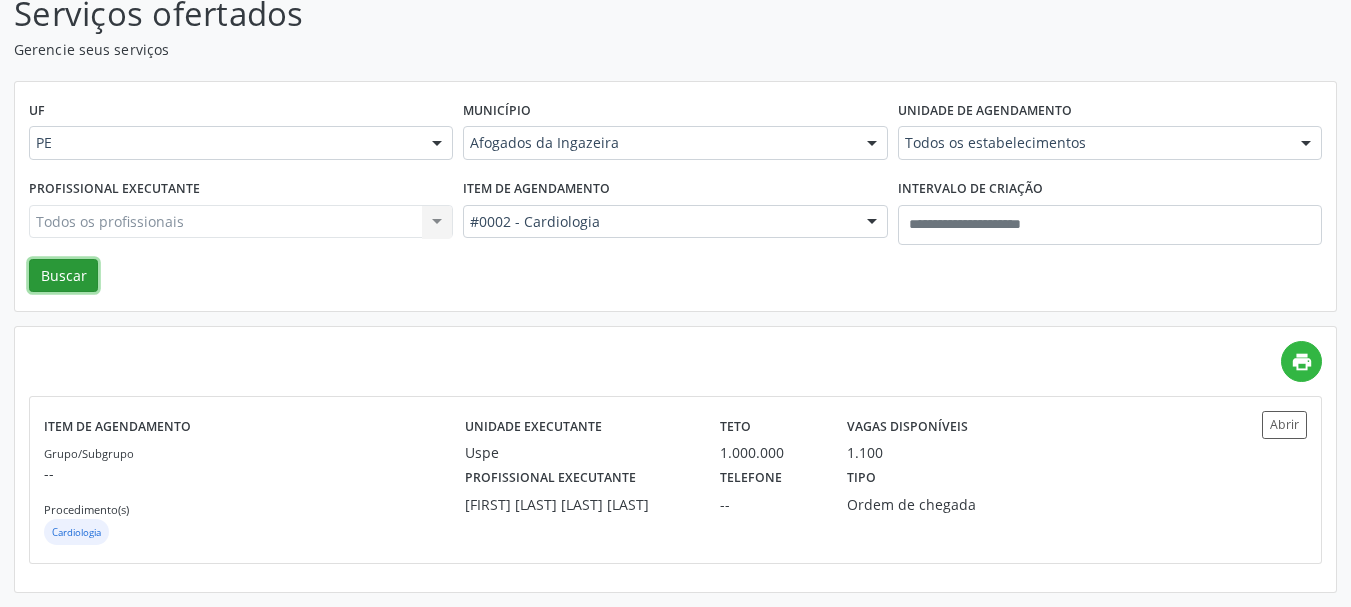 click on "Buscar" at bounding box center [63, 276] 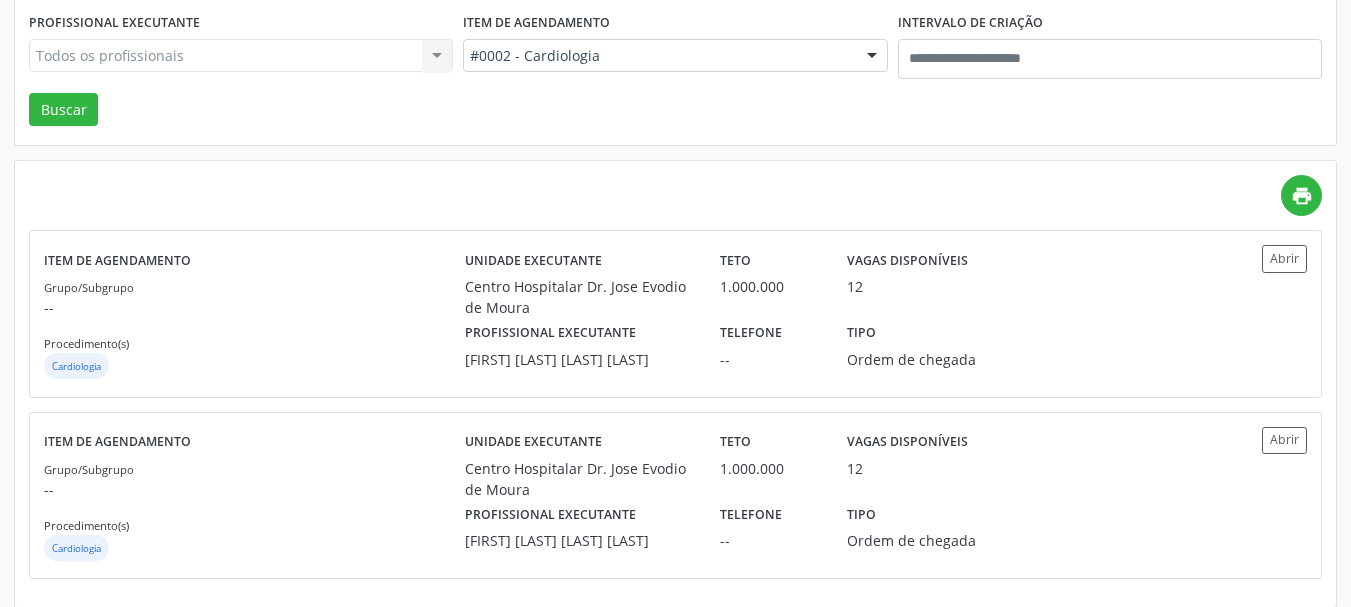 scroll, scrollTop: 328, scrollLeft: 0, axis: vertical 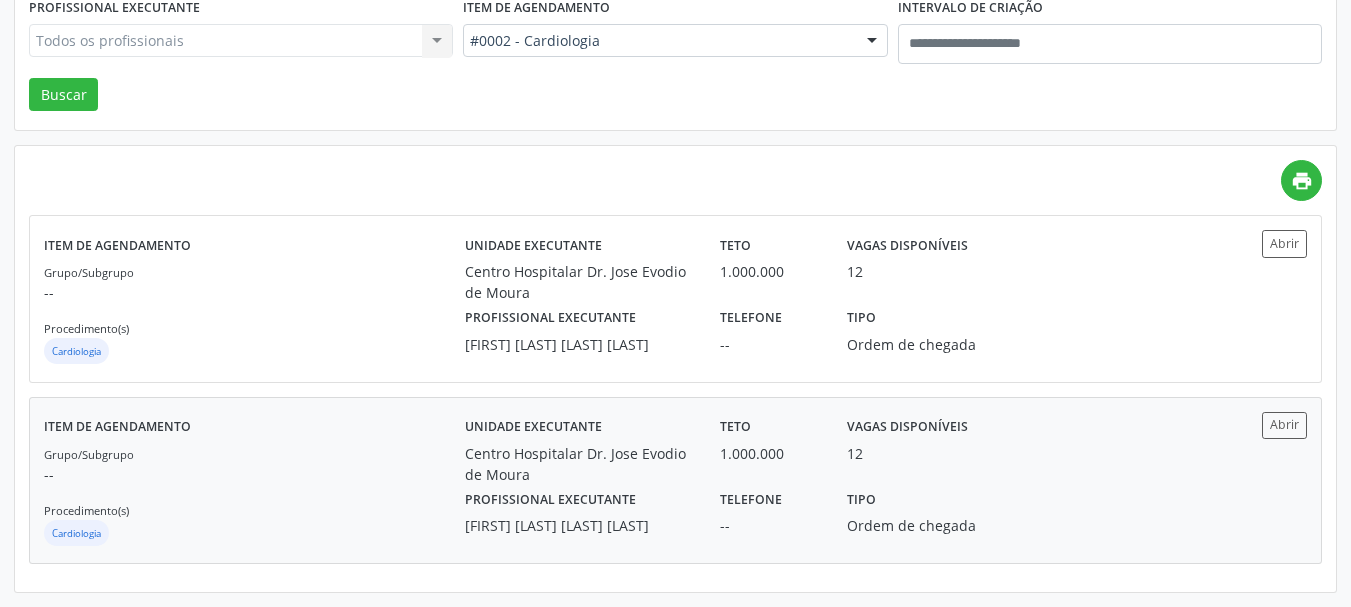 click on "Unidade executante
Centro Hospitalar Dr. Jose Evodio de Moura" at bounding box center (578, 448) 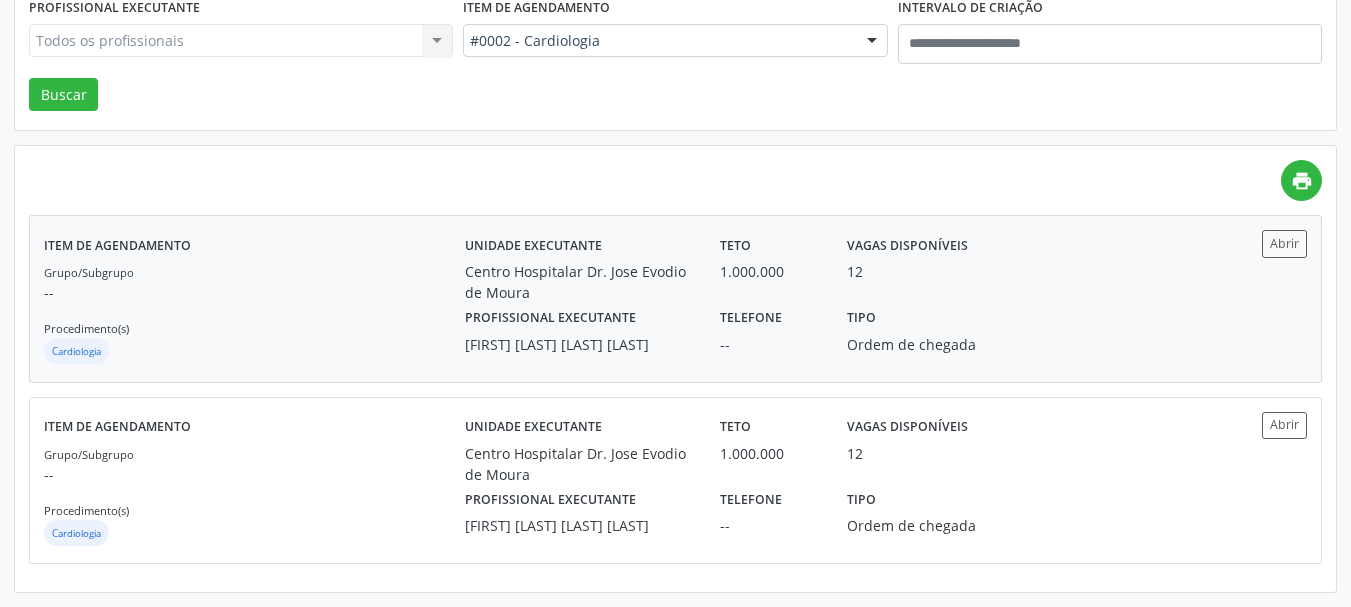click on "Centro Hospitalar Dr. Jose Evodio de Moura" at bounding box center (578, 282) 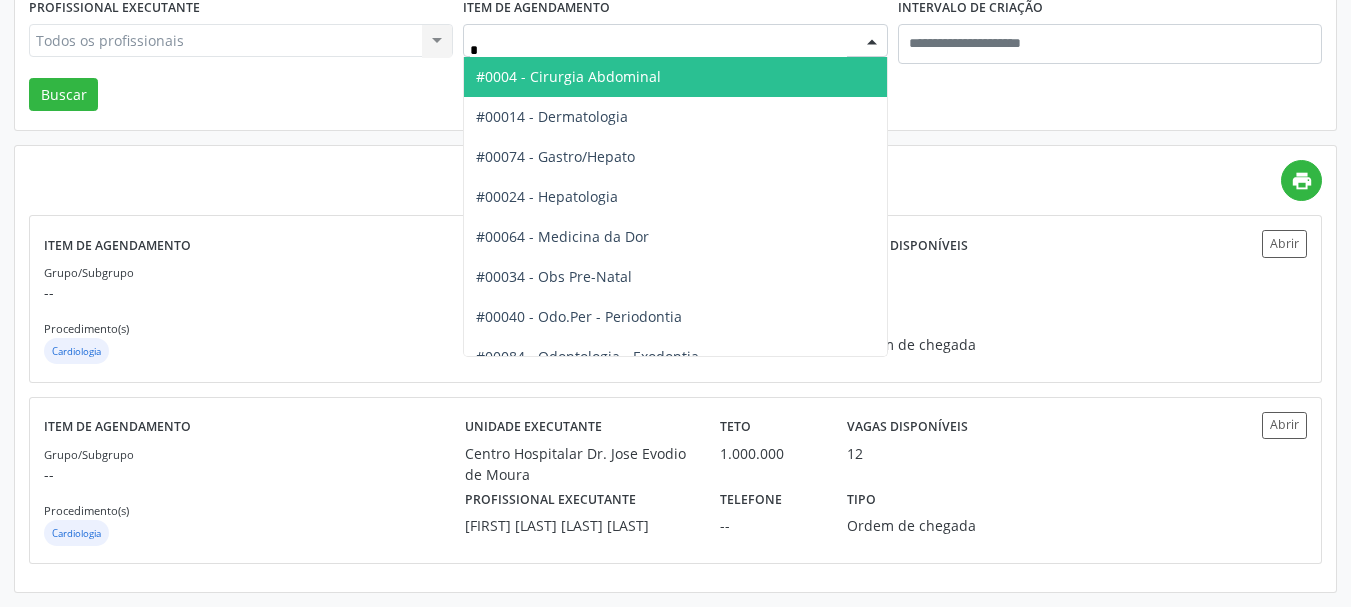 type on "**" 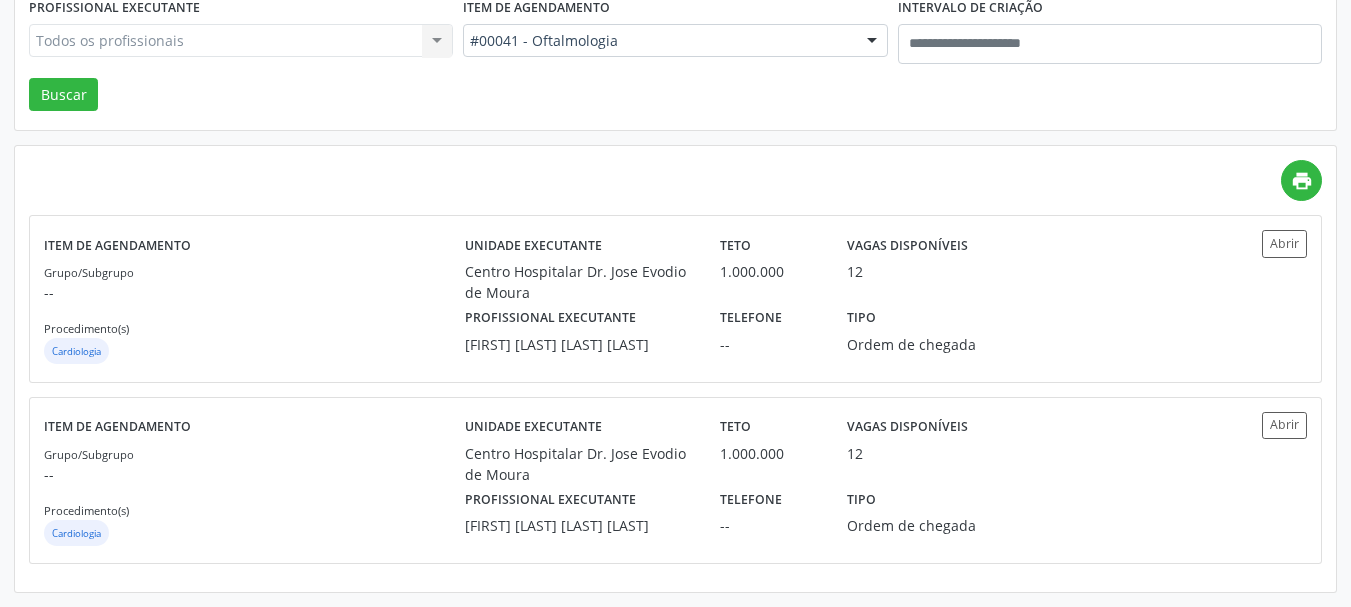 scroll, scrollTop: 161, scrollLeft: 0, axis: vertical 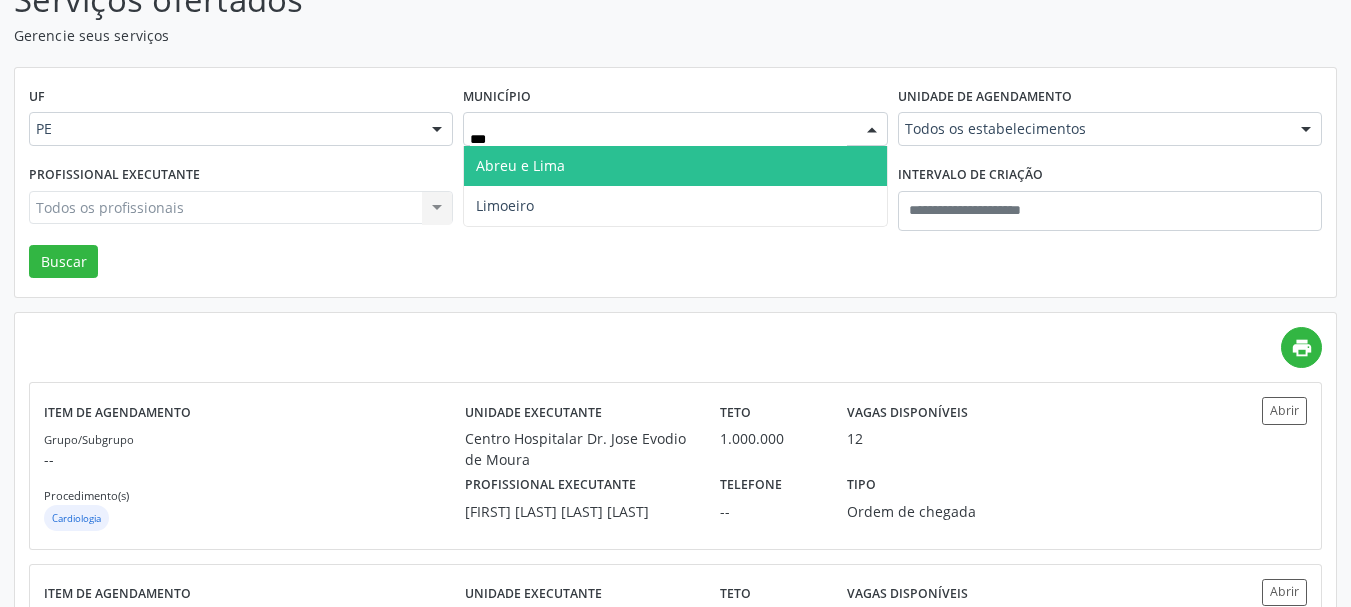 type on "***" 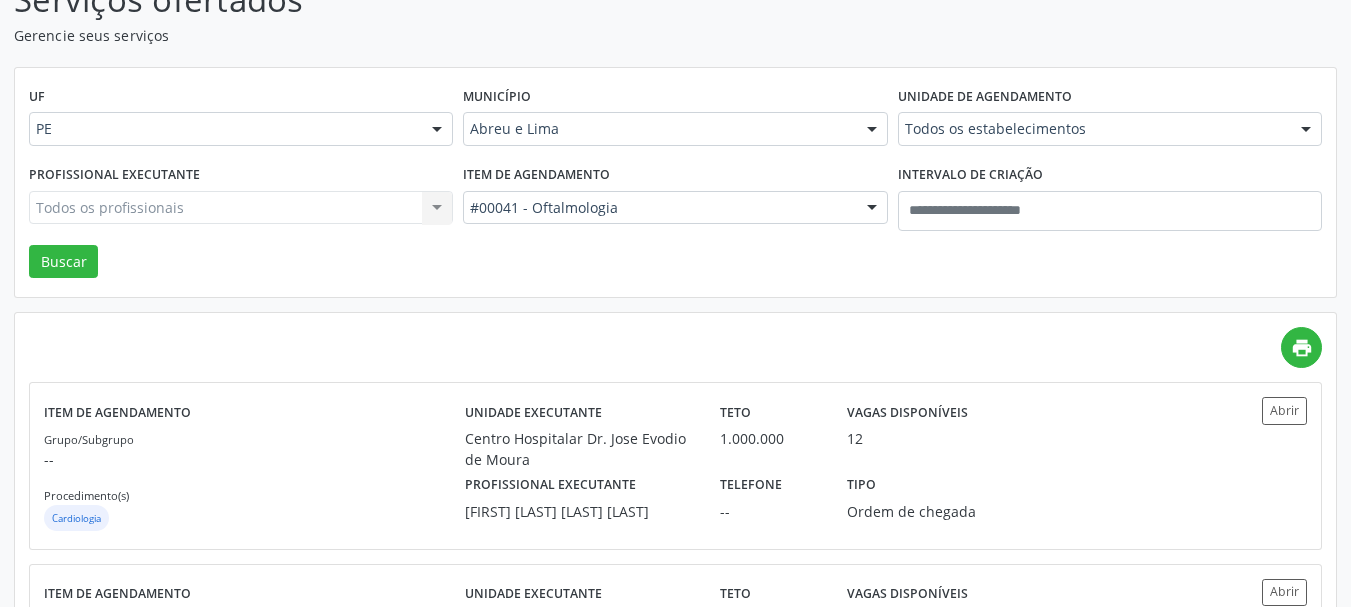 drag, startPoint x: 649, startPoint y: 119, endPoint x: 676, endPoint y: 152, distance: 42.638012 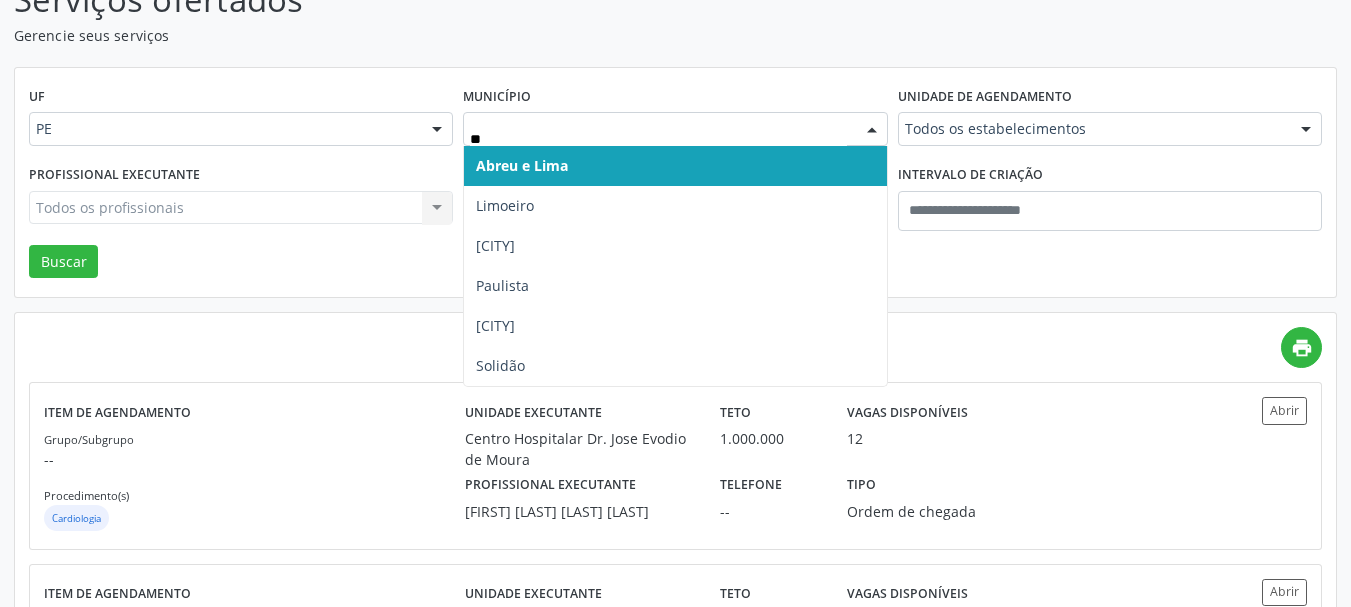 type on "***" 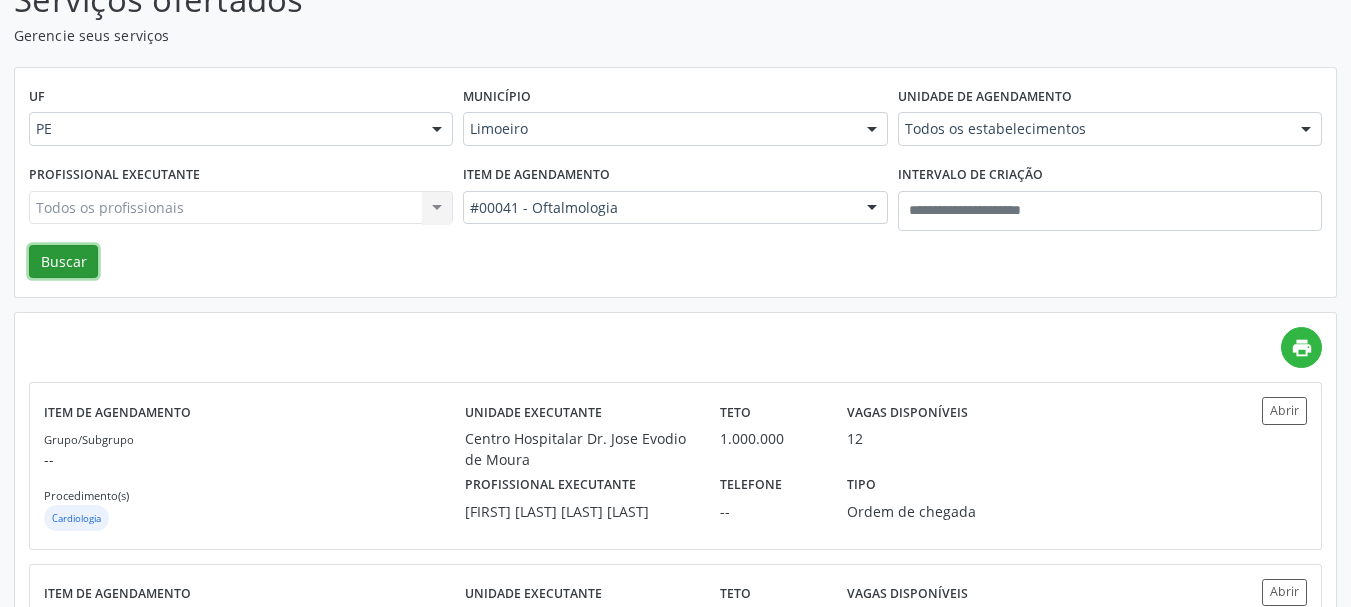 click on "Buscar" at bounding box center (63, 262) 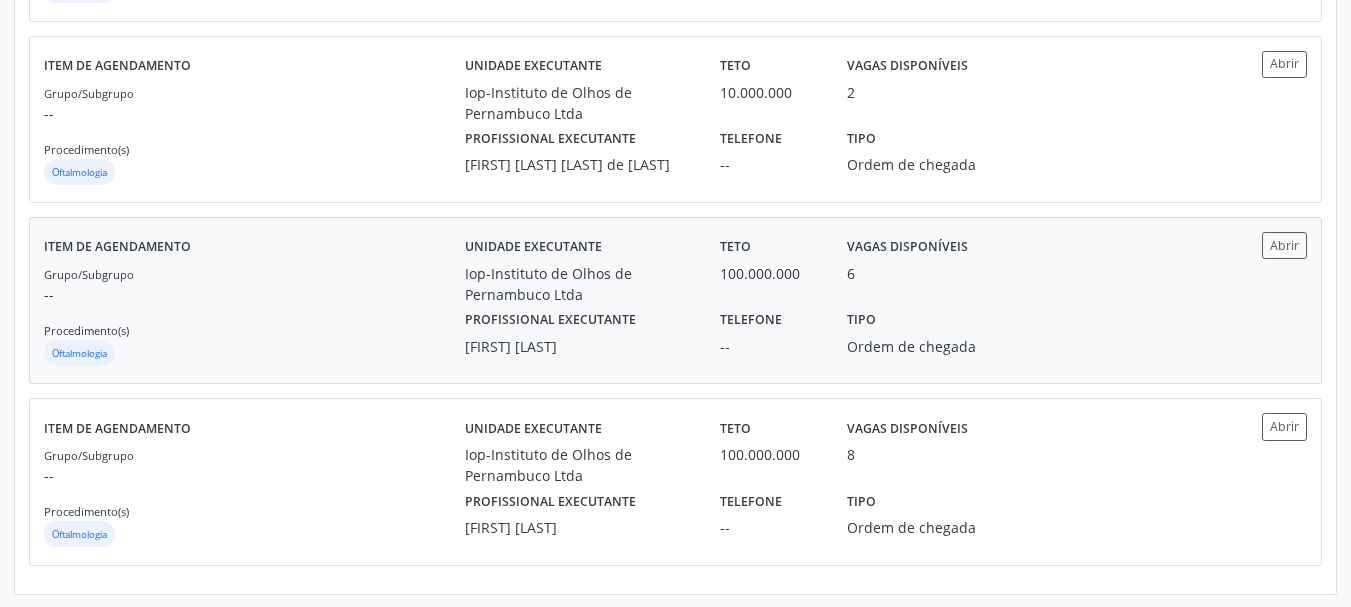 scroll, scrollTop: 691, scrollLeft: 0, axis: vertical 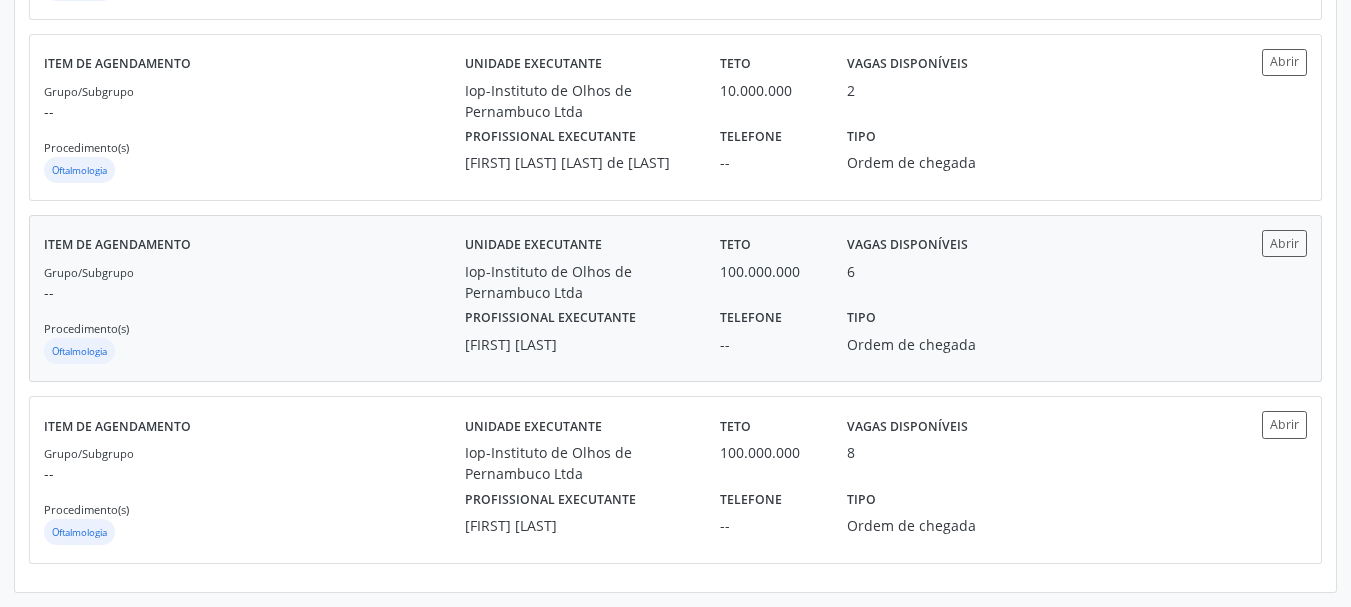 click on "Tipo
Ordem de chegada" at bounding box center [928, 329] 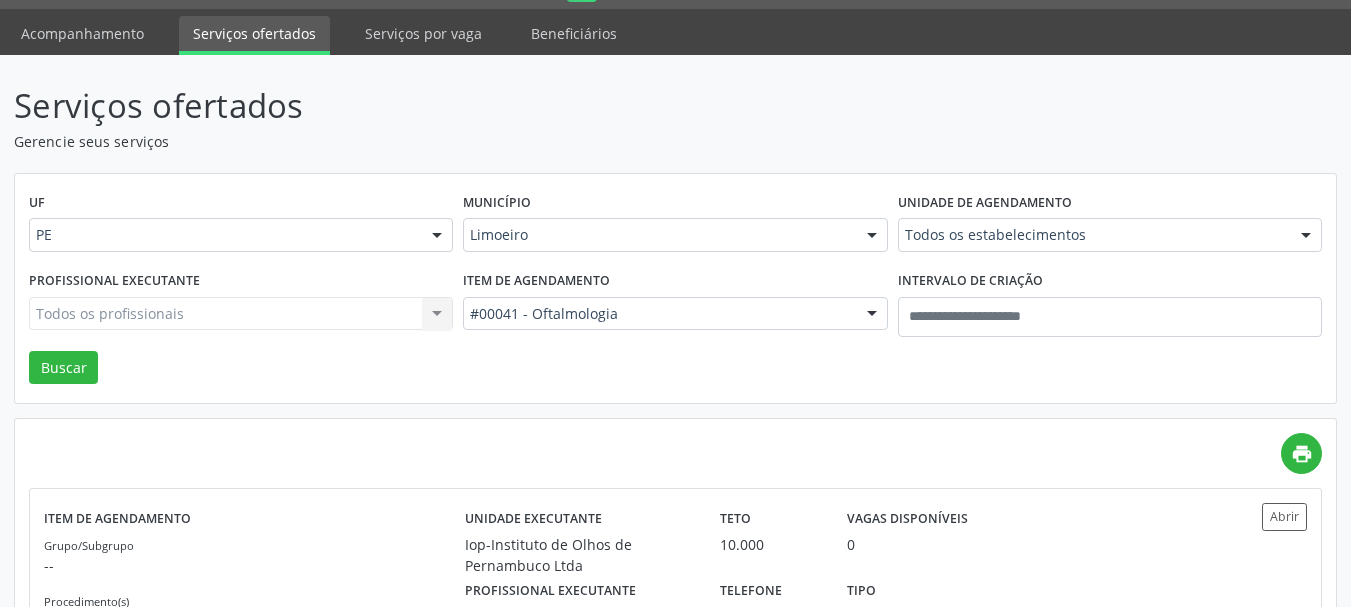 scroll, scrollTop: 0, scrollLeft: 0, axis: both 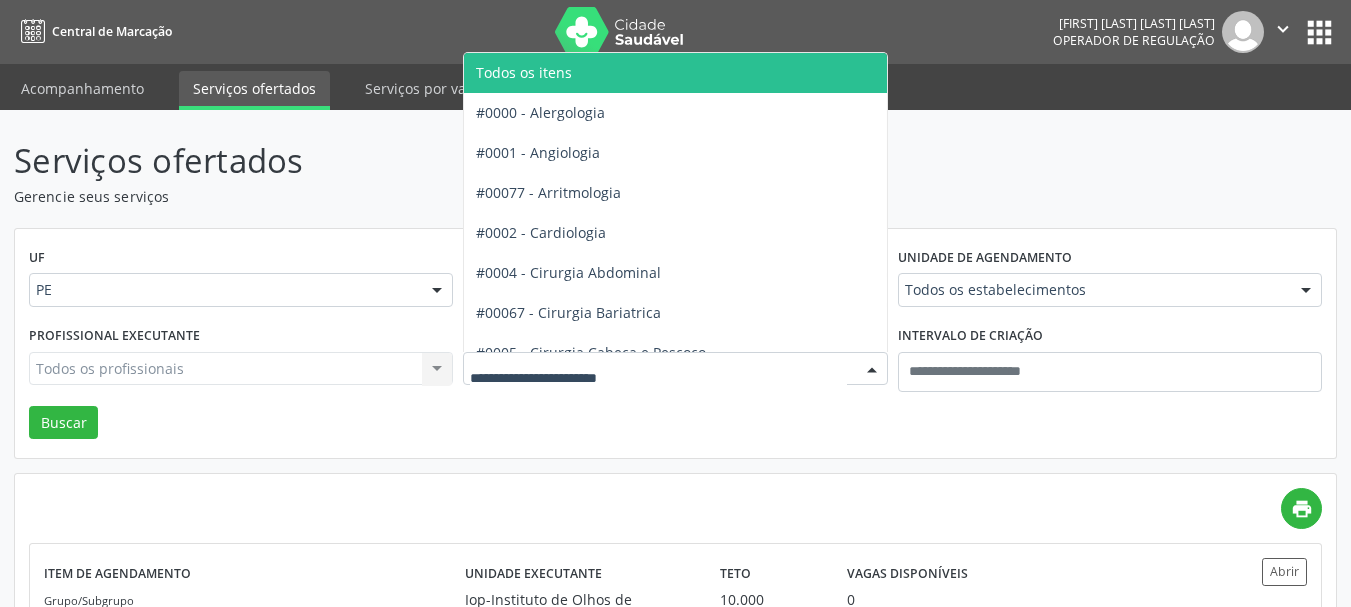 drag, startPoint x: 669, startPoint y: 370, endPoint x: 677, endPoint y: 349, distance: 22.472204 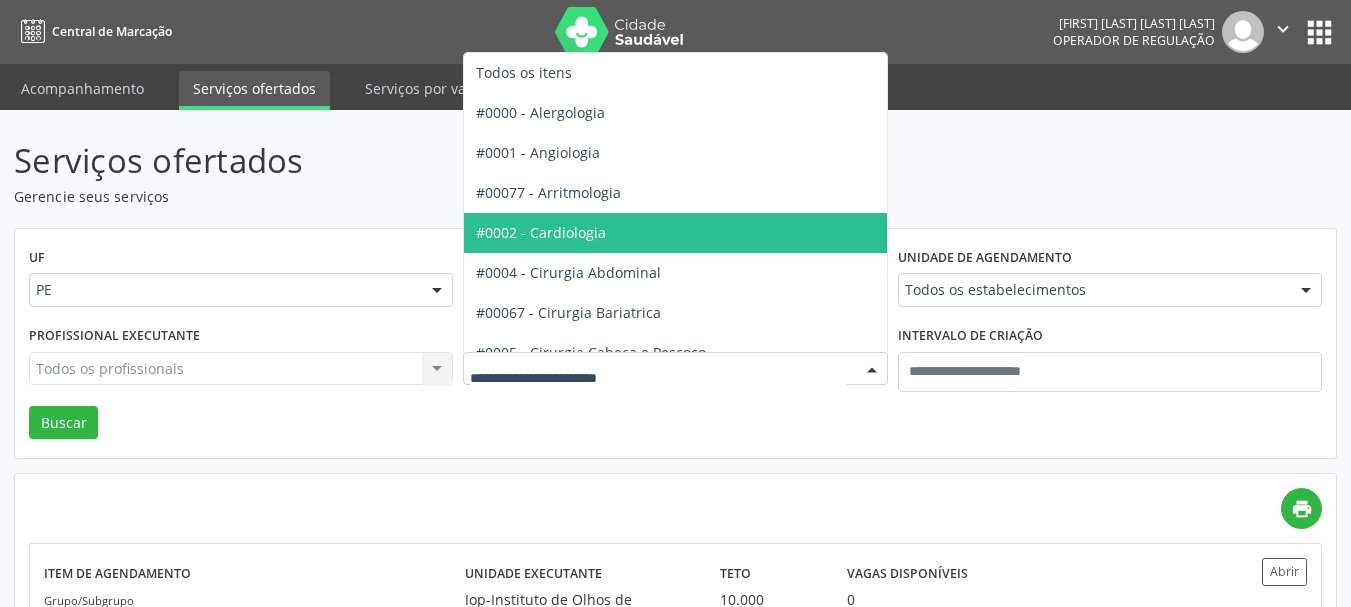 click on "#0002 - Cardiologia" at bounding box center (730, 233) 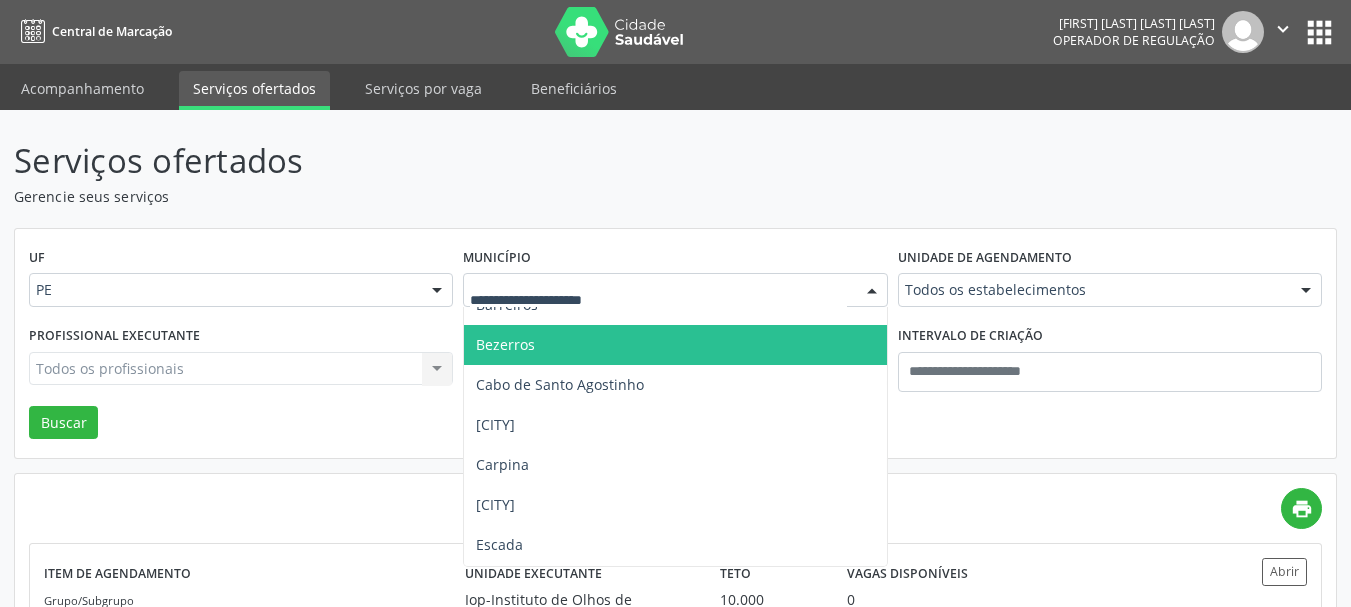 scroll, scrollTop: 333, scrollLeft: 0, axis: vertical 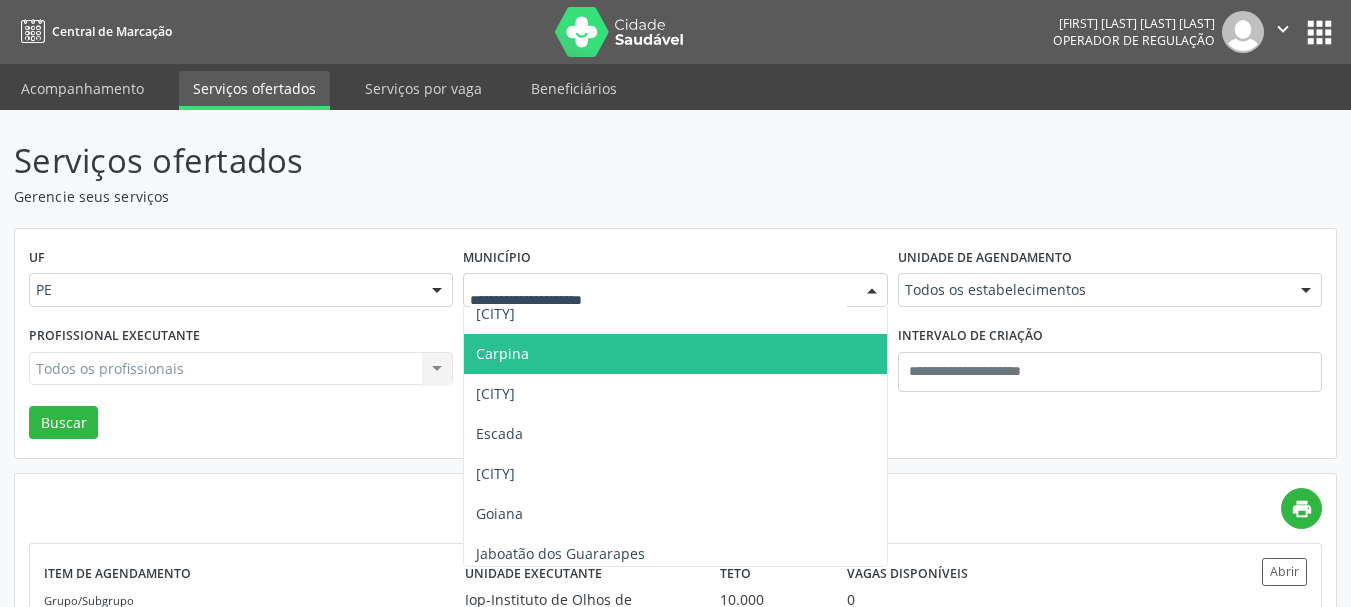 click on "Carpina" at bounding box center [675, 354] 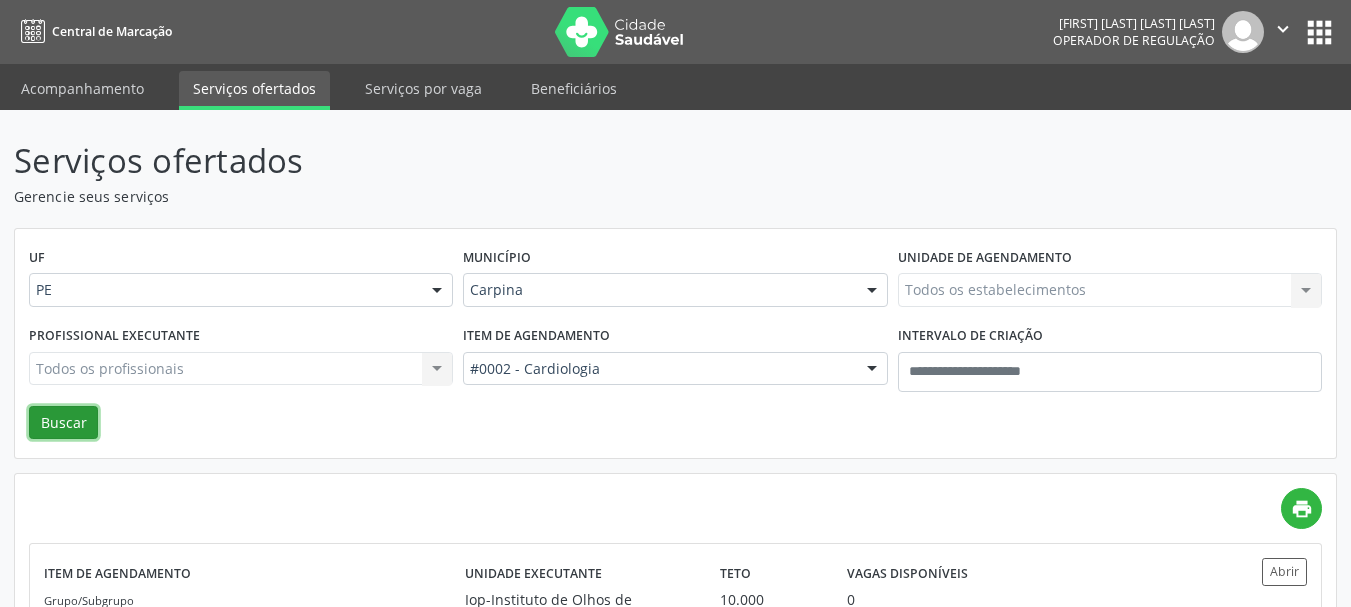 click on "Buscar" at bounding box center [63, 423] 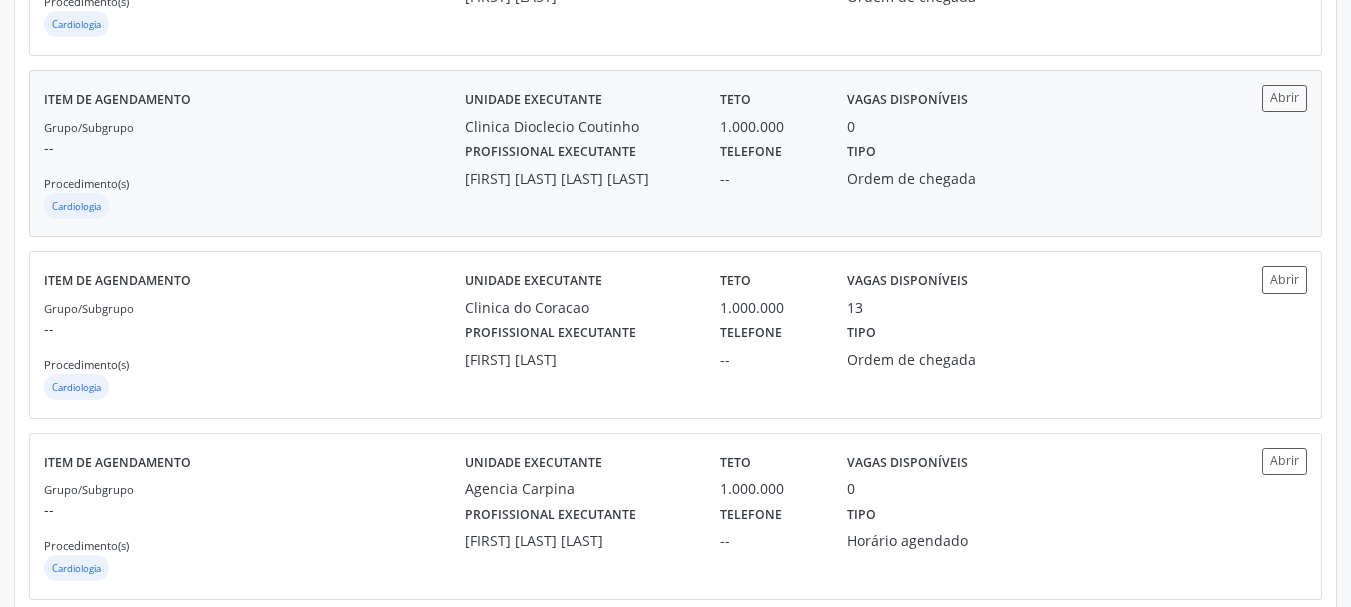 scroll, scrollTop: 1235, scrollLeft: 0, axis: vertical 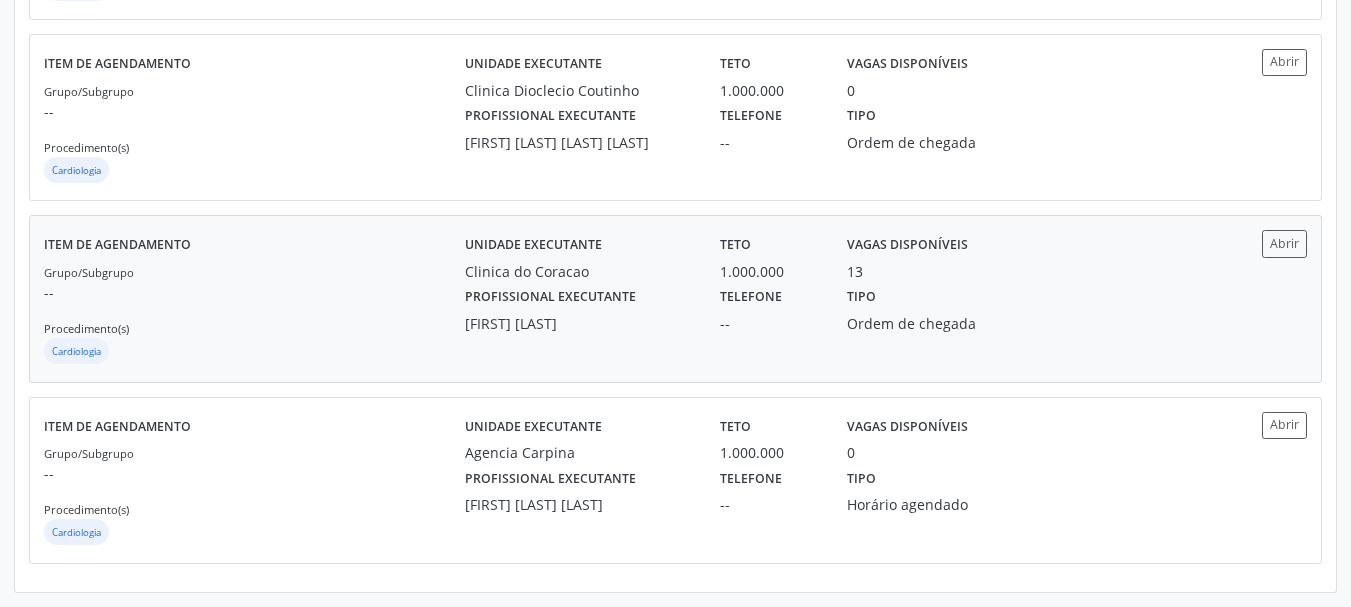 click on "Tipo
Ordem de chegada" at bounding box center [928, 308] 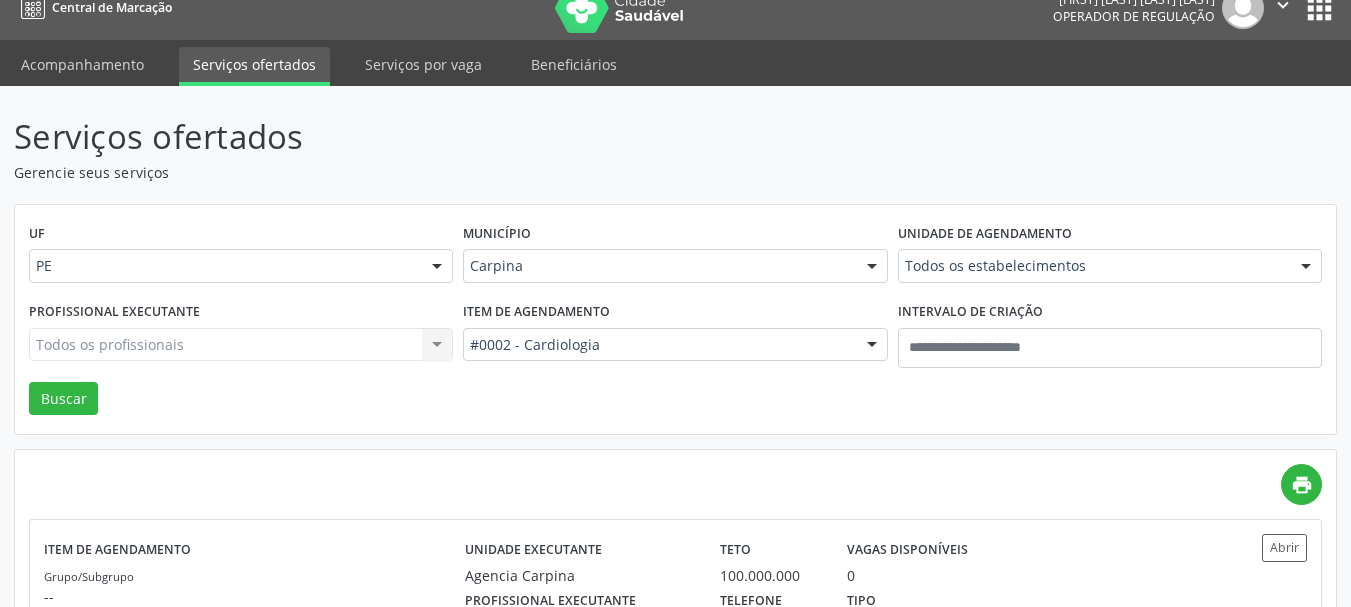 scroll, scrollTop: 0, scrollLeft: 0, axis: both 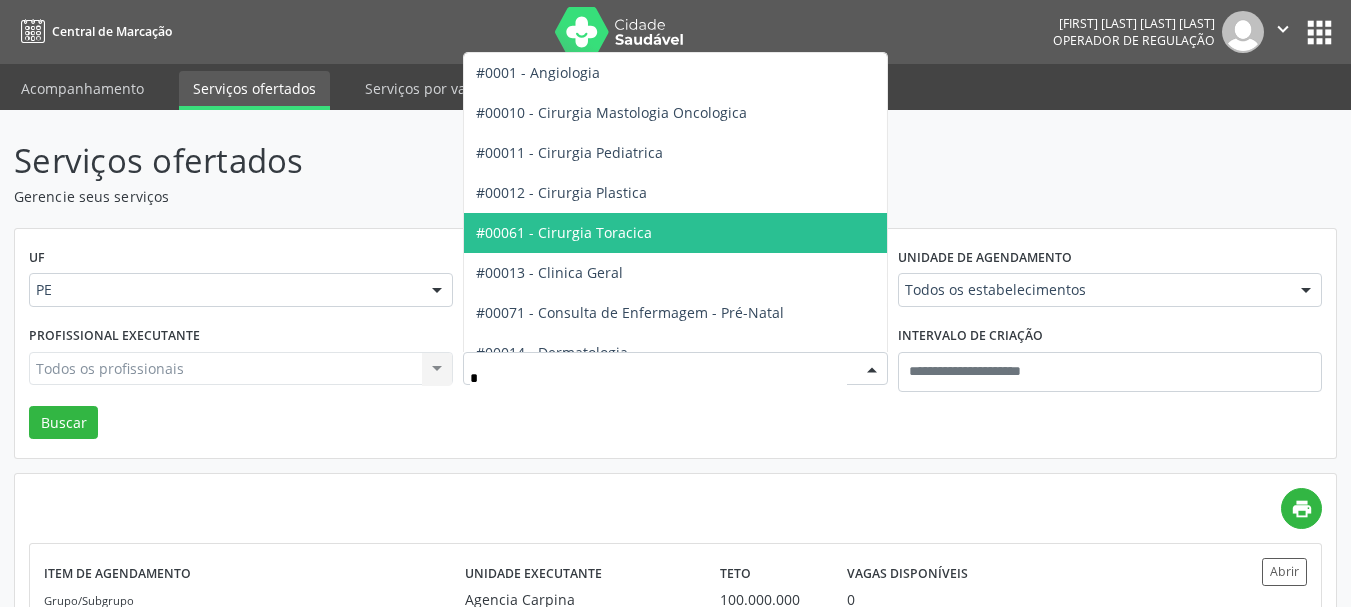 type on "**" 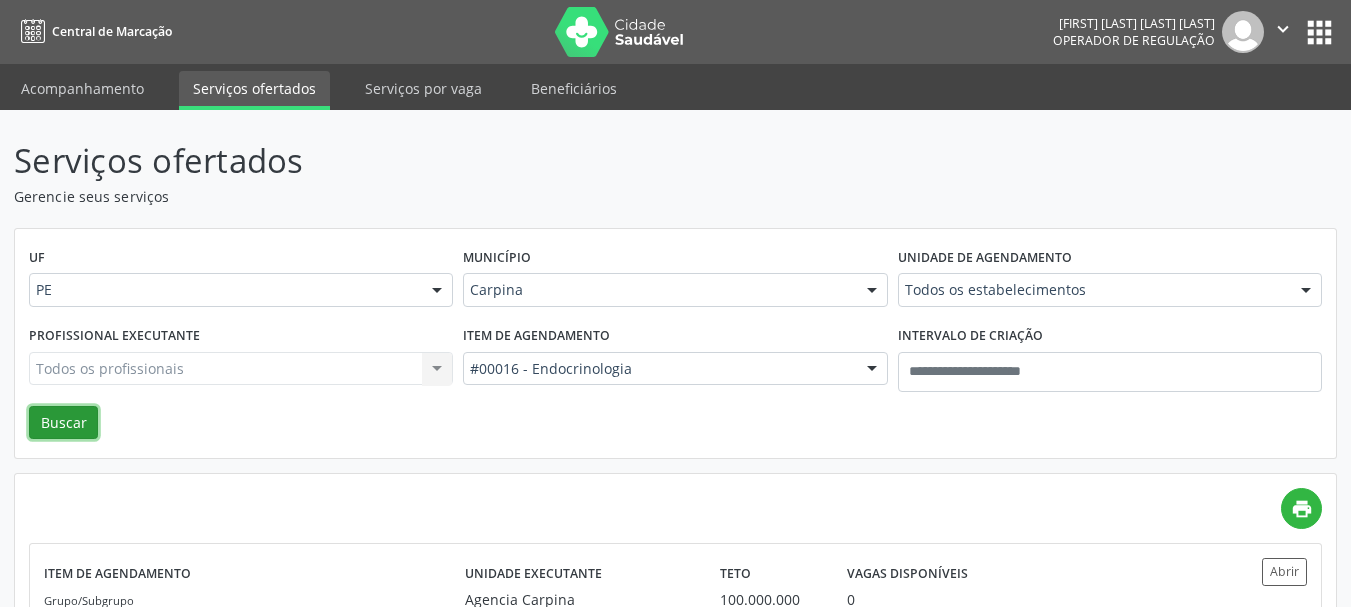click on "Buscar" at bounding box center (63, 423) 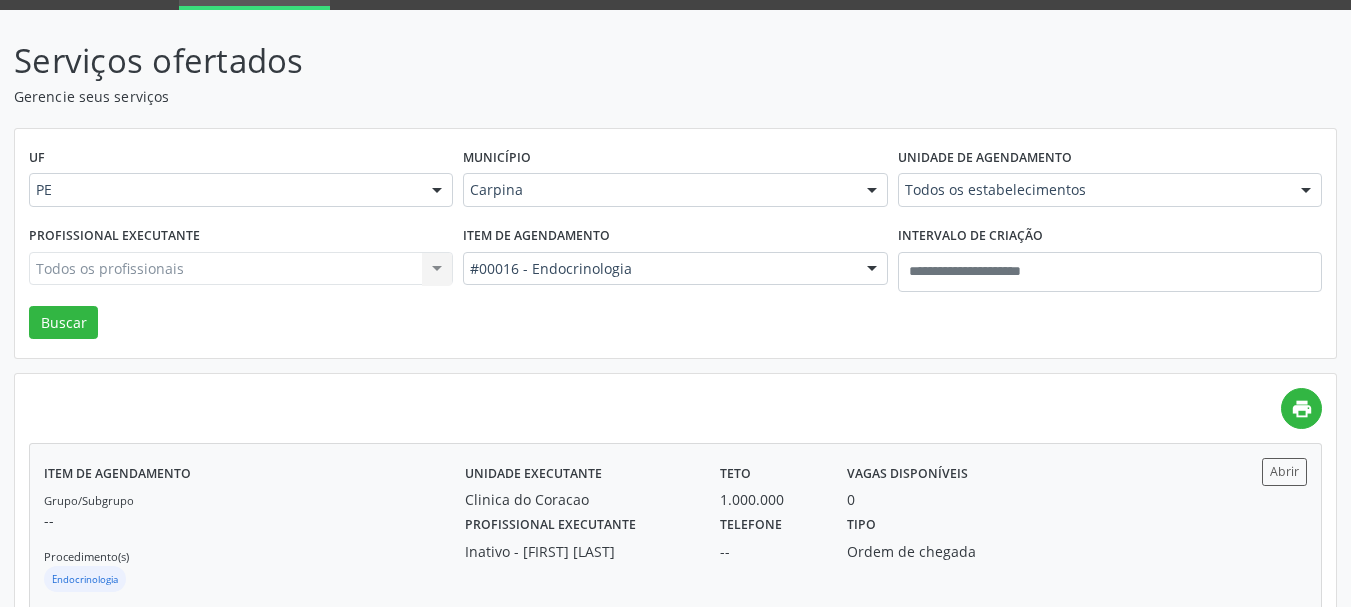 scroll, scrollTop: 147, scrollLeft: 0, axis: vertical 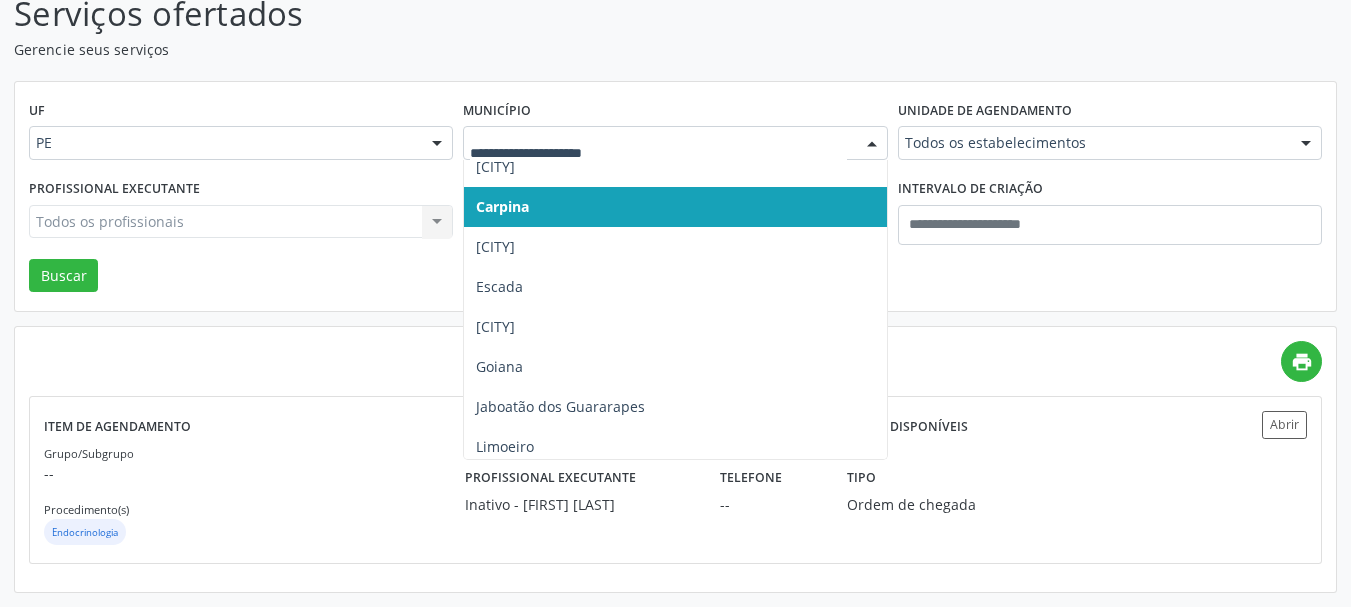 click at bounding box center (675, 143) 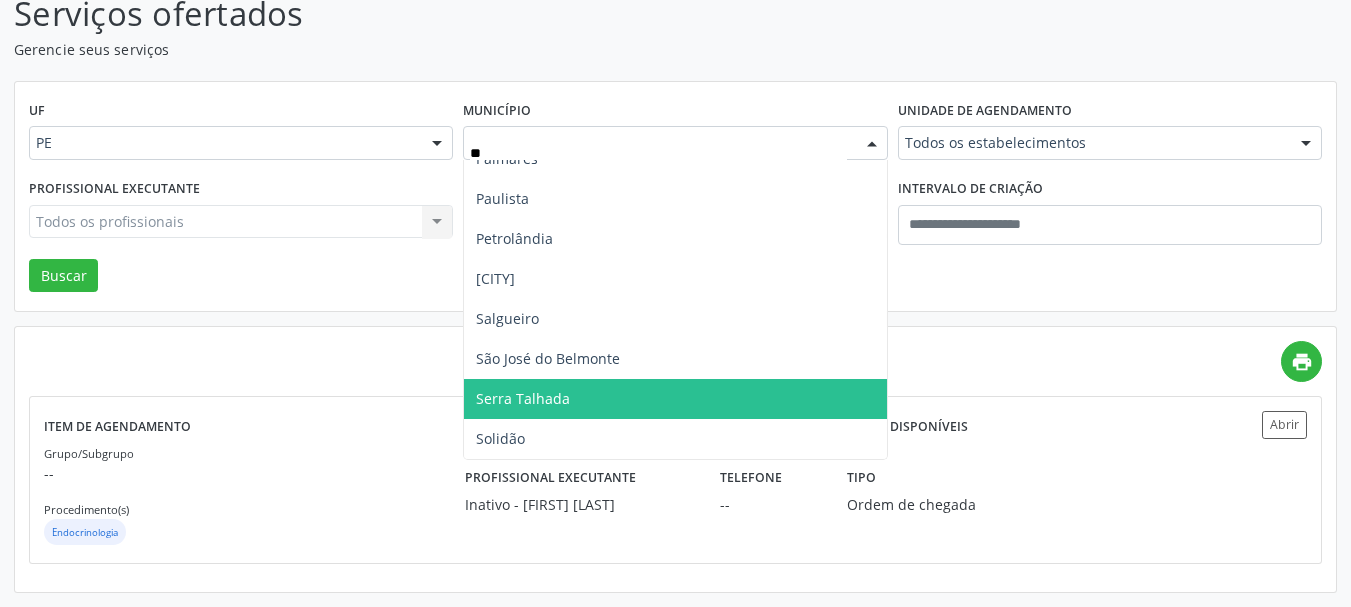 scroll, scrollTop: 0, scrollLeft: 0, axis: both 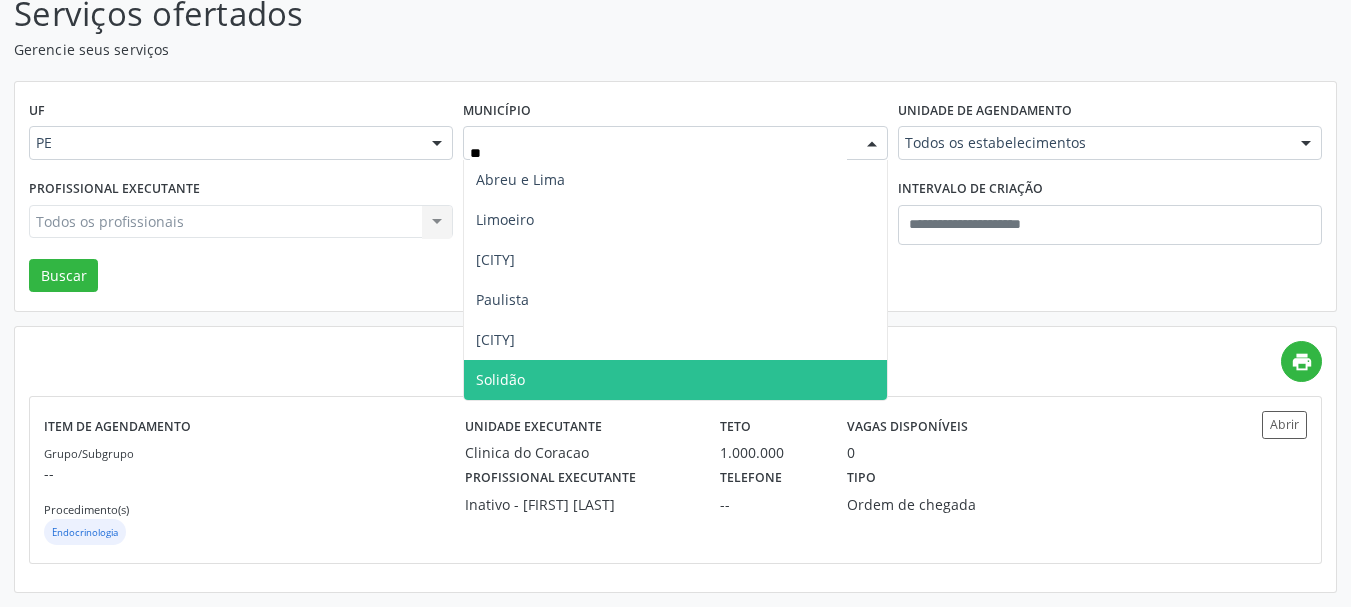 type on "***" 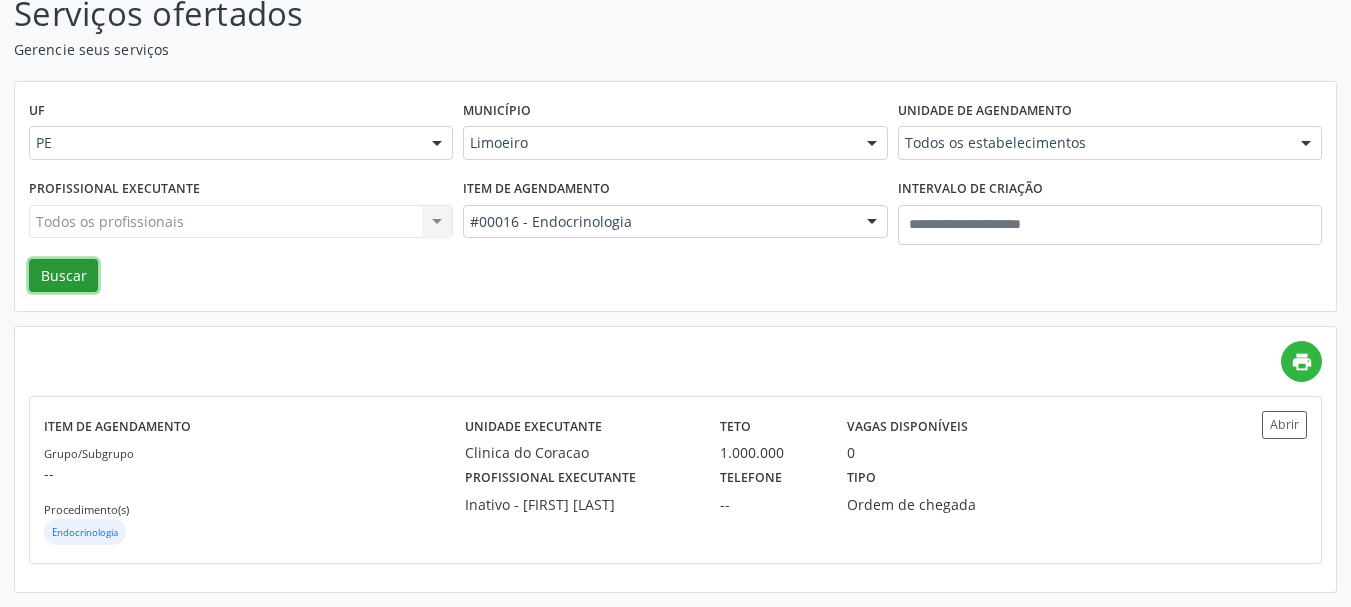 click on "Buscar" at bounding box center (63, 276) 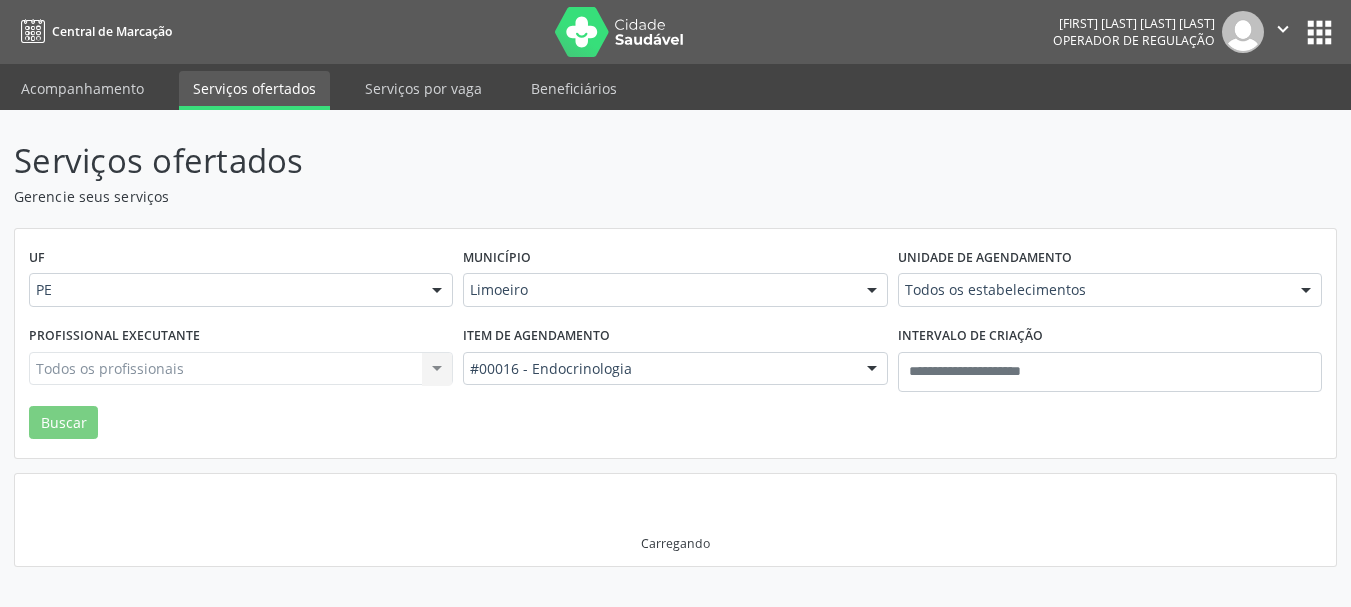 scroll, scrollTop: 0, scrollLeft: 0, axis: both 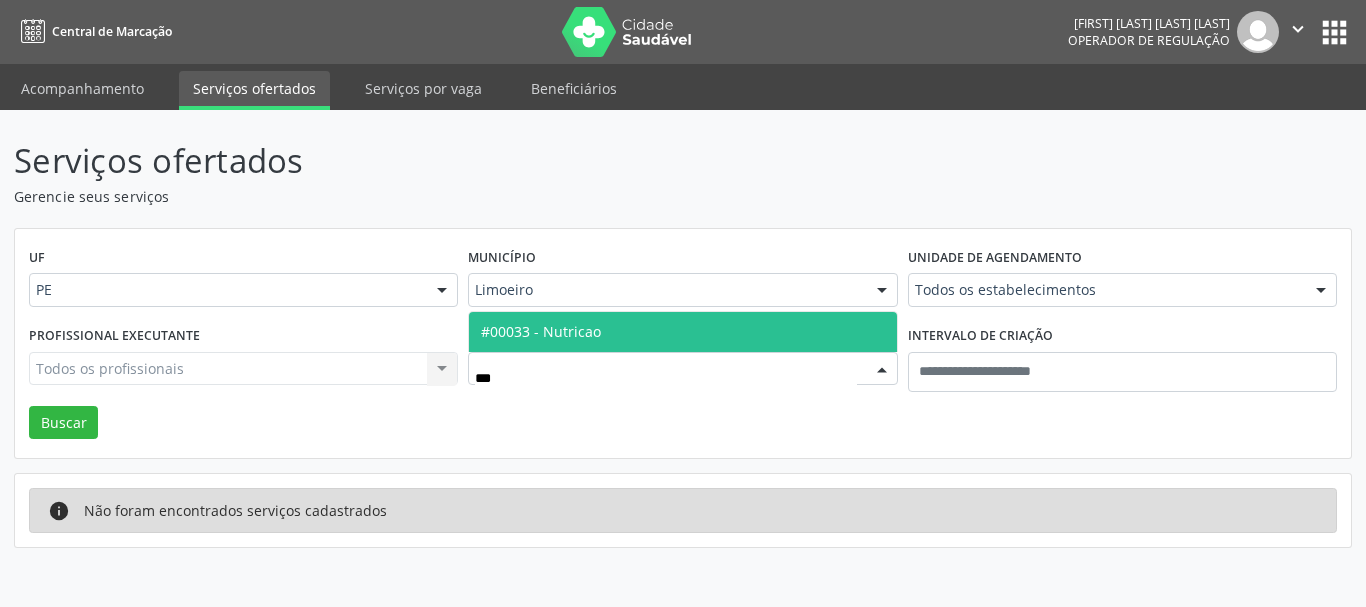 type on "****" 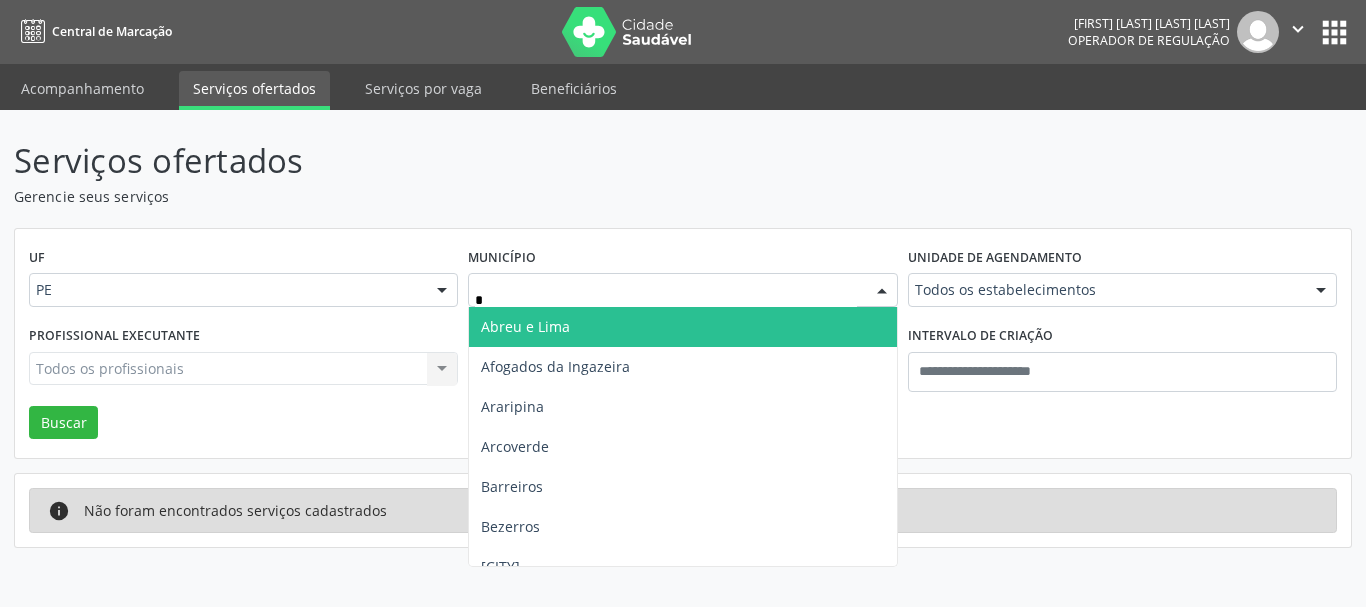 type on "**" 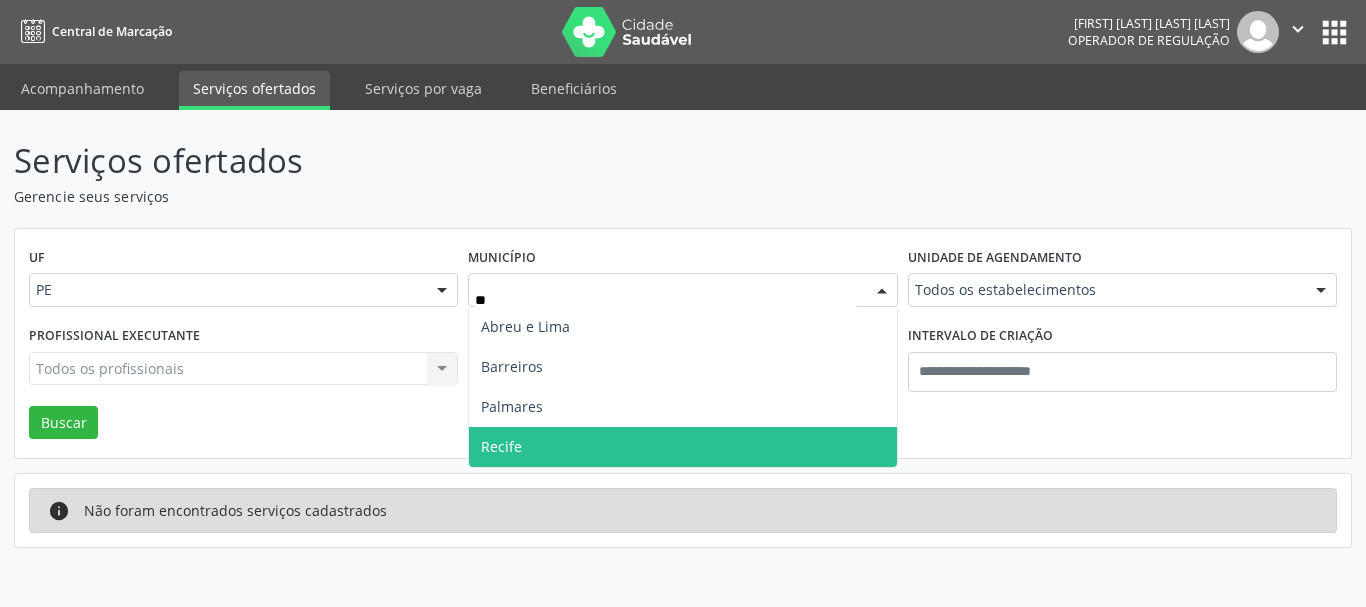 drag, startPoint x: 587, startPoint y: 445, endPoint x: 765, endPoint y: 386, distance: 187.52333 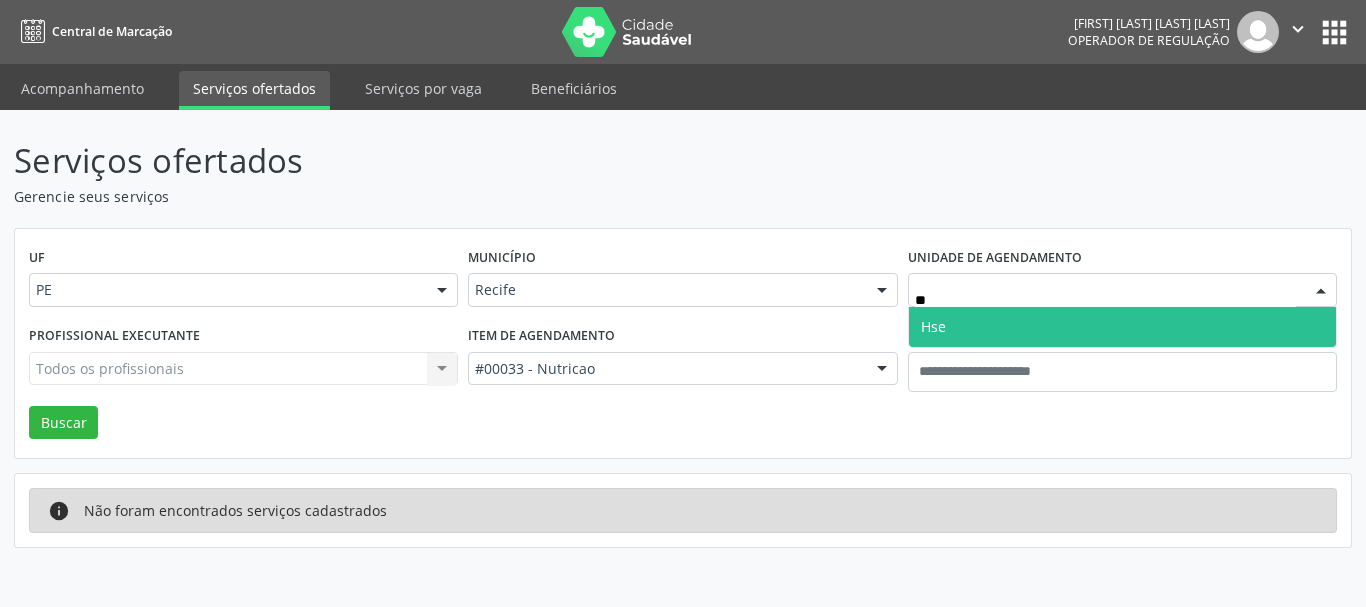 type on "***" 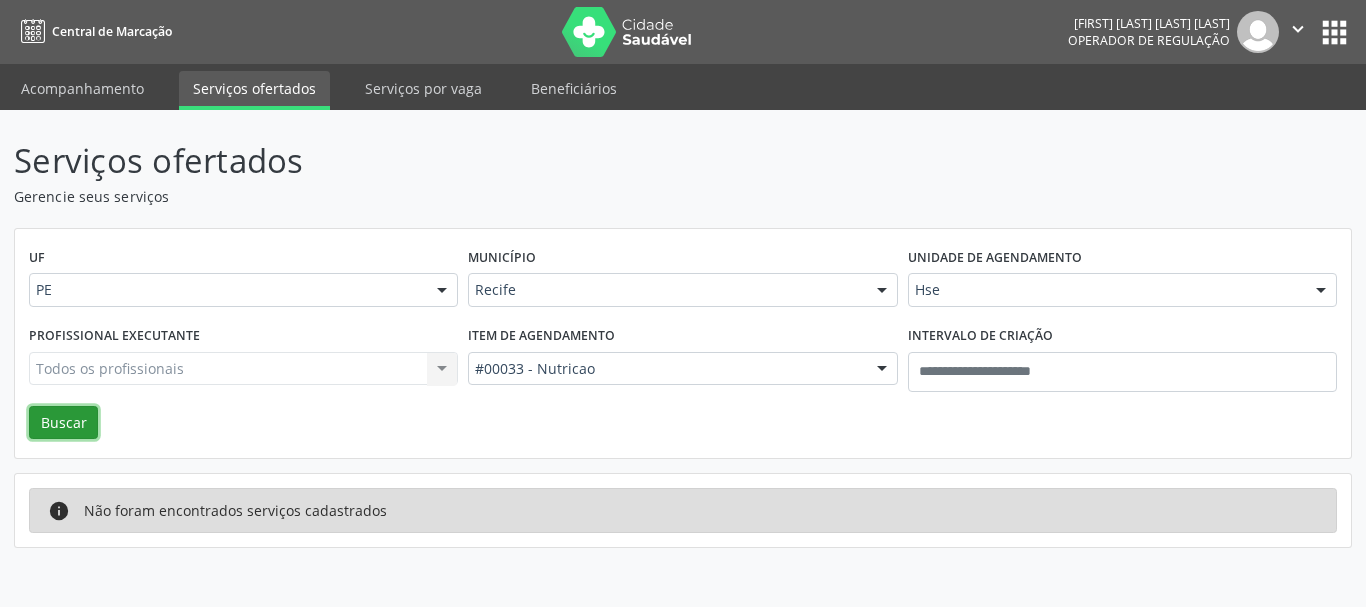 click on "Buscar" at bounding box center (63, 423) 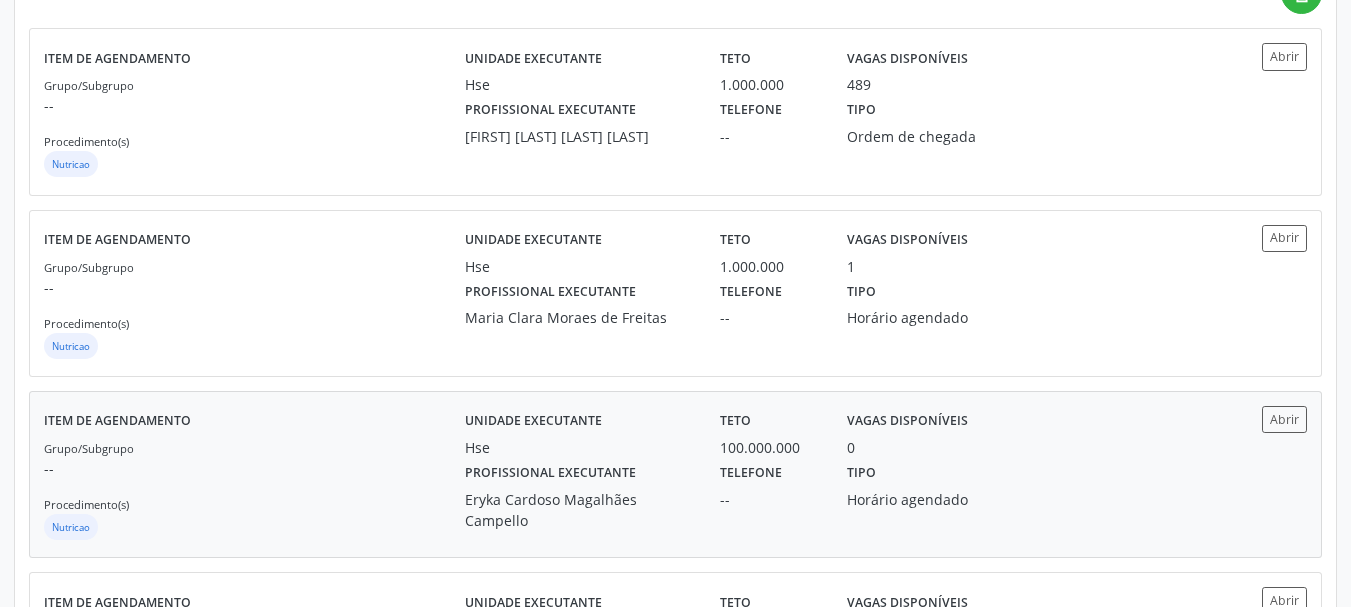 scroll, scrollTop: 333, scrollLeft: 0, axis: vertical 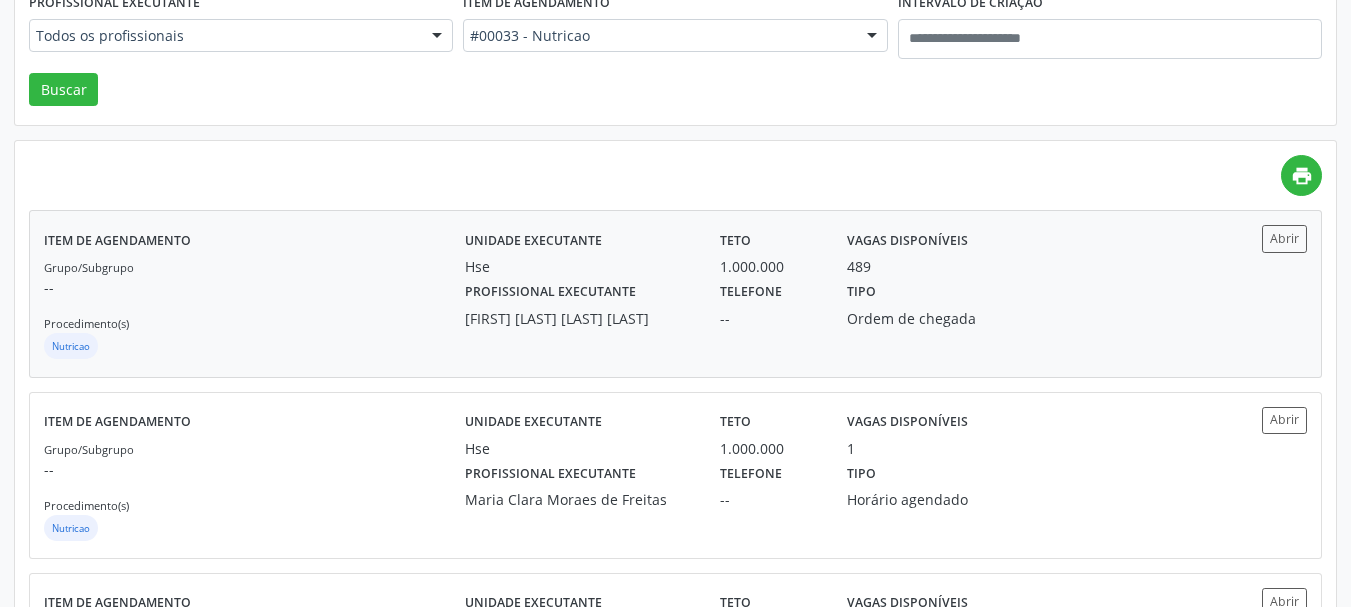 click on "Tipo
Ordem de chegada" at bounding box center [928, 303] 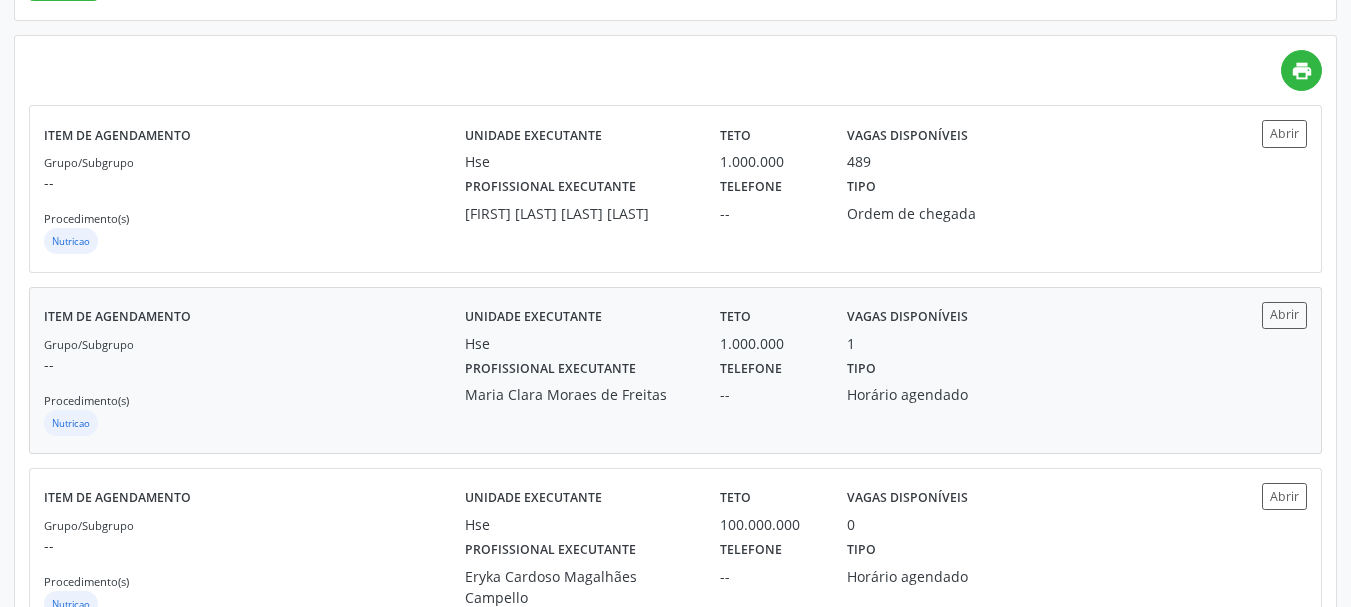 scroll, scrollTop: 667, scrollLeft: 0, axis: vertical 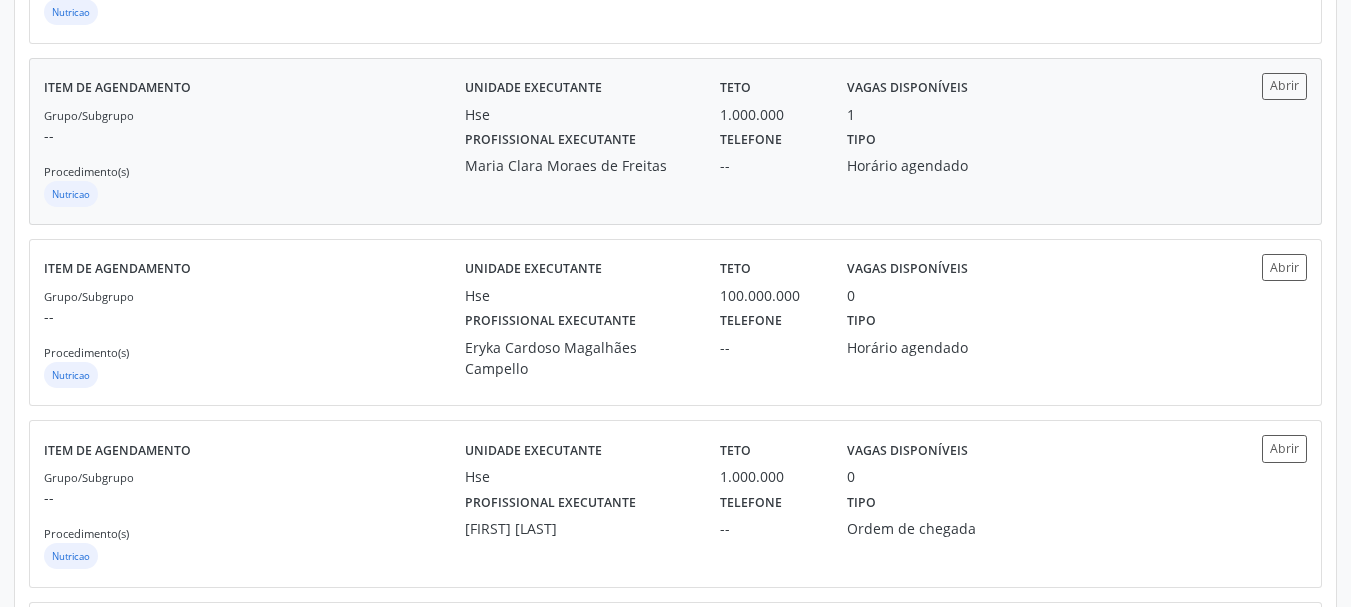 click on "Unidade executante
Hse
Teto
1.000.000
Vagas disponíveis
1
Profissional executante
Maria Clara Moraes de Freitas
Telefone
--
Tipo
Horário agendado" at bounding box center (833, 141) 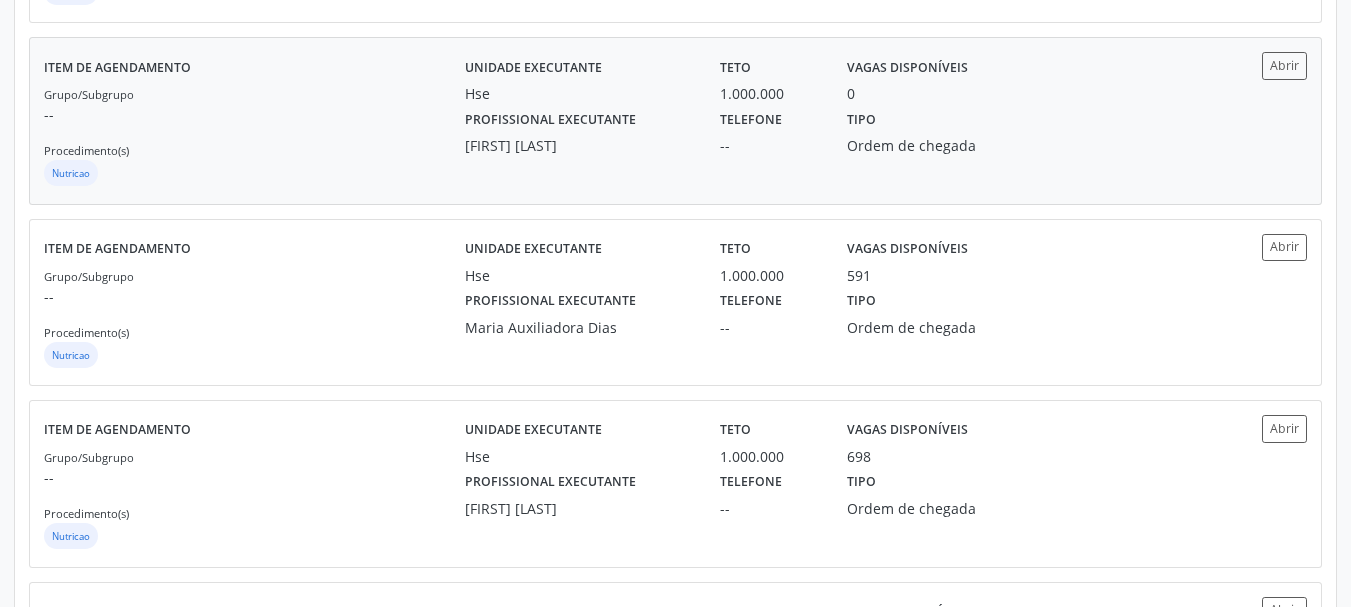scroll, scrollTop: 1333, scrollLeft: 0, axis: vertical 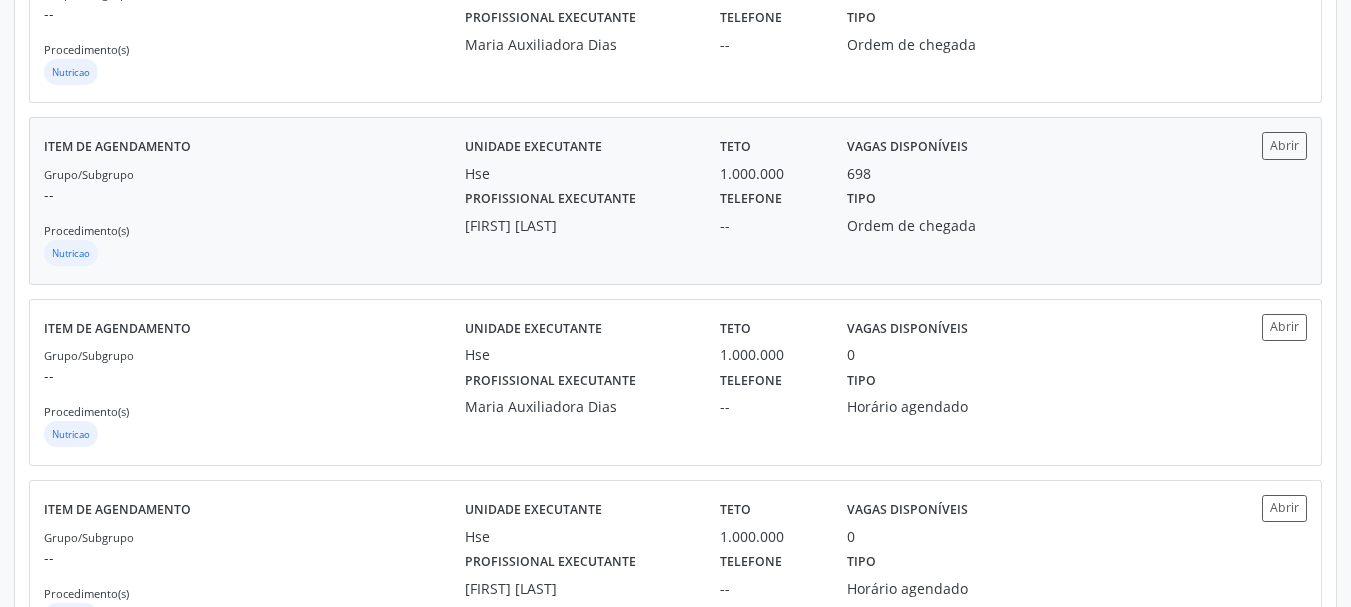 click on "Unidade executante
Hse
Teto
1.000.000
Vagas disponíveis
698
Profissional executante
Silvana Vilela
Telefone
--
Tipo
Ordem de chegada" at bounding box center (833, 200) 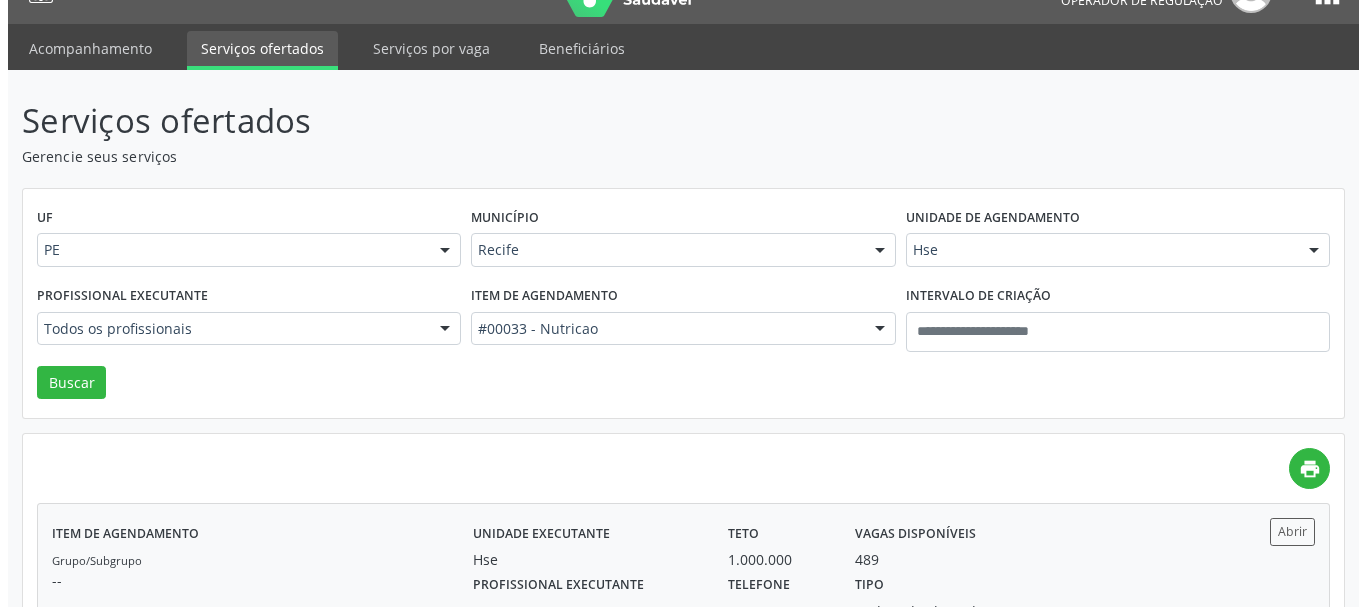 scroll, scrollTop: 0, scrollLeft: 0, axis: both 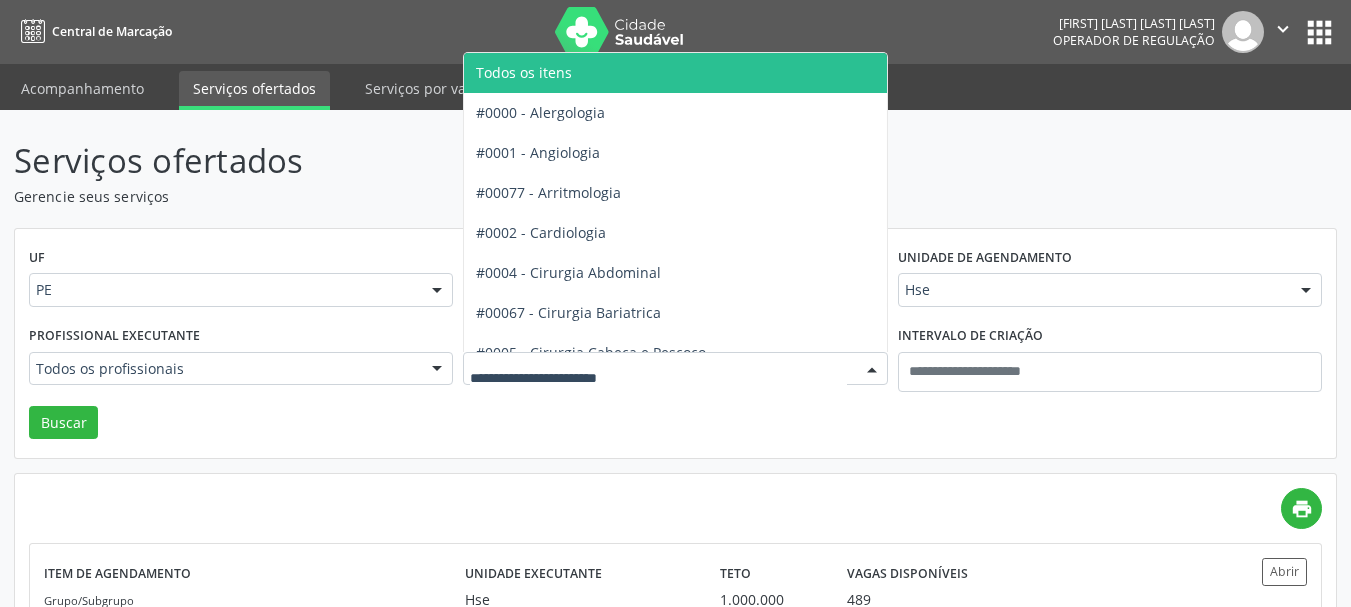 click at bounding box center [675, 369] 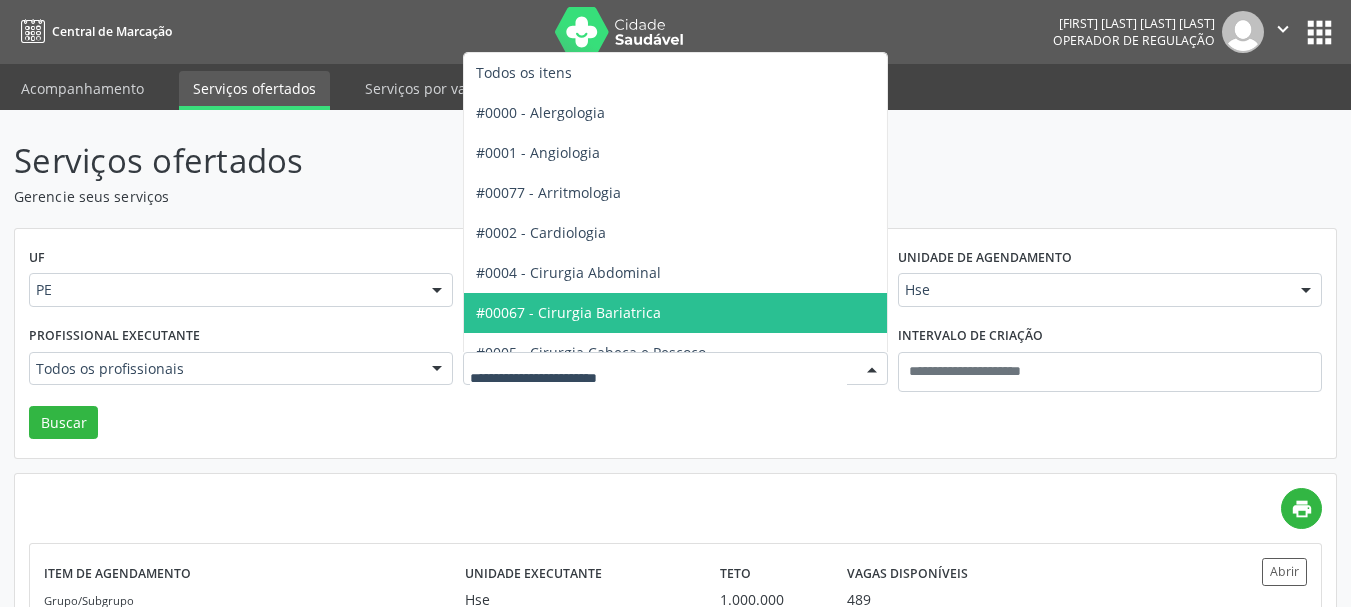 click at bounding box center (675, 369) 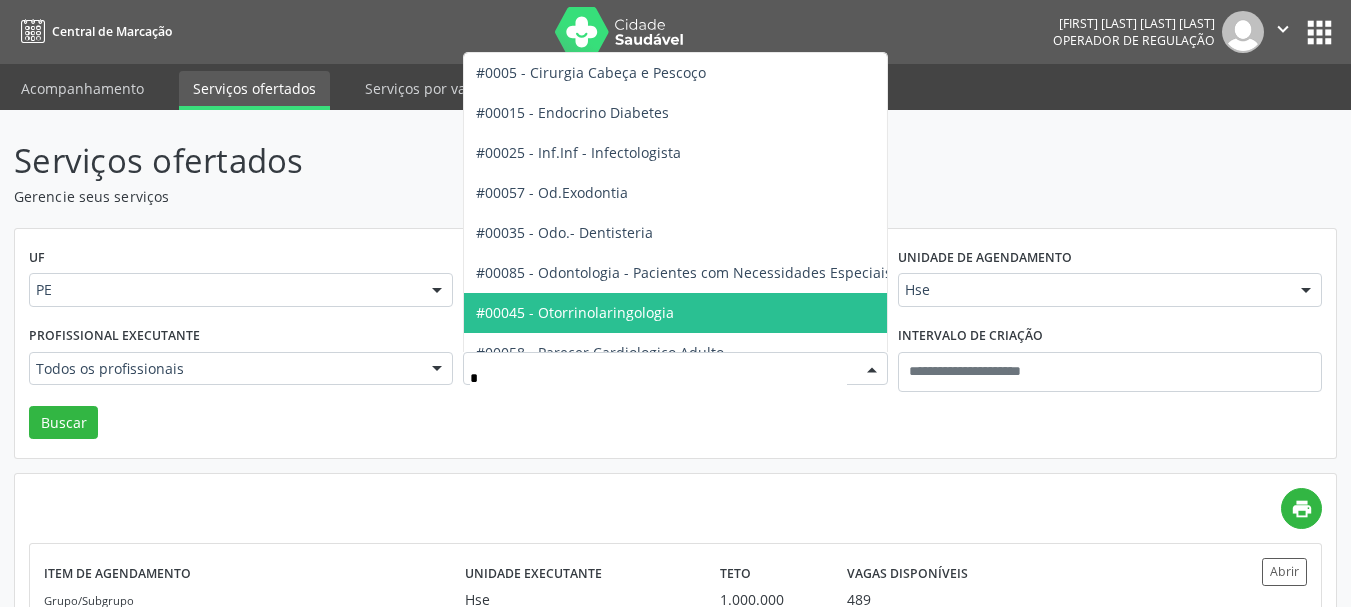 type on "**" 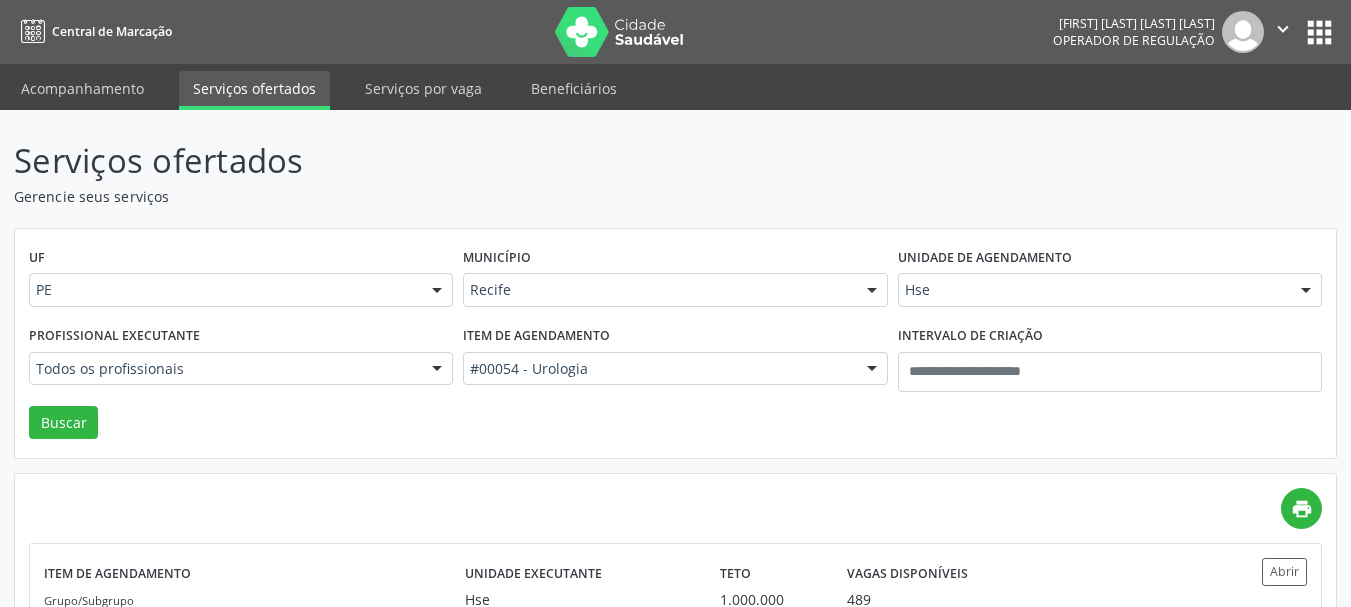 click on "Recife" at bounding box center (675, 290) 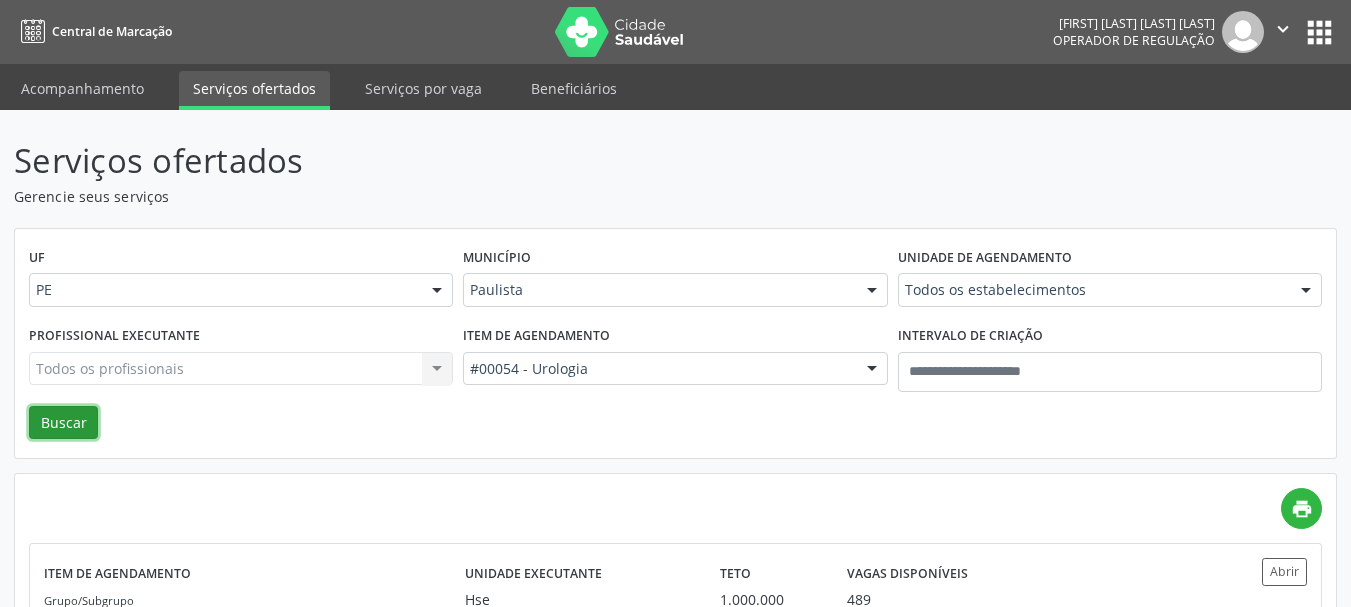 drag, startPoint x: 69, startPoint y: 419, endPoint x: 605, endPoint y: 434, distance: 536.20984 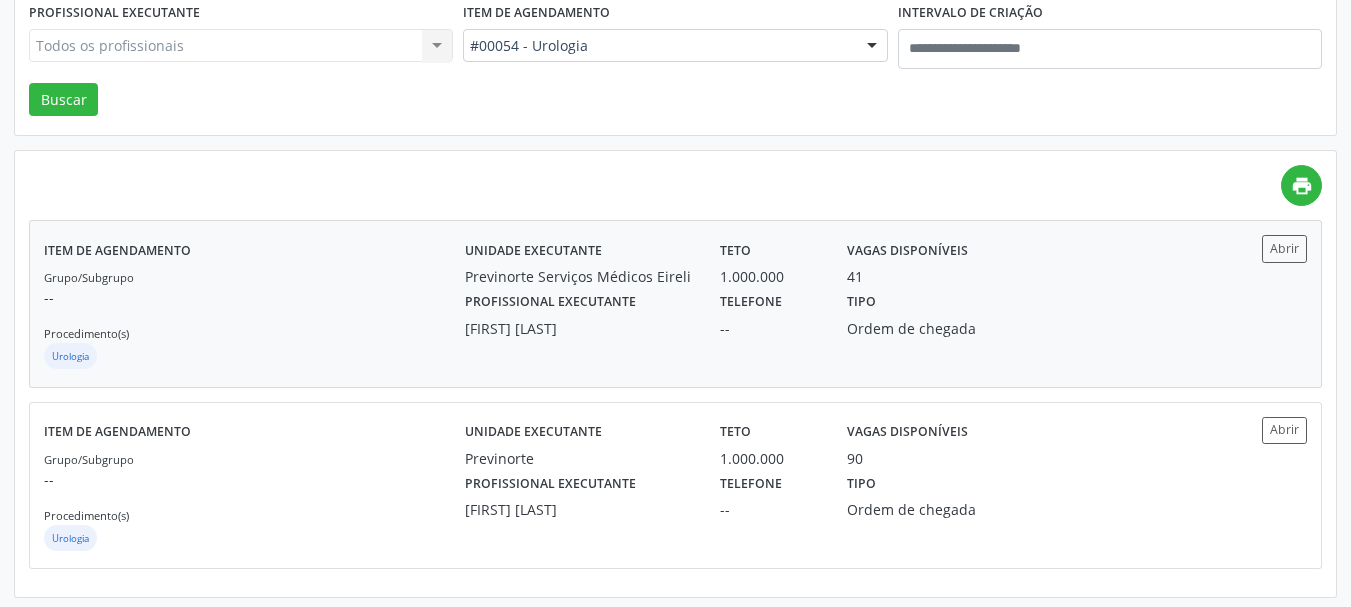 scroll, scrollTop: 328, scrollLeft: 0, axis: vertical 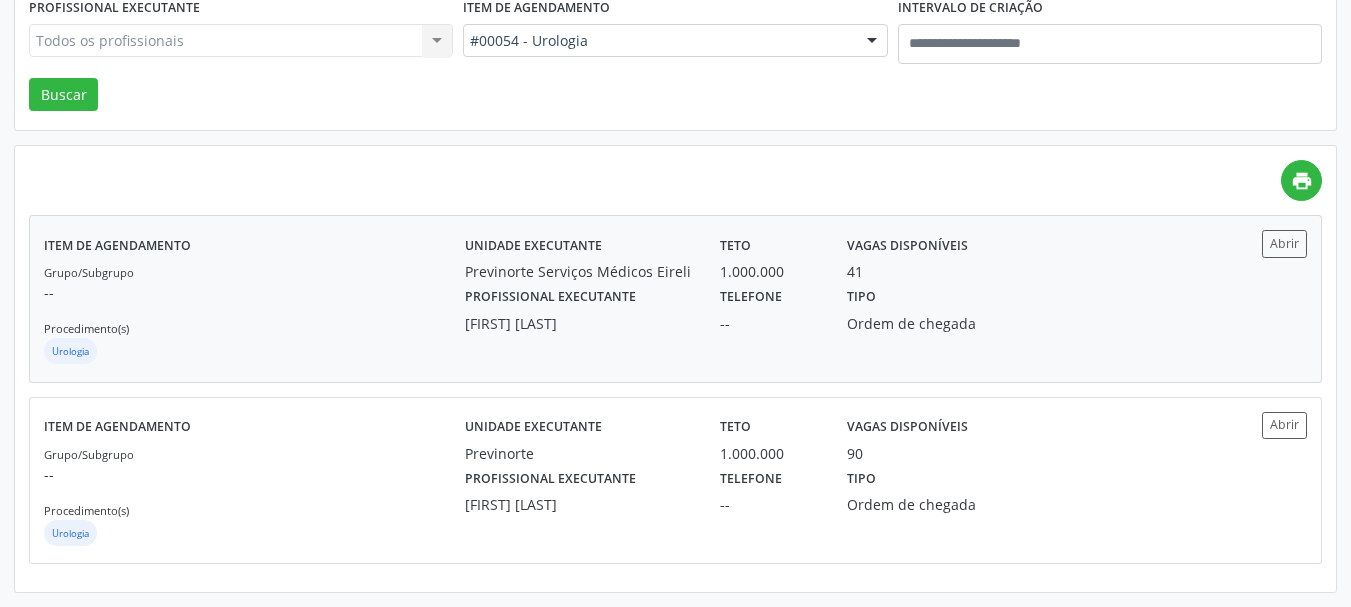 click on "Profissional executante
Gustavo Borges Gouveia
Telefone
--
Tipo
Ordem de chegada" at bounding box center (833, 308) 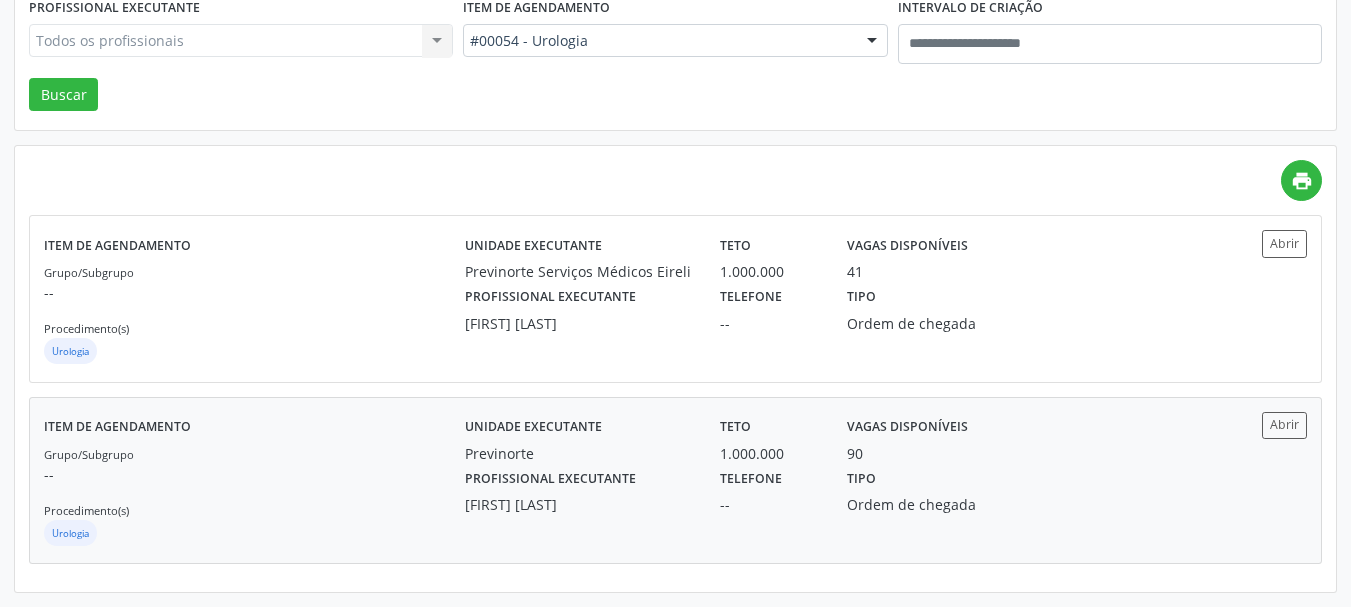 click on "Unidade executante
Previnorte" at bounding box center (578, 438) 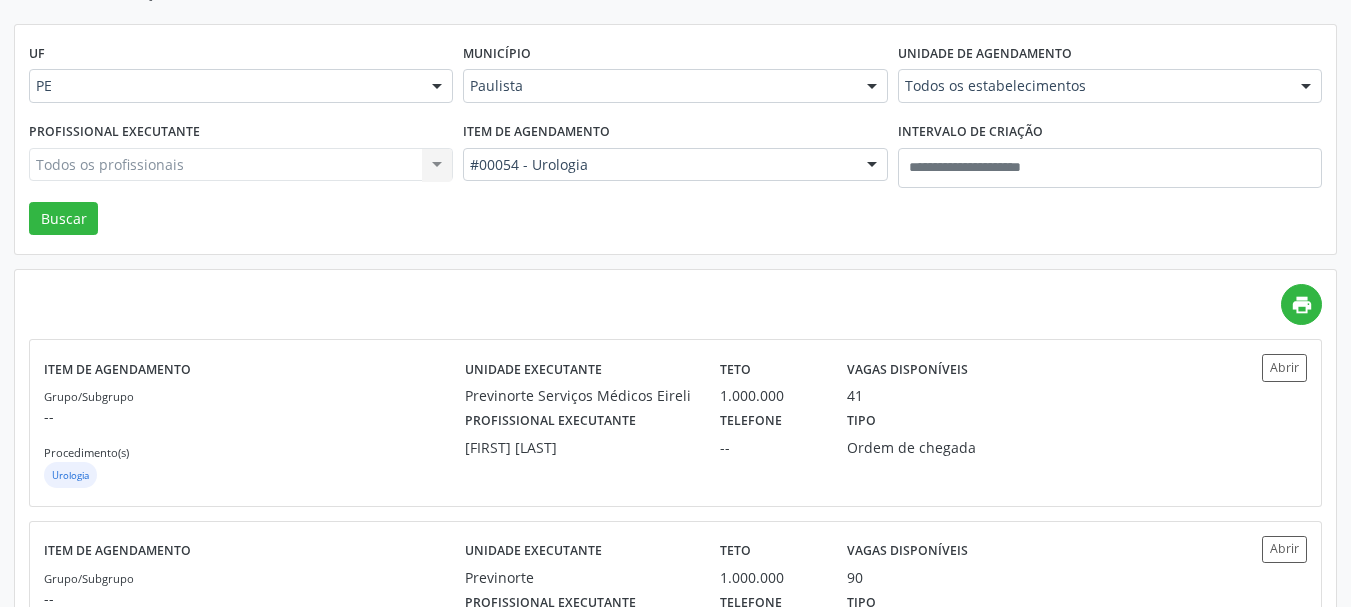 scroll, scrollTop: 0, scrollLeft: 0, axis: both 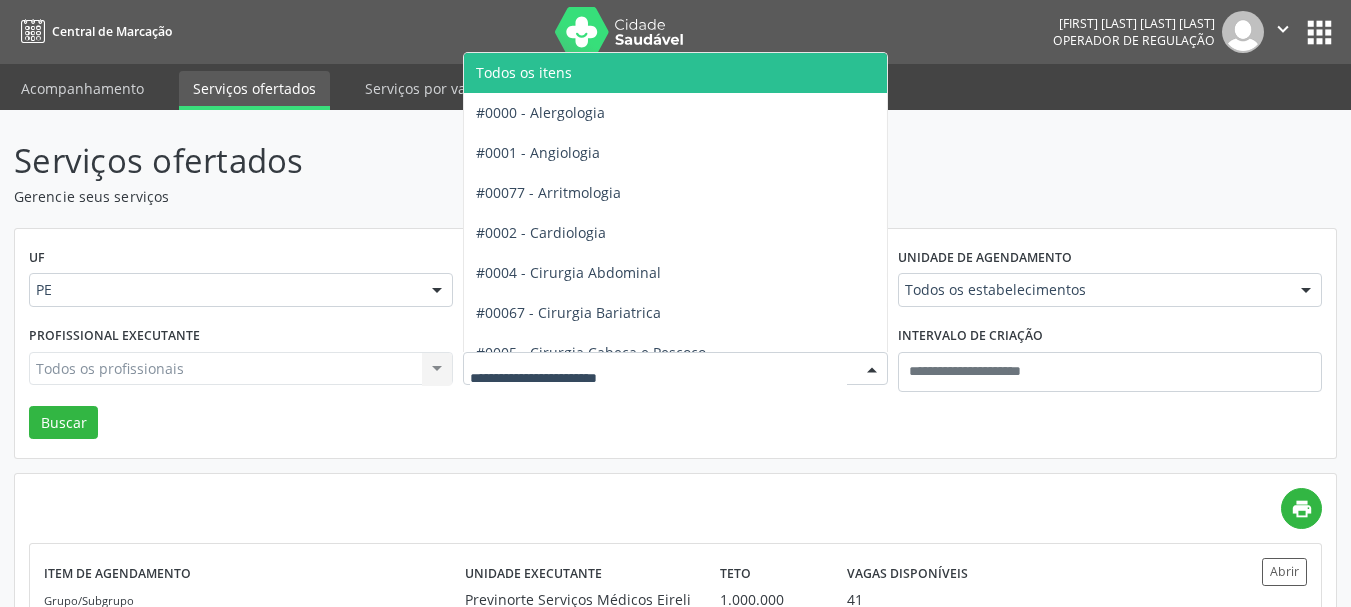 click on "Todos os itens" at bounding box center [730, 73] 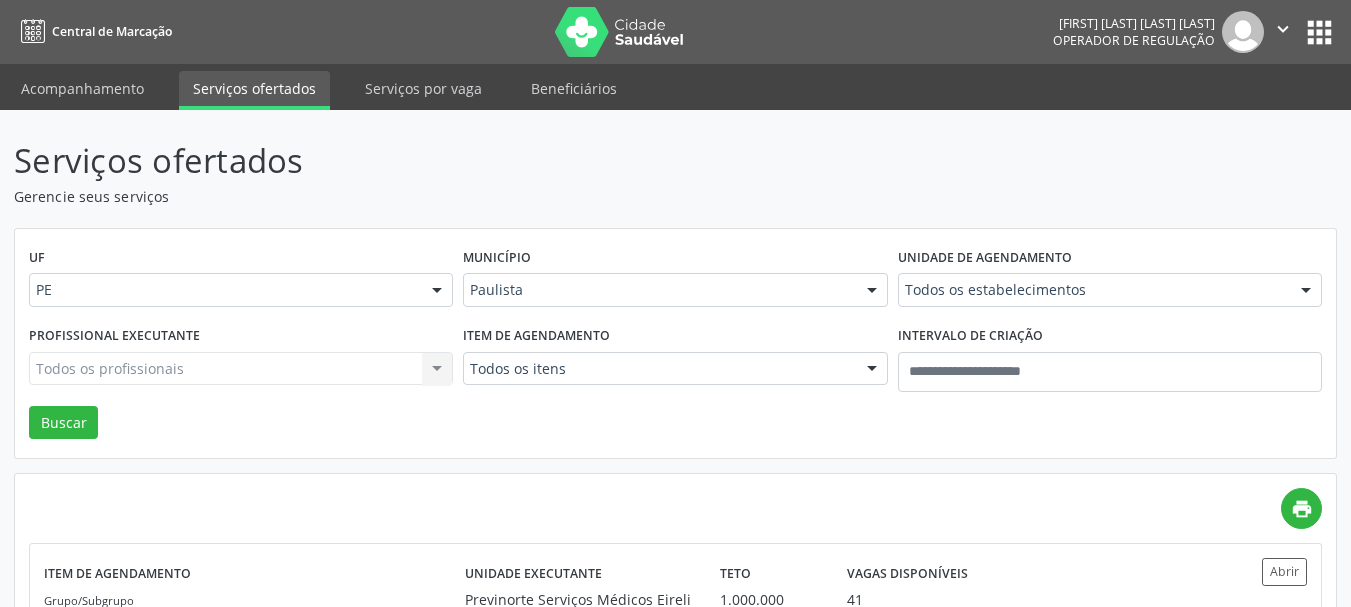 click on "Paulista" at bounding box center [675, 290] 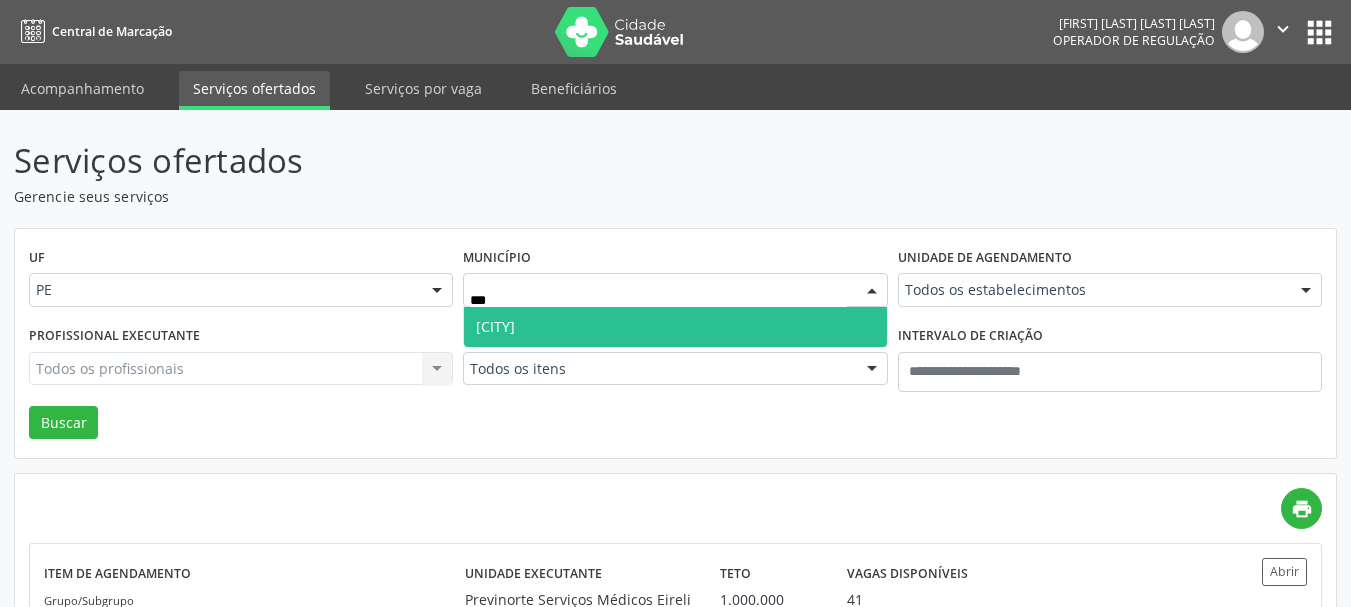 type on "****" 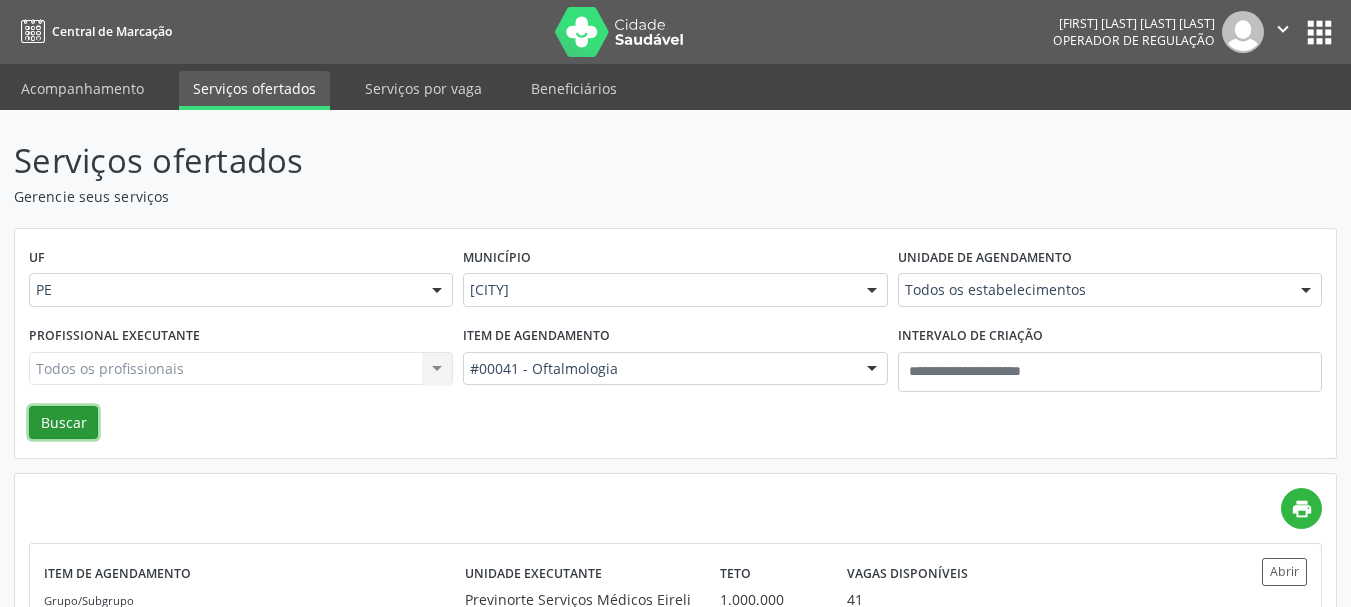click on "Buscar" at bounding box center [63, 423] 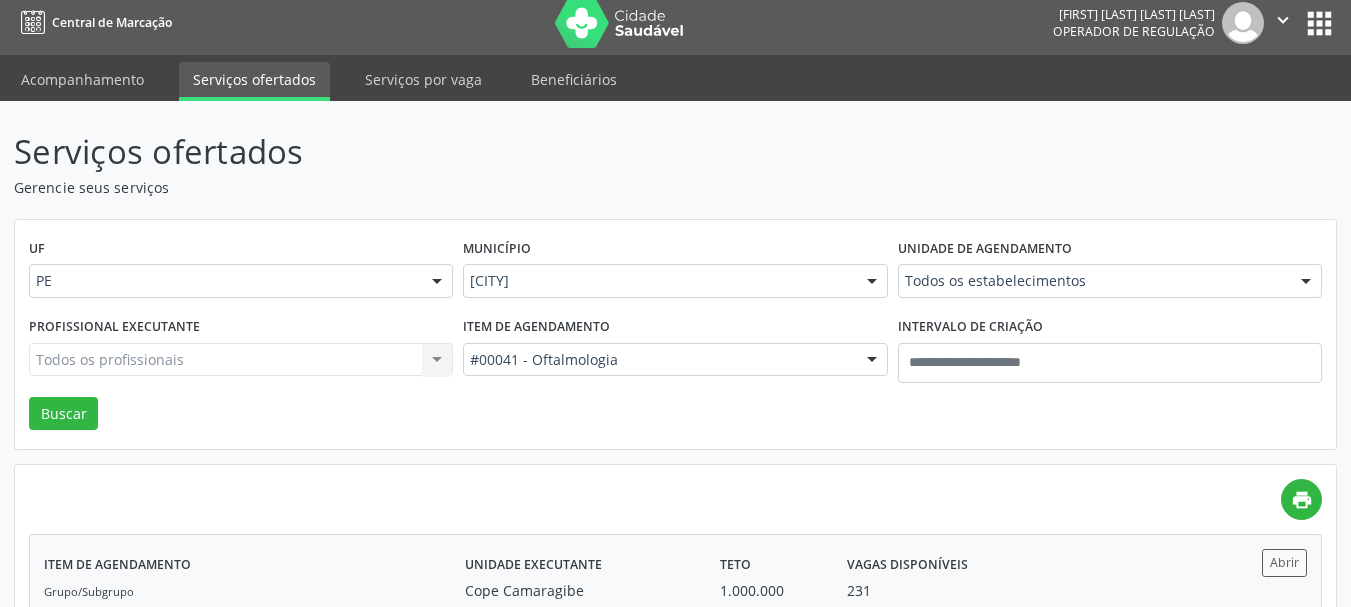 scroll, scrollTop: 147, scrollLeft: 0, axis: vertical 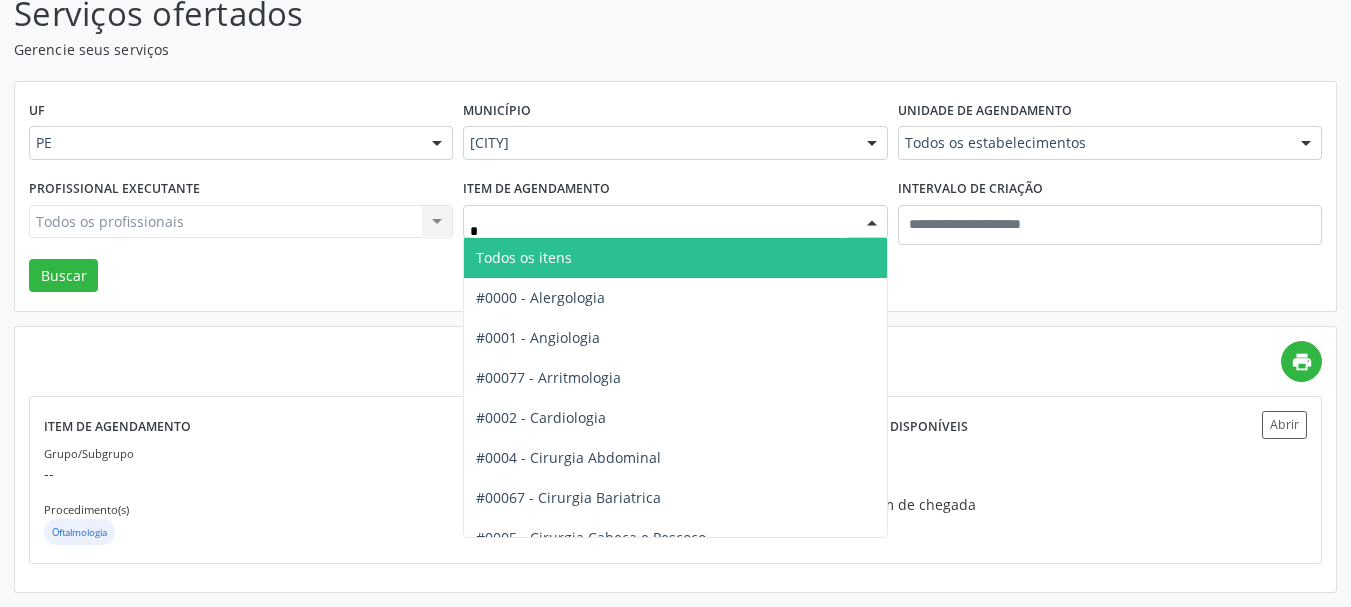type on "**" 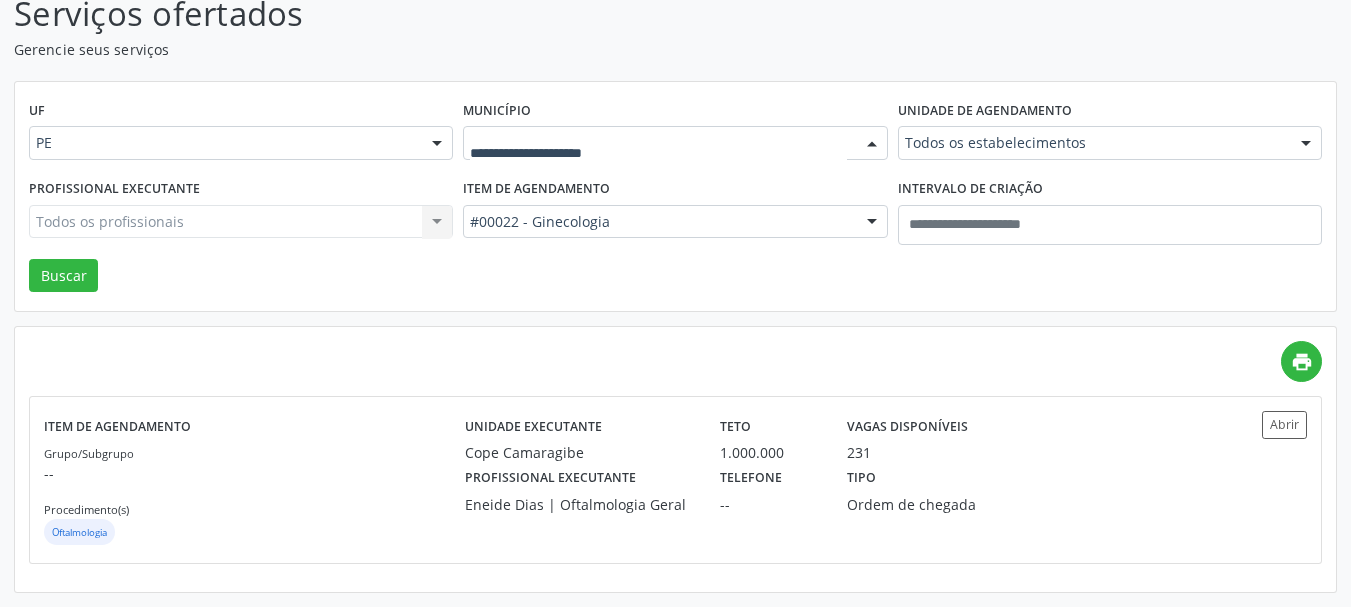 click at bounding box center [675, 143] 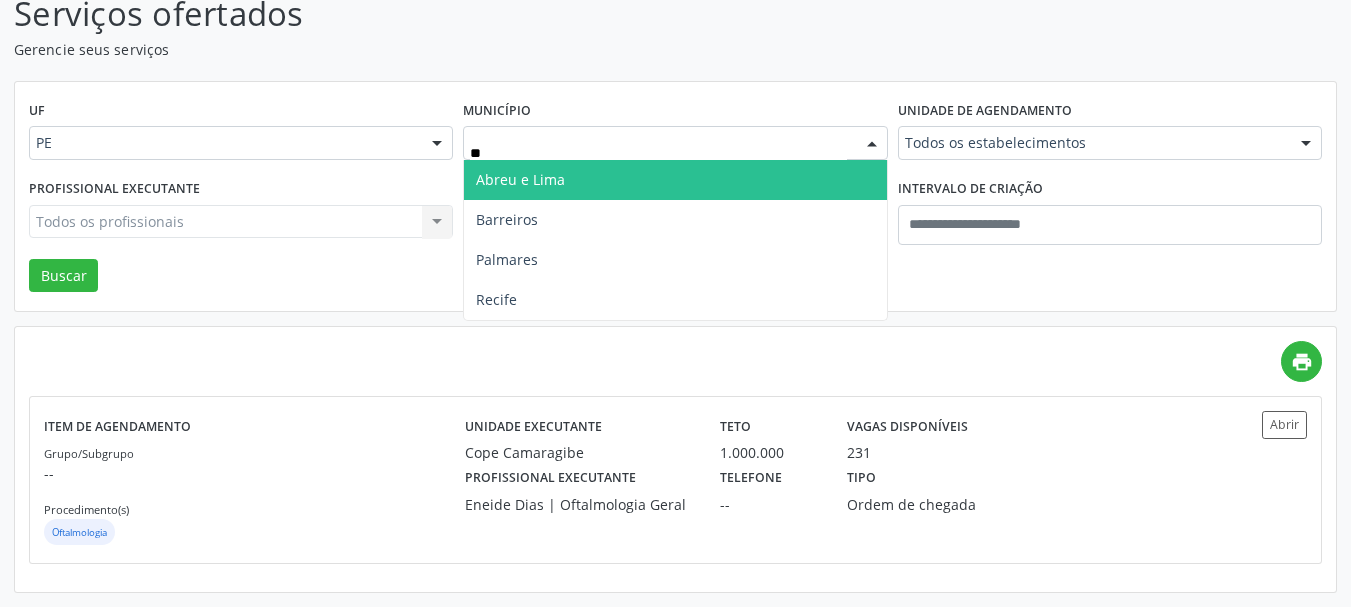 type on "***" 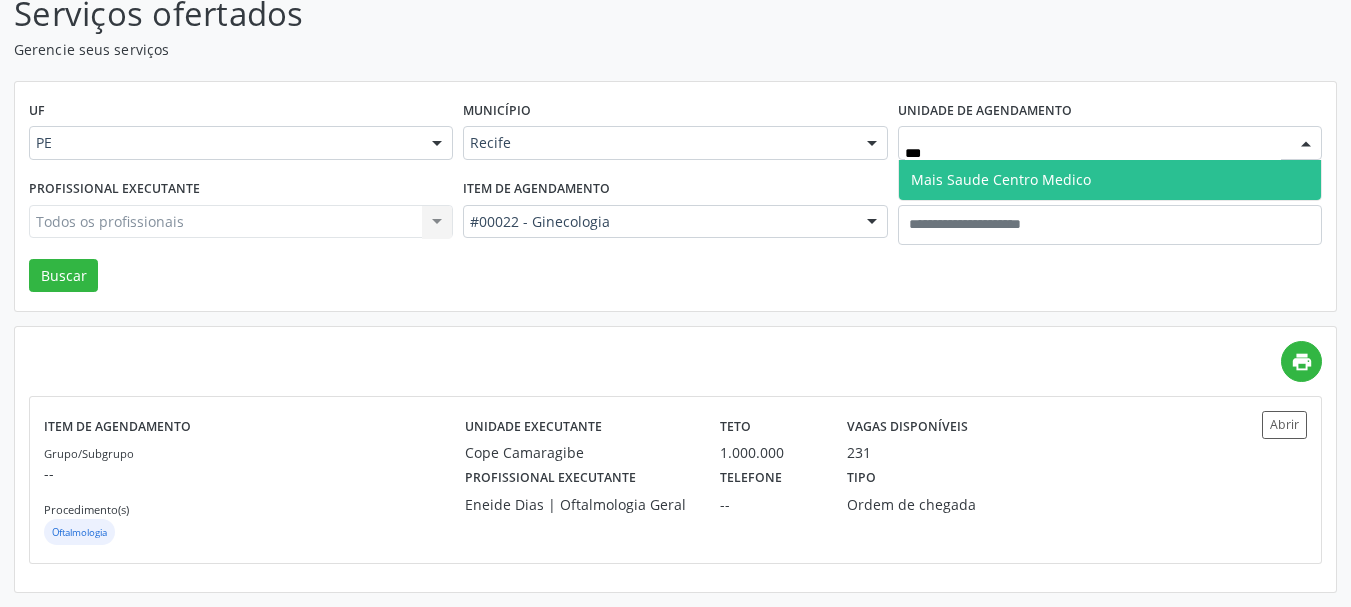 type on "****" 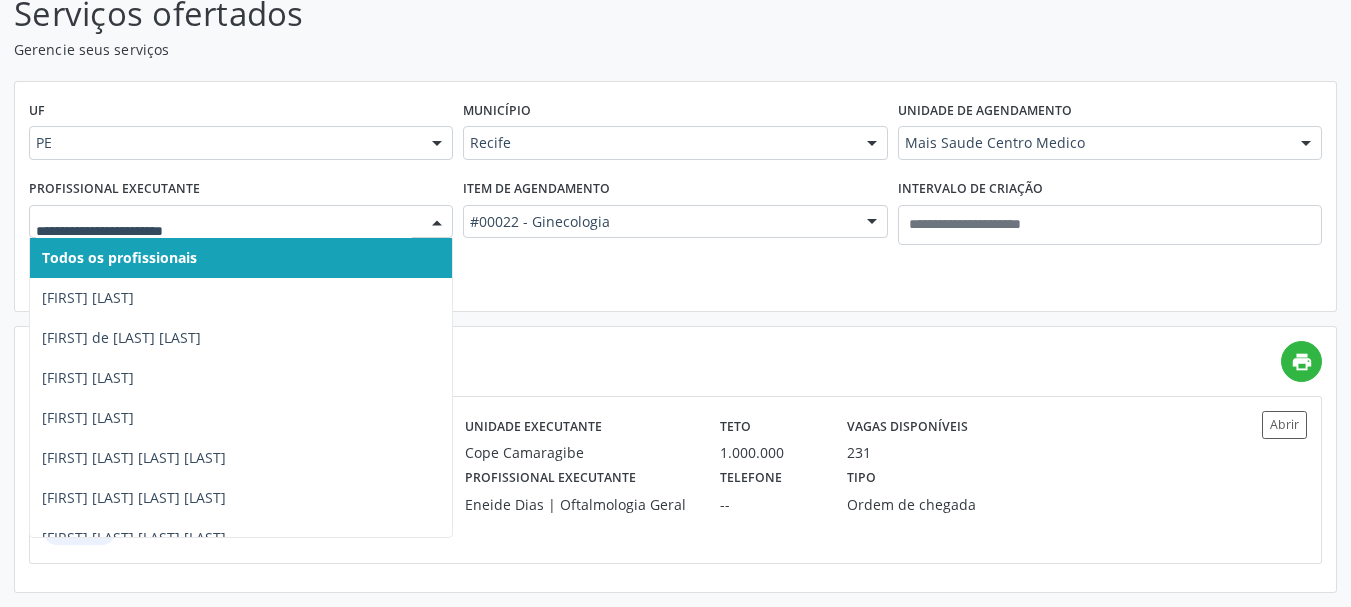 type on "*" 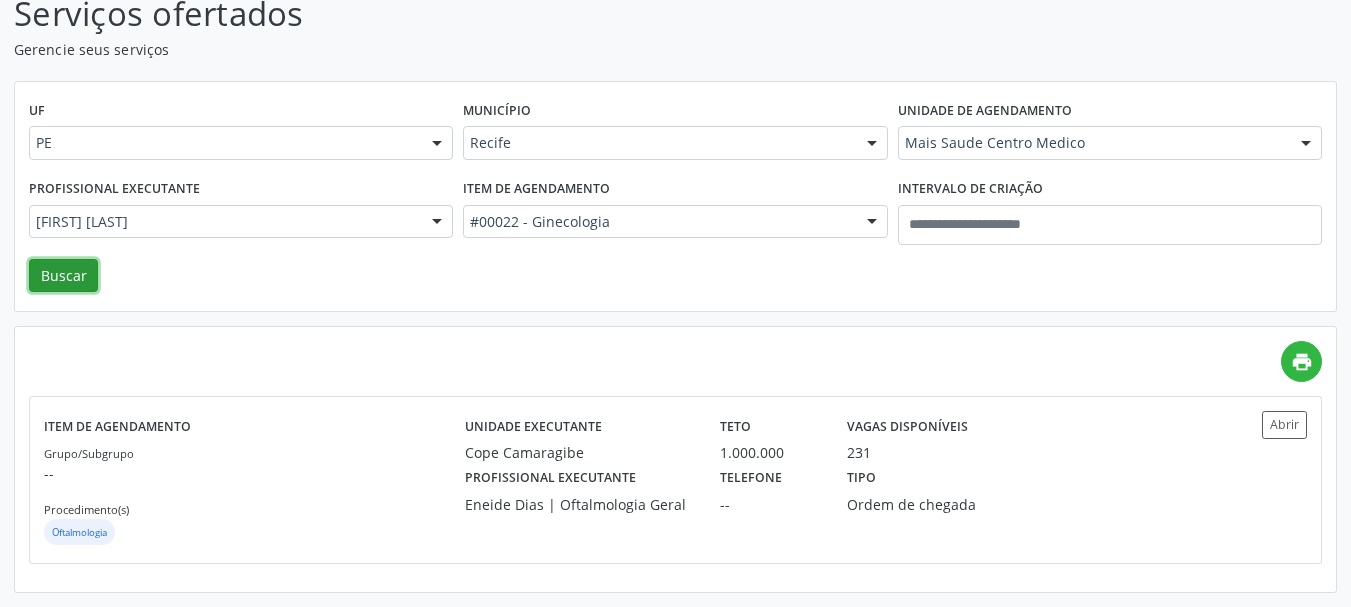 click on "Buscar" at bounding box center (63, 276) 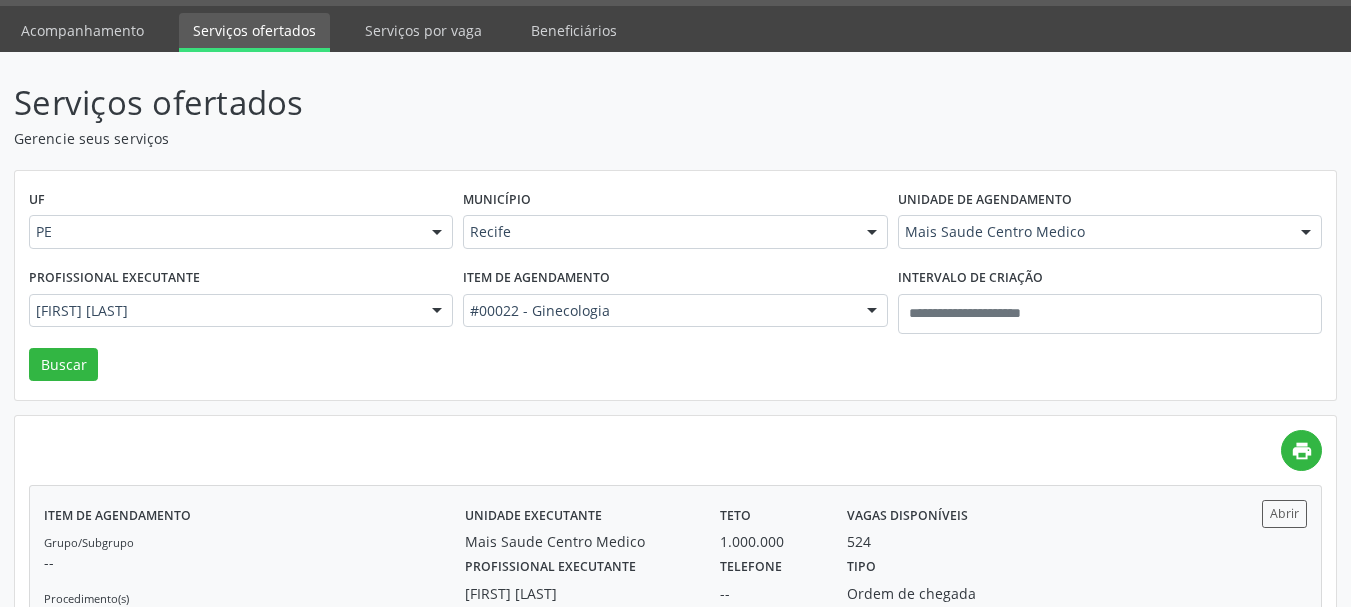 scroll, scrollTop: 147, scrollLeft: 0, axis: vertical 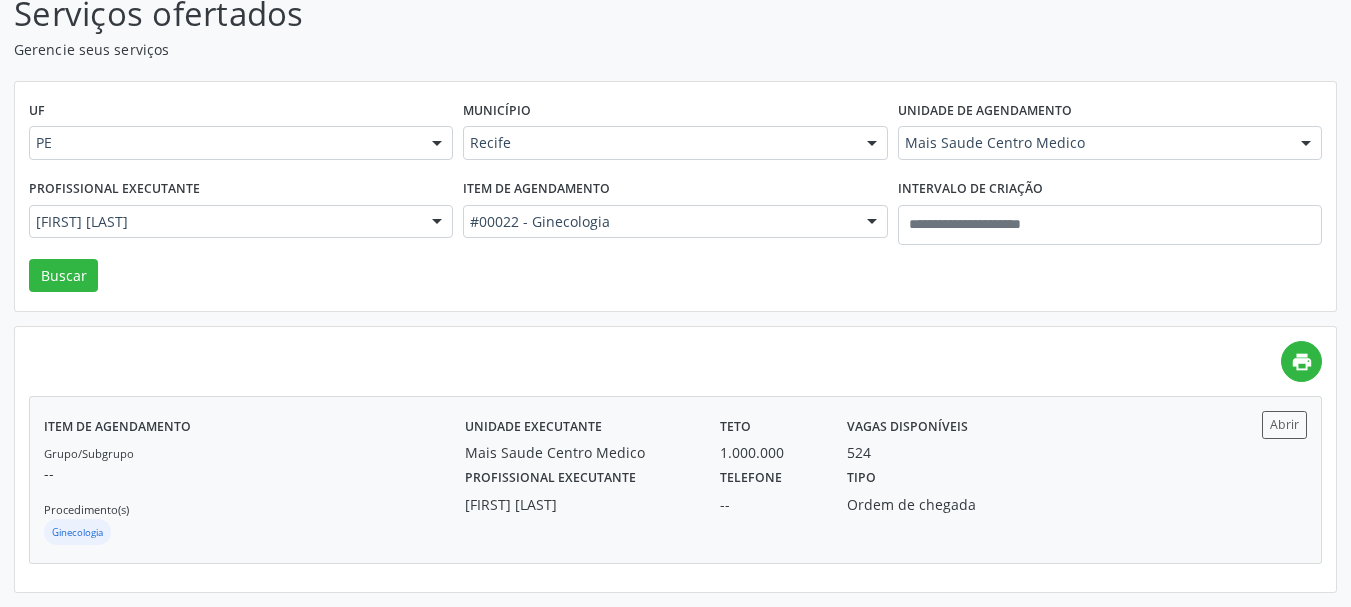 click on "524" at bounding box center [859, 452] 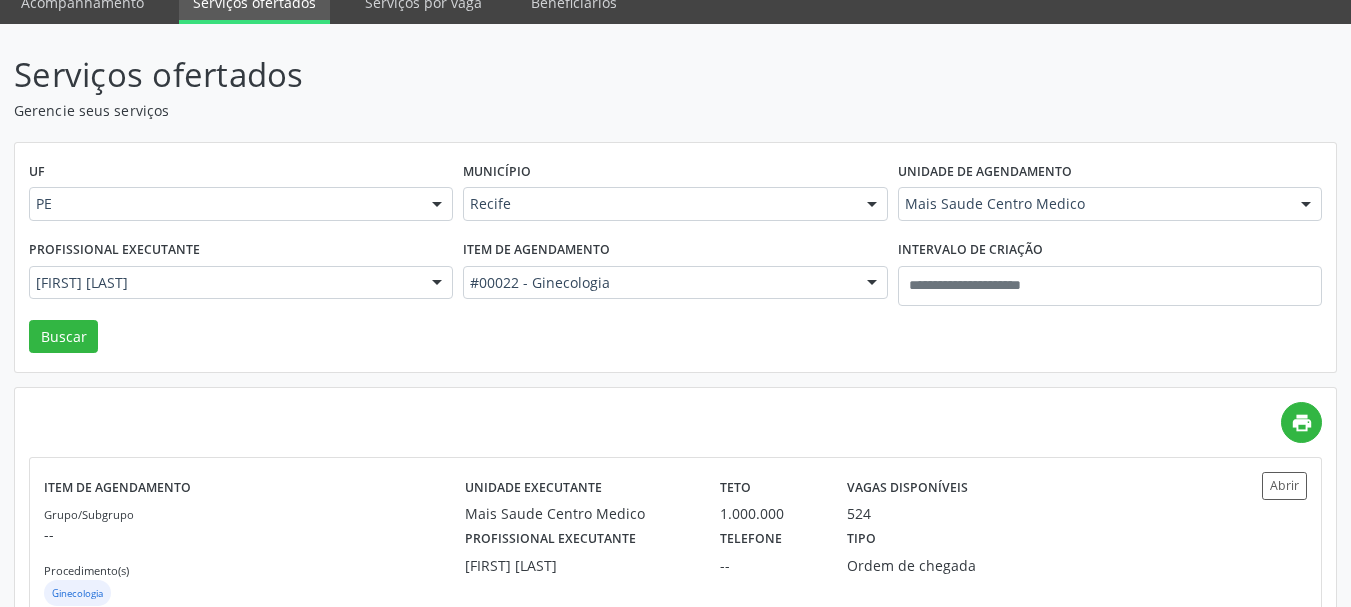 scroll, scrollTop: 147, scrollLeft: 0, axis: vertical 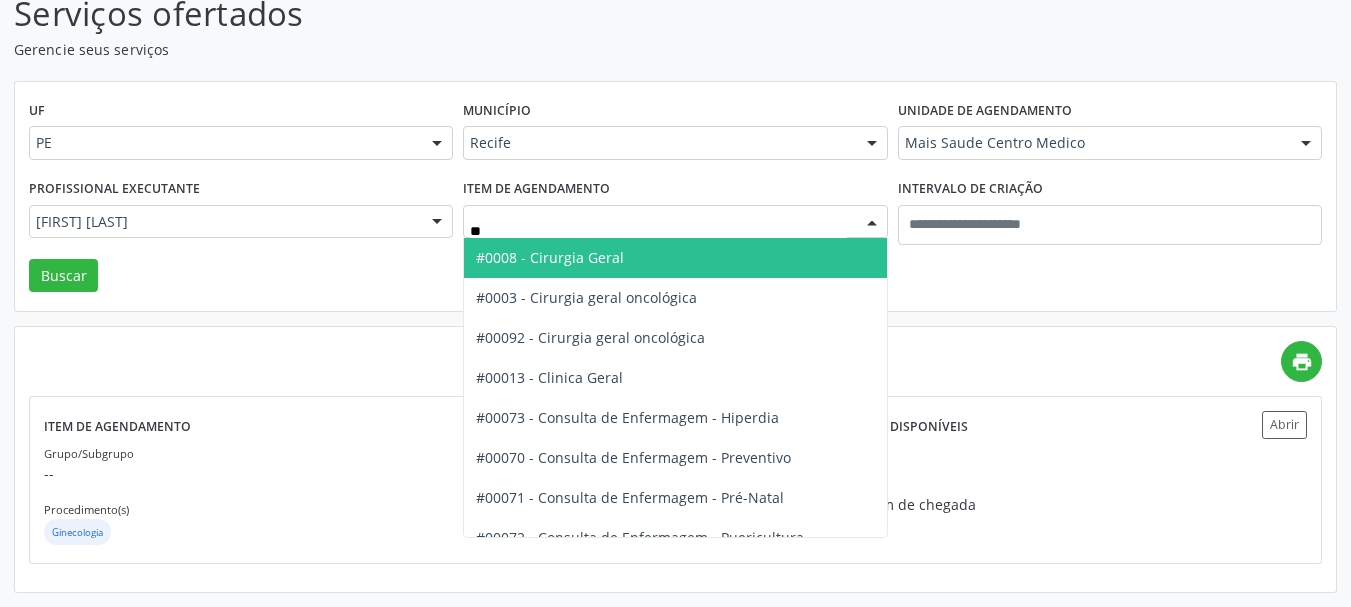 type on "***" 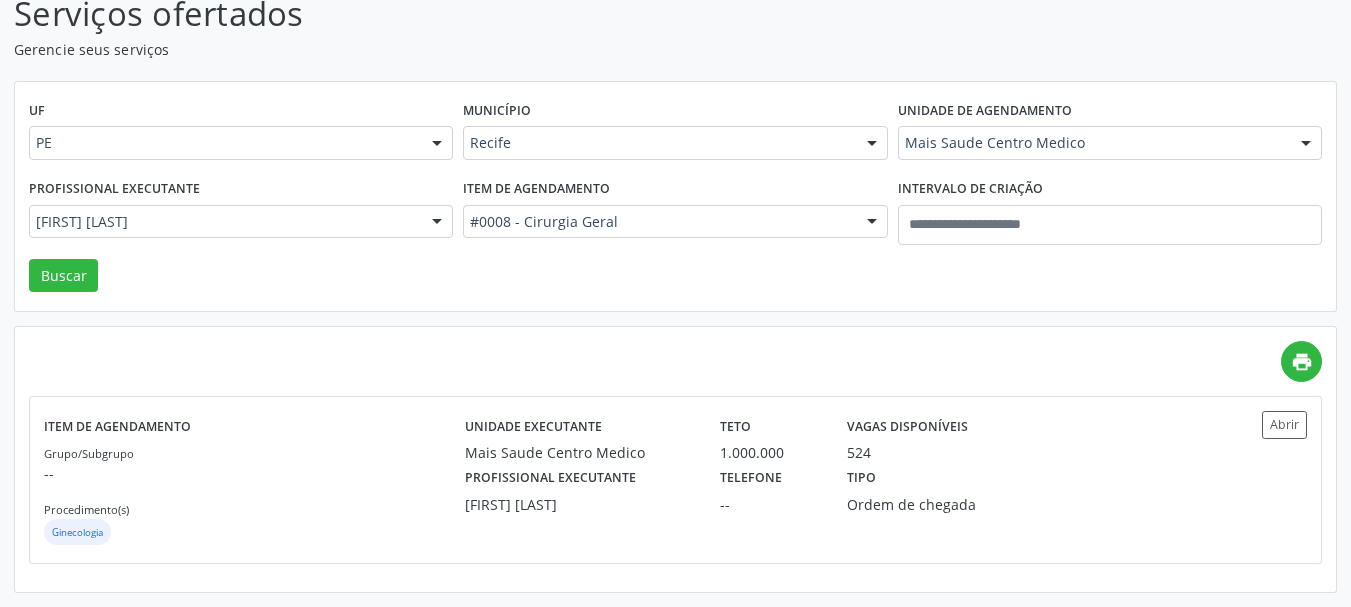click on "Mais Saude Centro Medico" at bounding box center [1110, 143] 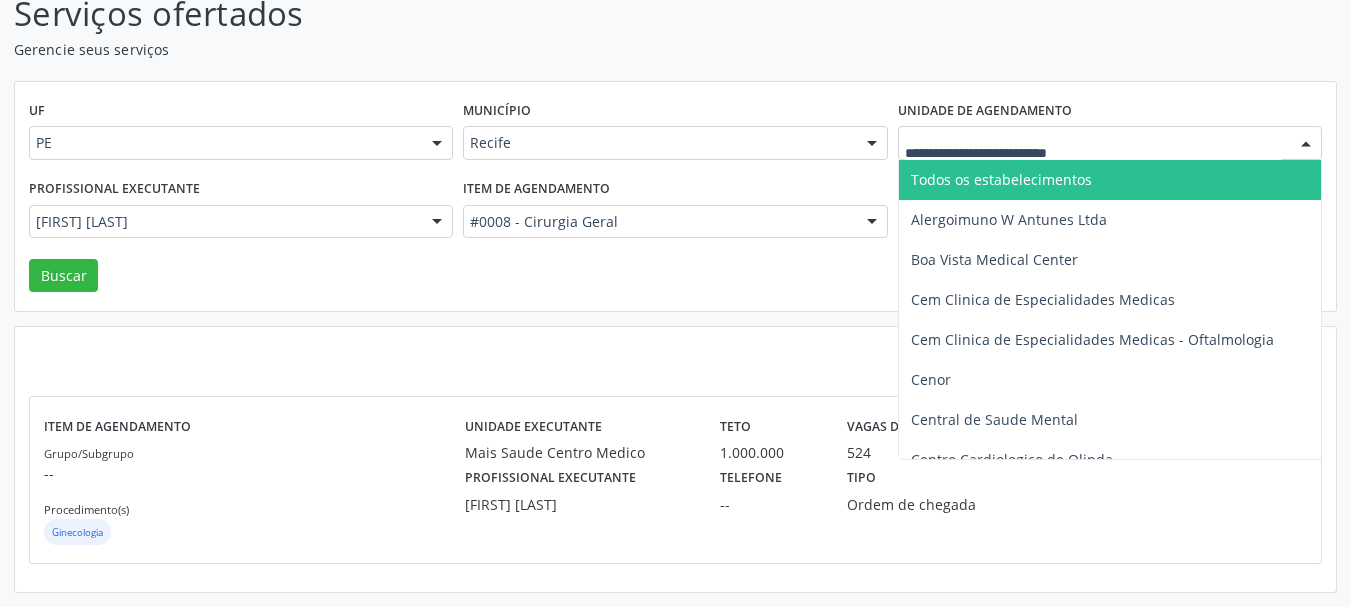 click on "Todos os estabelecimentos" at bounding box center (1001, 179) 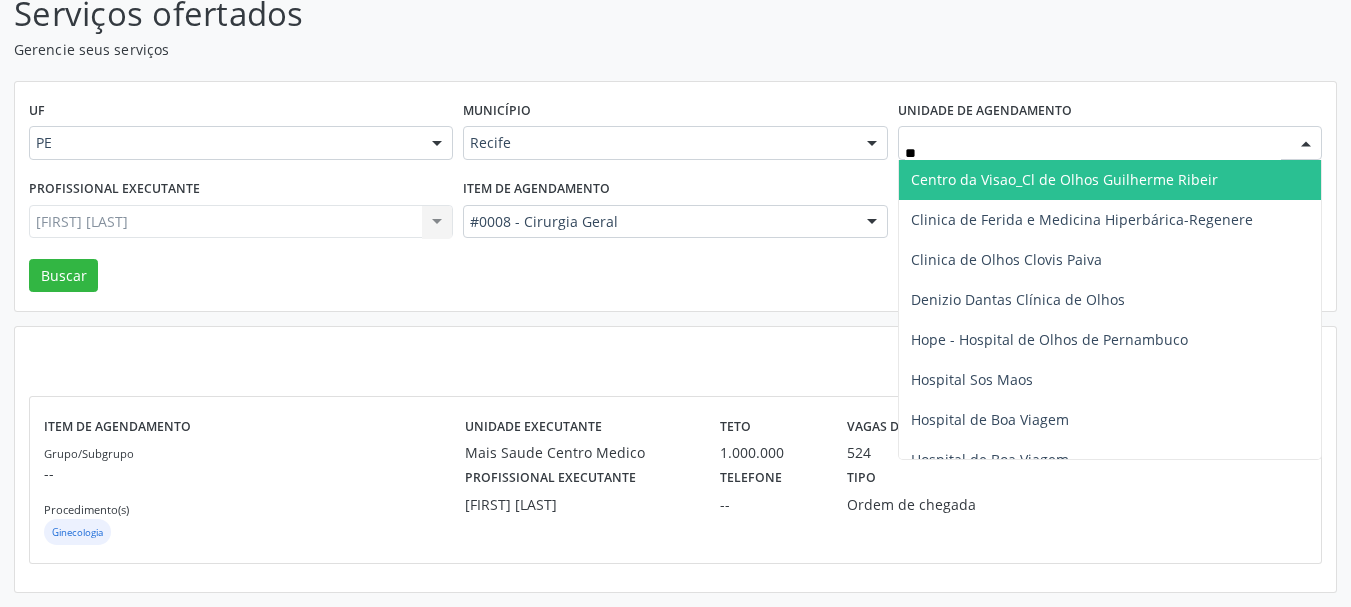 type on "***" 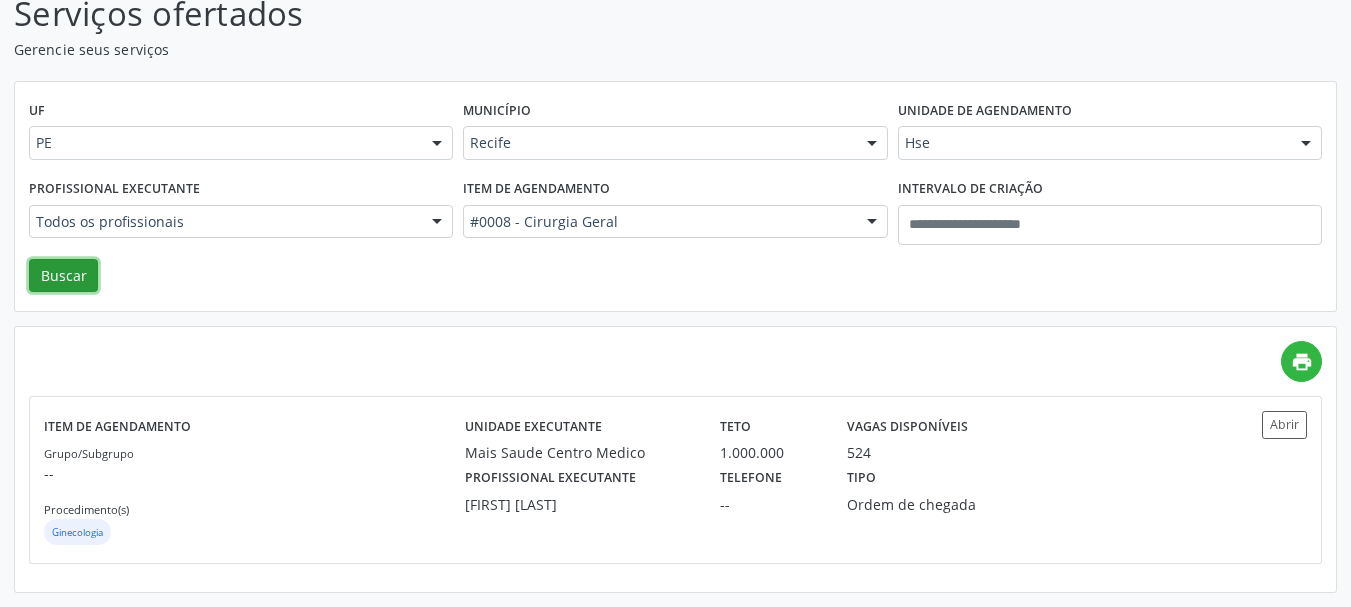 click on "Buscar" at bounding box center (63, 276) 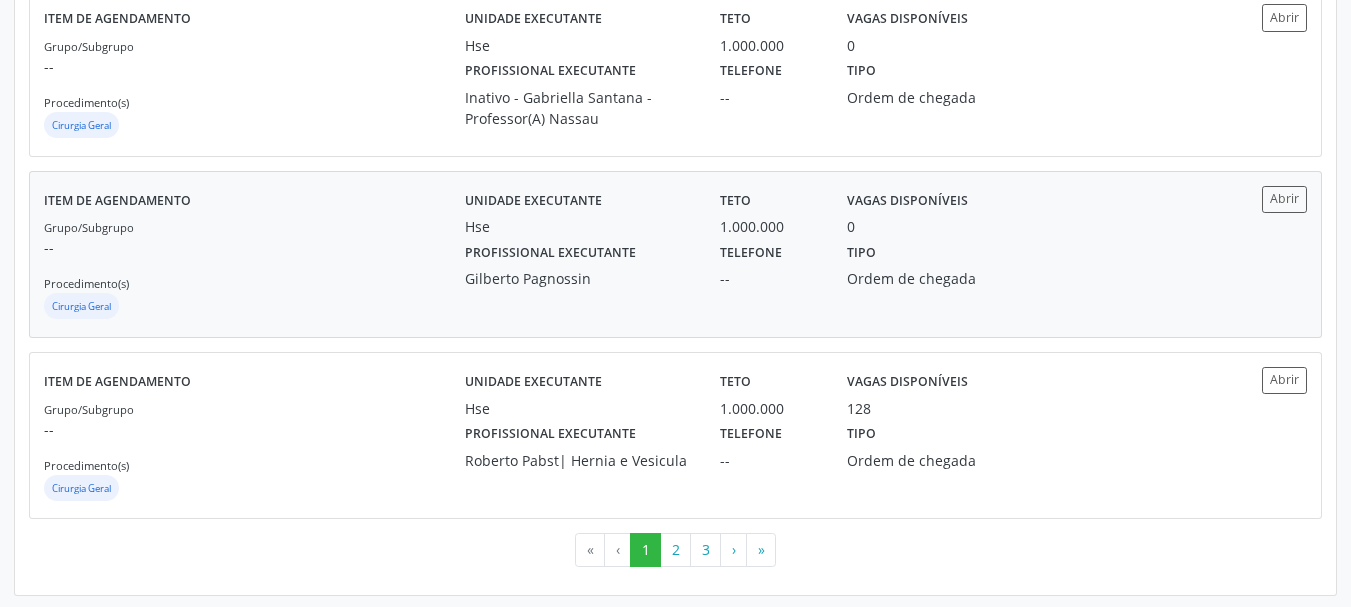scroll, scrollTop: 2742, scrollLeft: 0, axis: vertical 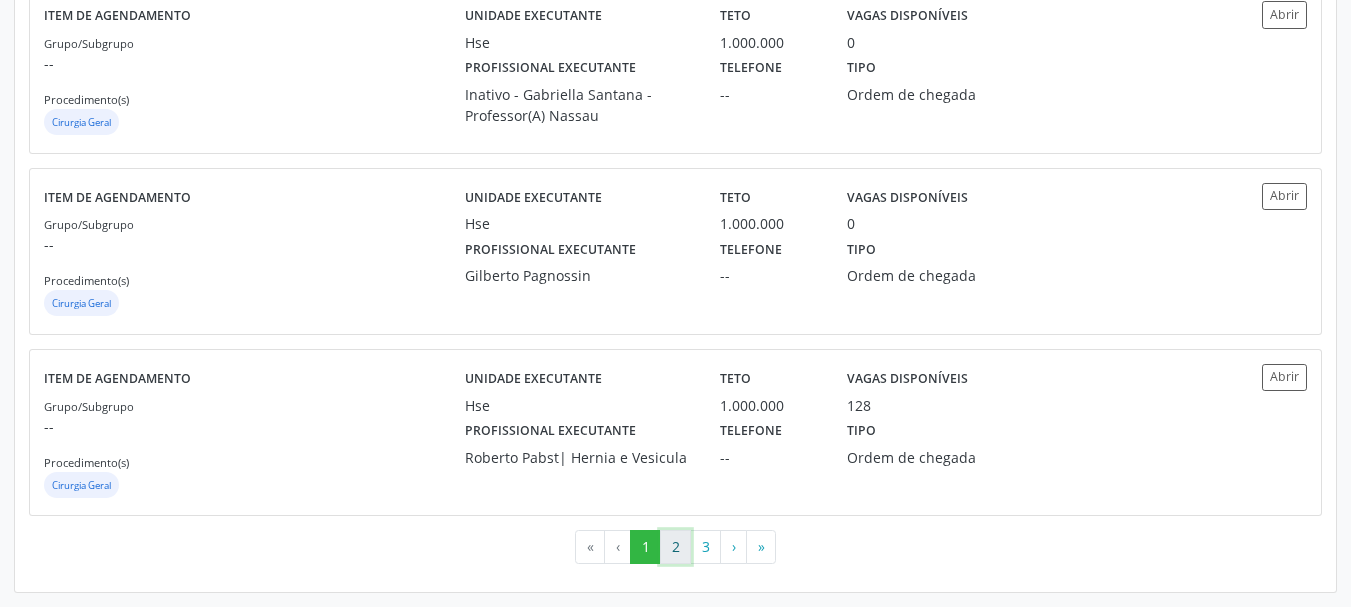 click on "2" at bounding box center (675, 547) 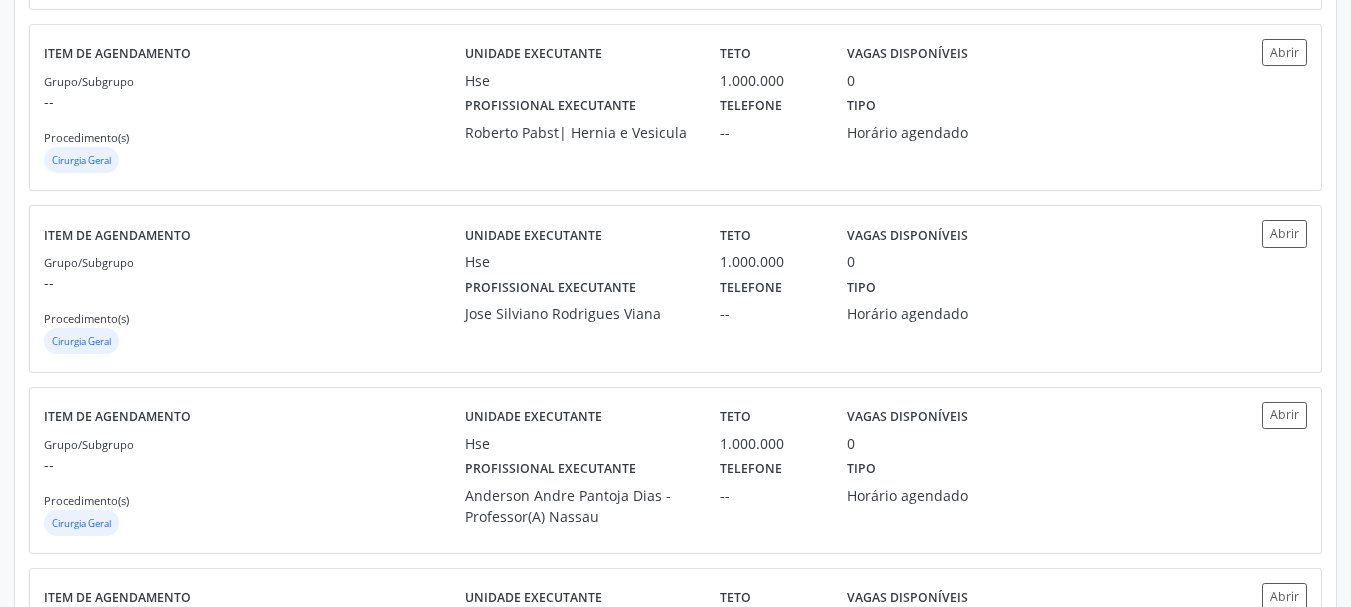 scroll, scrollTop: 2733, scrollLeft: 0, axis: vertical 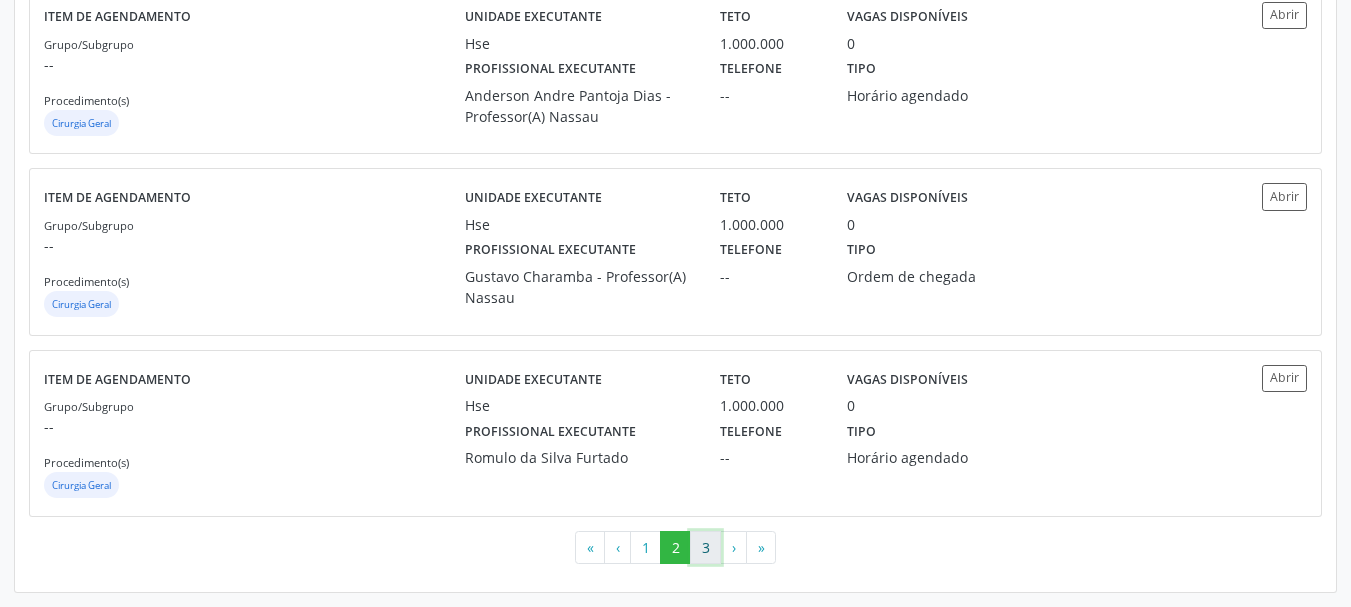 click on "3" at bounding box center [705, 548] 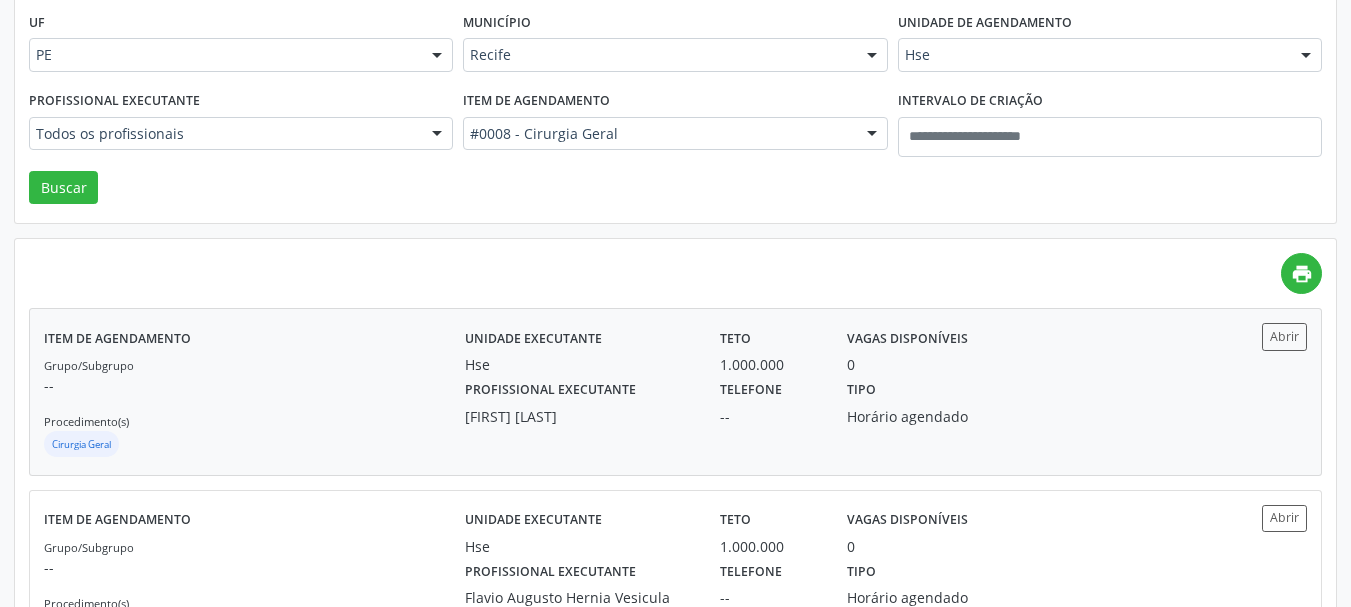 scroll, scrollTop: 376, scrollLeft: 0, axis: vertical 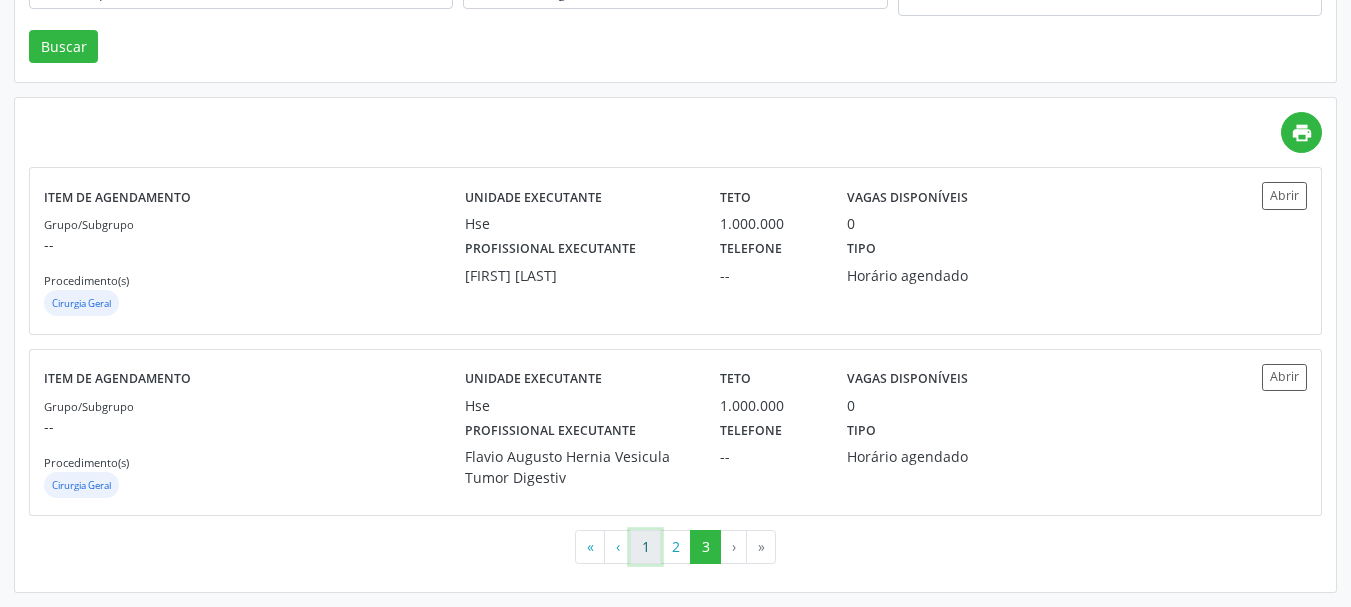 click on "1" at bounding box center (645, 547) 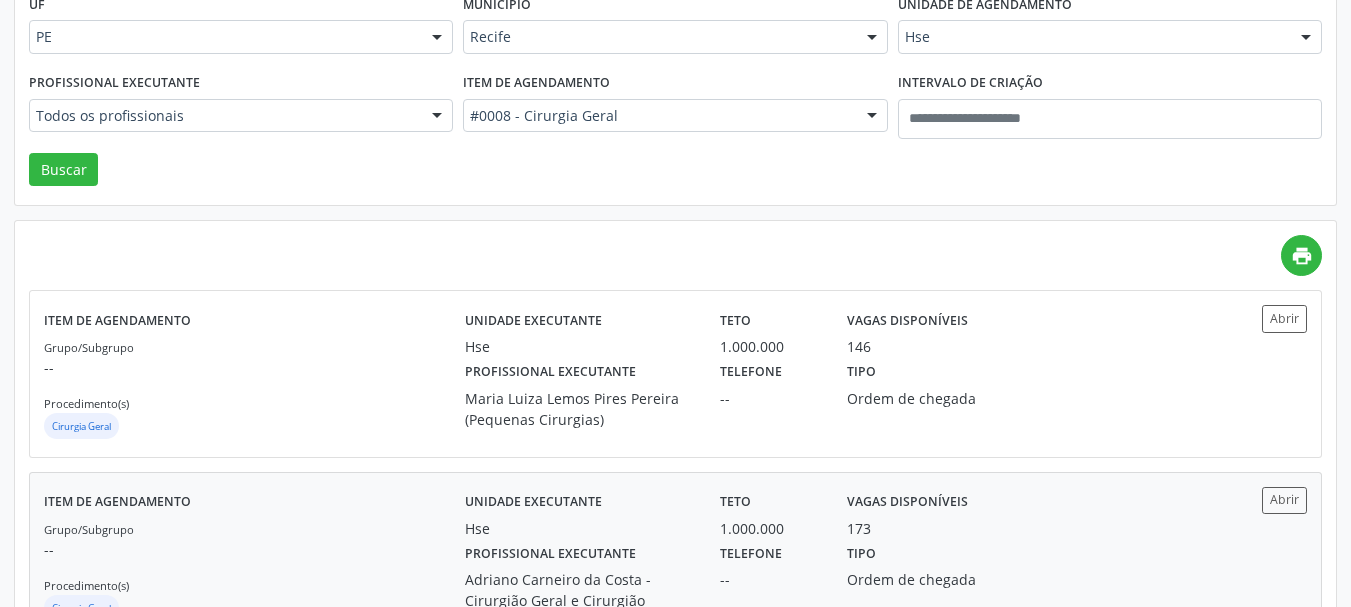 scroll, scrollTop: 500, scrollLeft: 0, axis: vertical 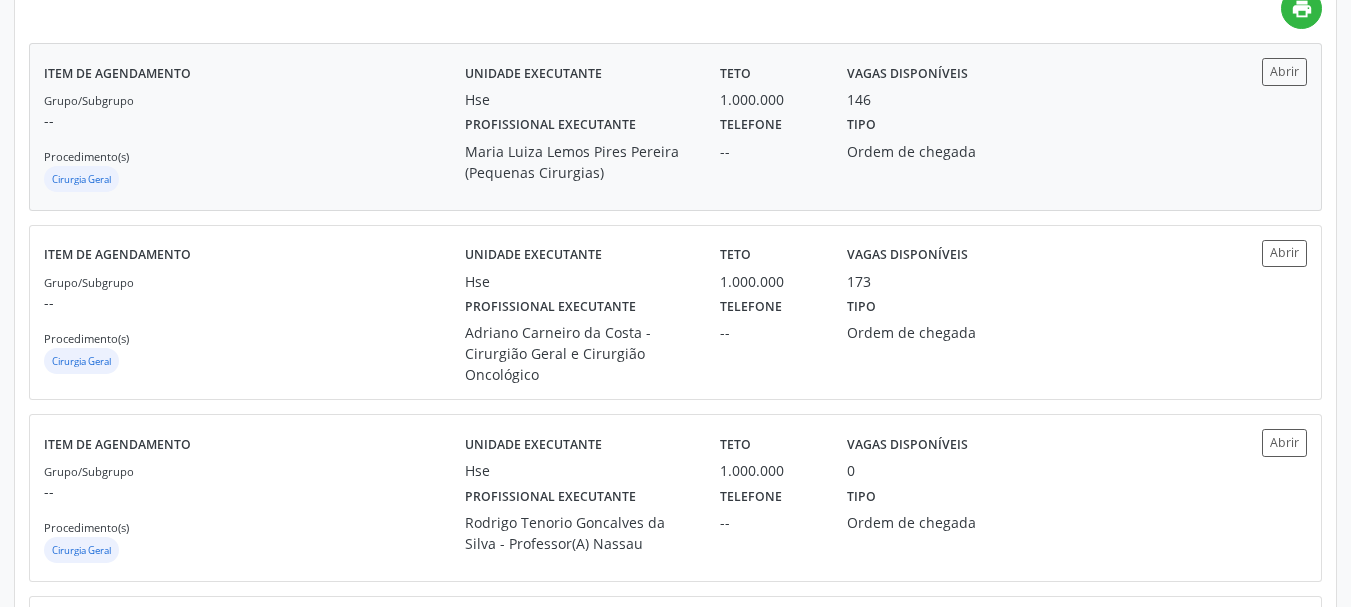 click on "Telefone" at bounding box center (751, 125) 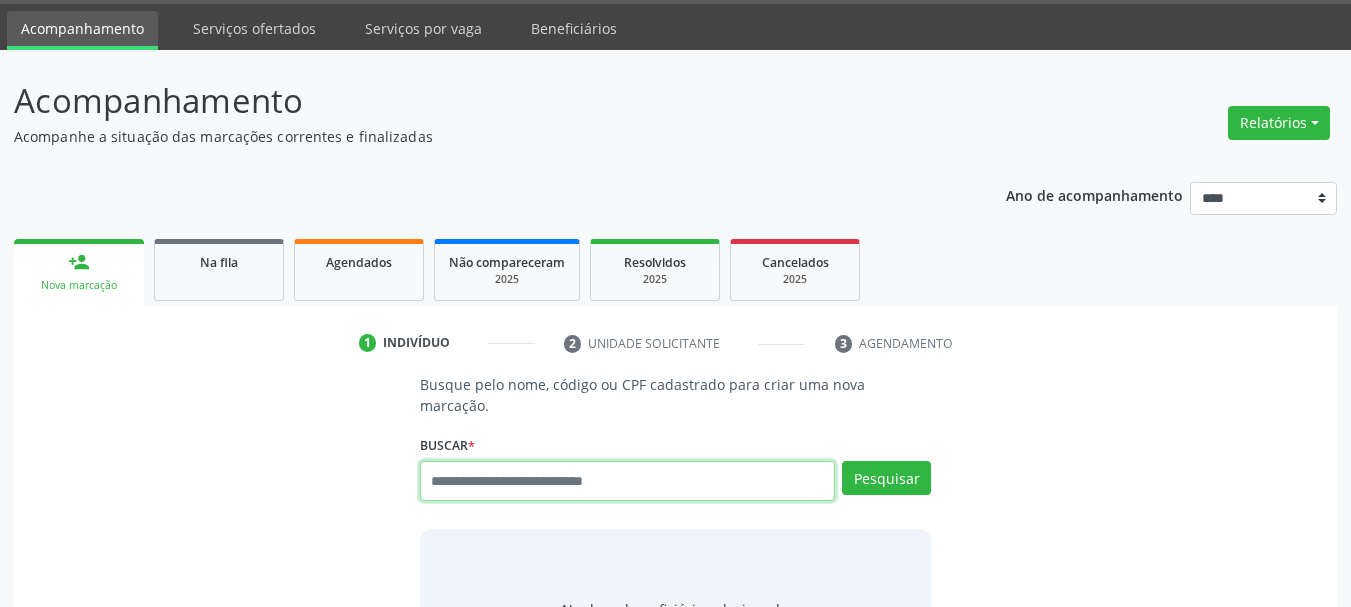 scroll, scrollTop: 60, scrollLeft: 0, axis: vertical 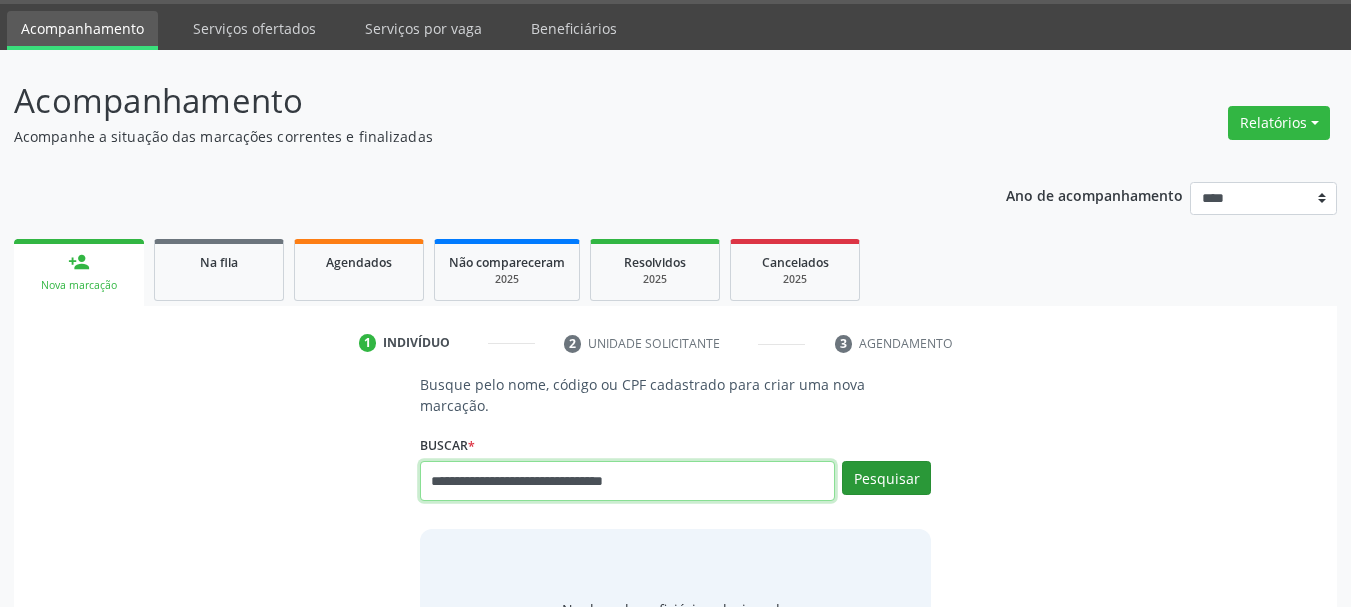 type on "**********" 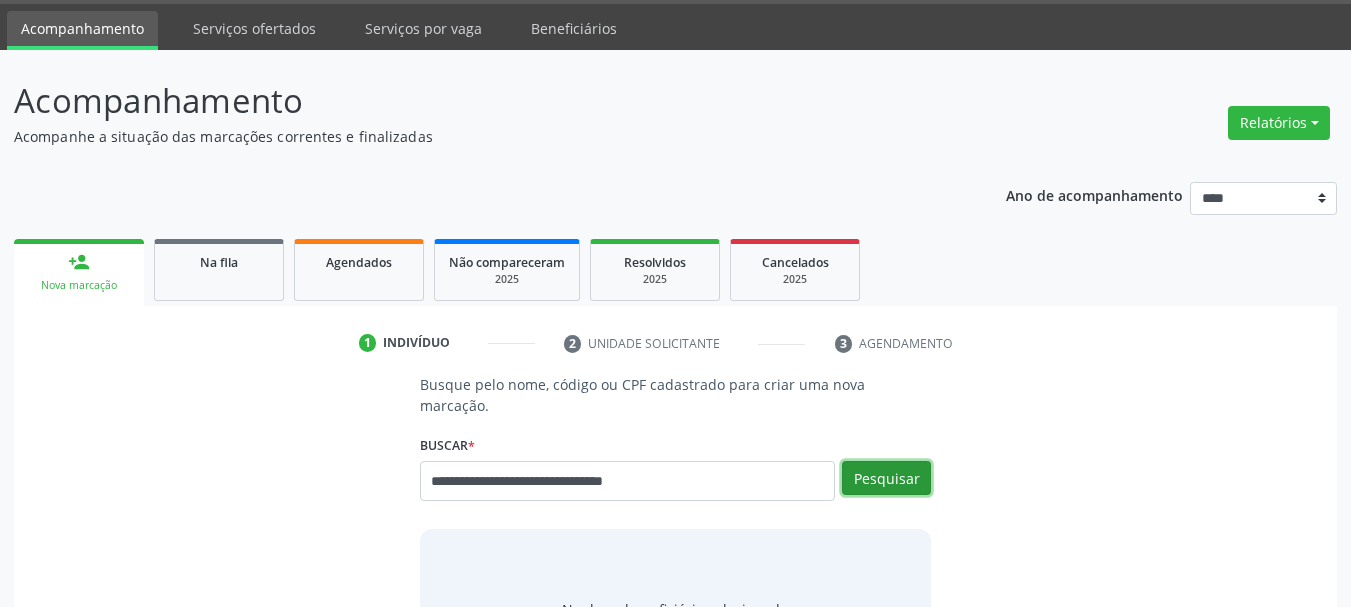 click on "Pesquisar" at bounding box center [886, 478] 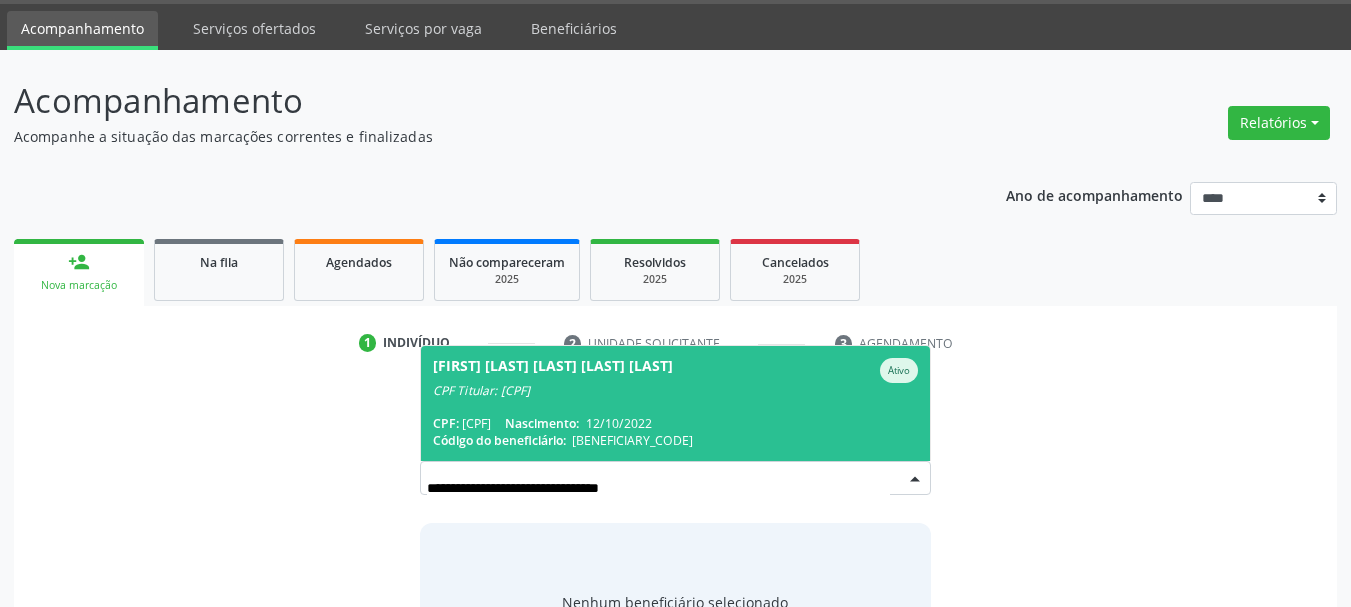 click on "CPF:
183.124.434-95
Nascimento:
12/10/2022" at bounding box center [676, 423] 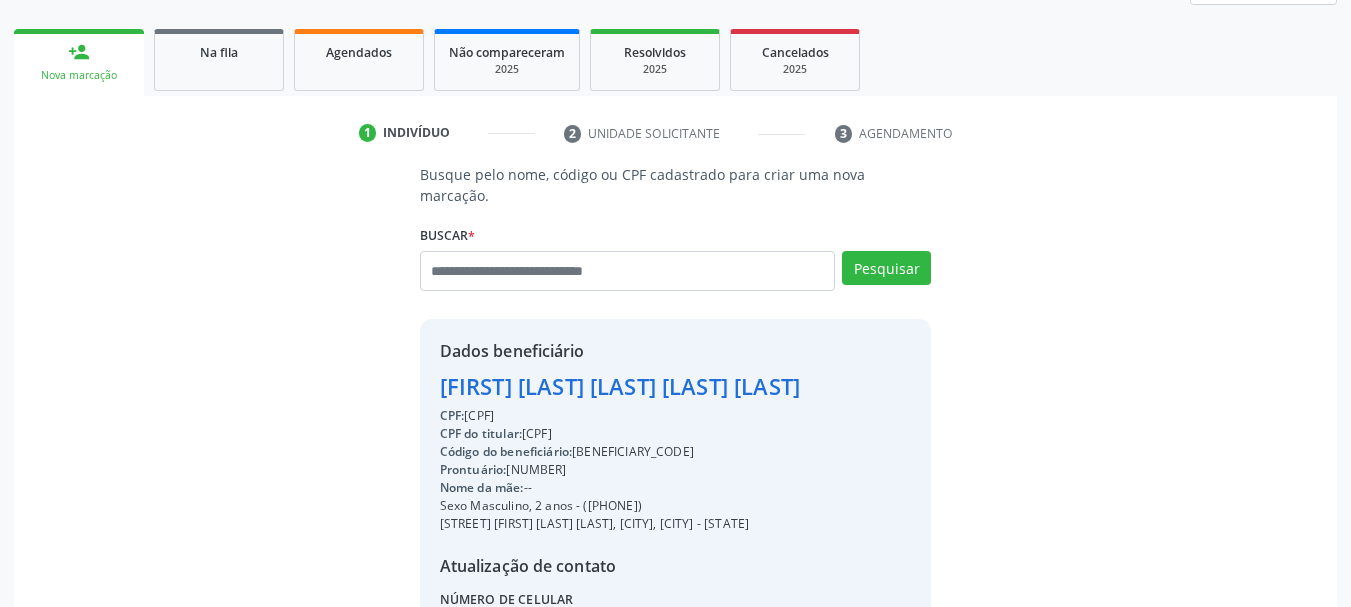 scroll, scrollTop: 329, scrollLeft: 0, axis: vertical 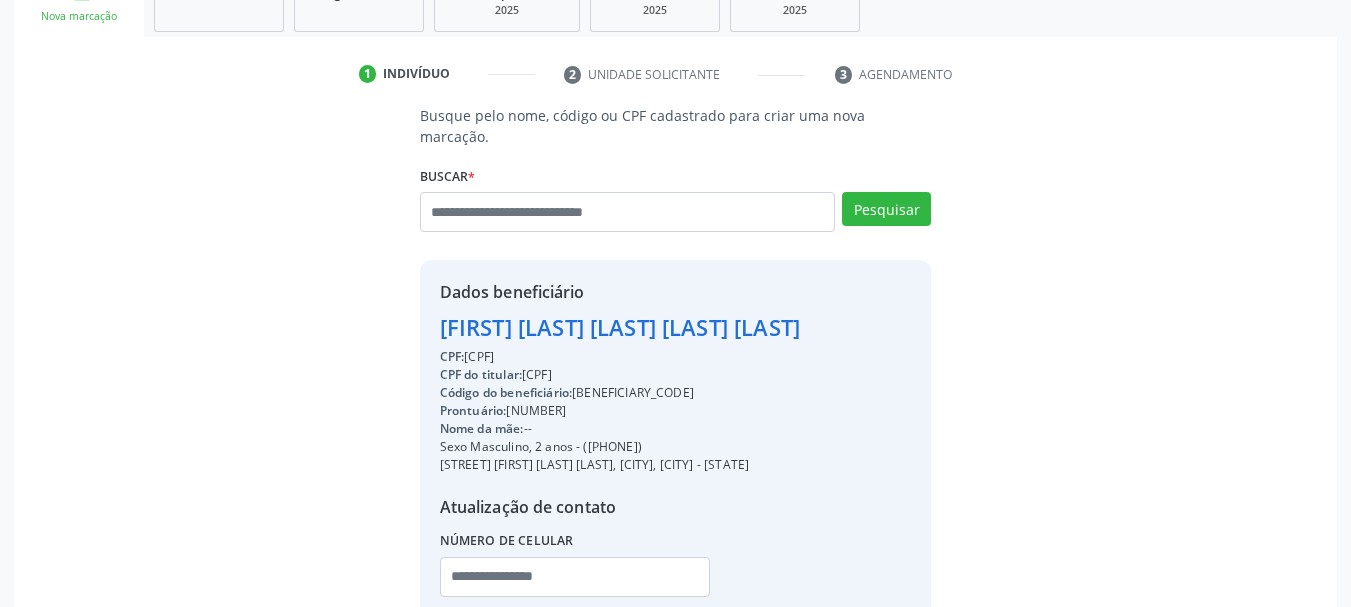 click on "CPF do titular:
089.216.554-50" at bounding box center [620, 375] 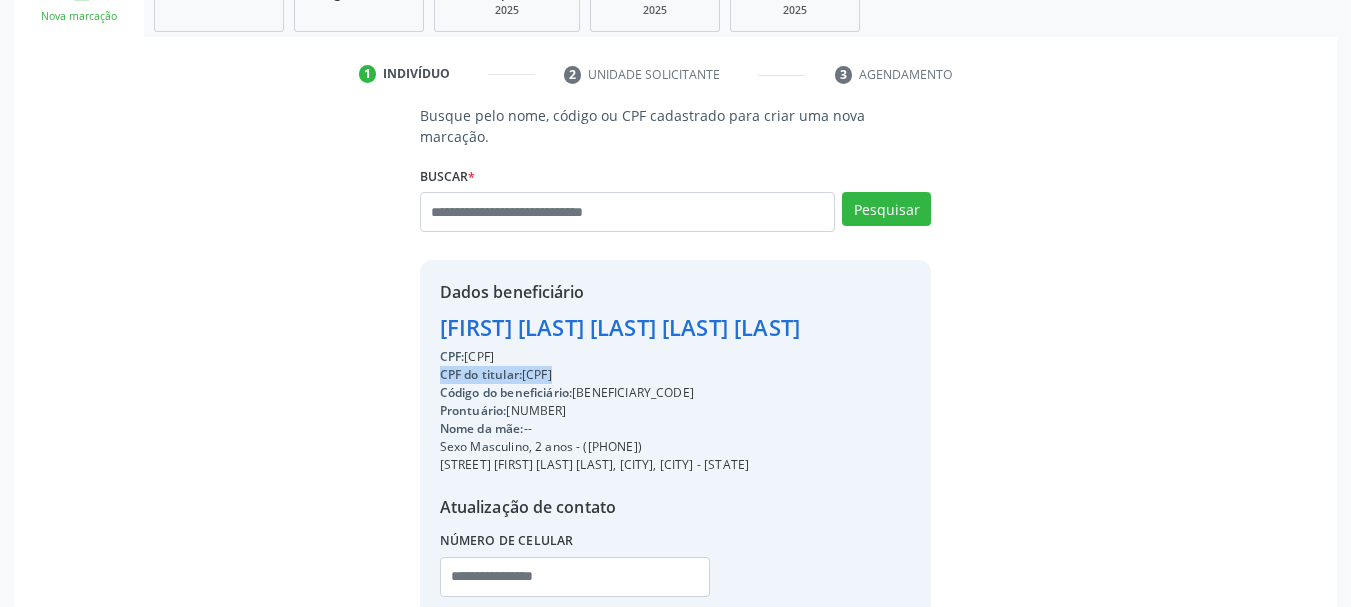 click on "CPF do titular:
089.216.554-50" at bounding box center [620, 375] 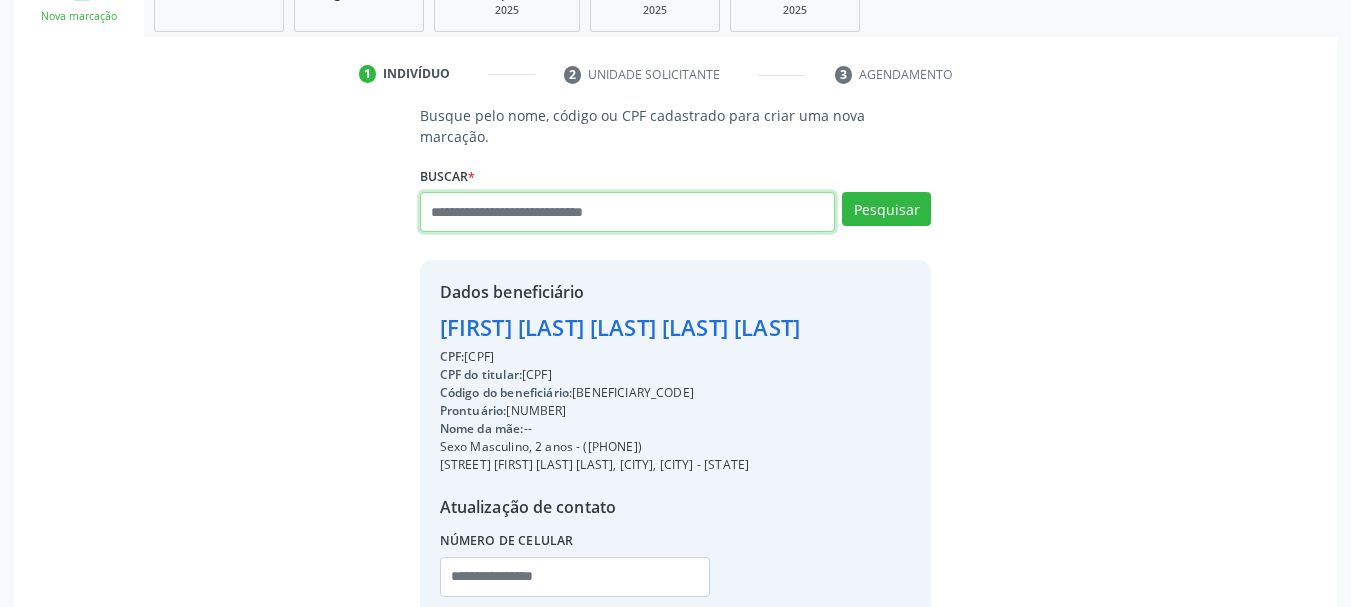 click at bounding box center [628, 212] 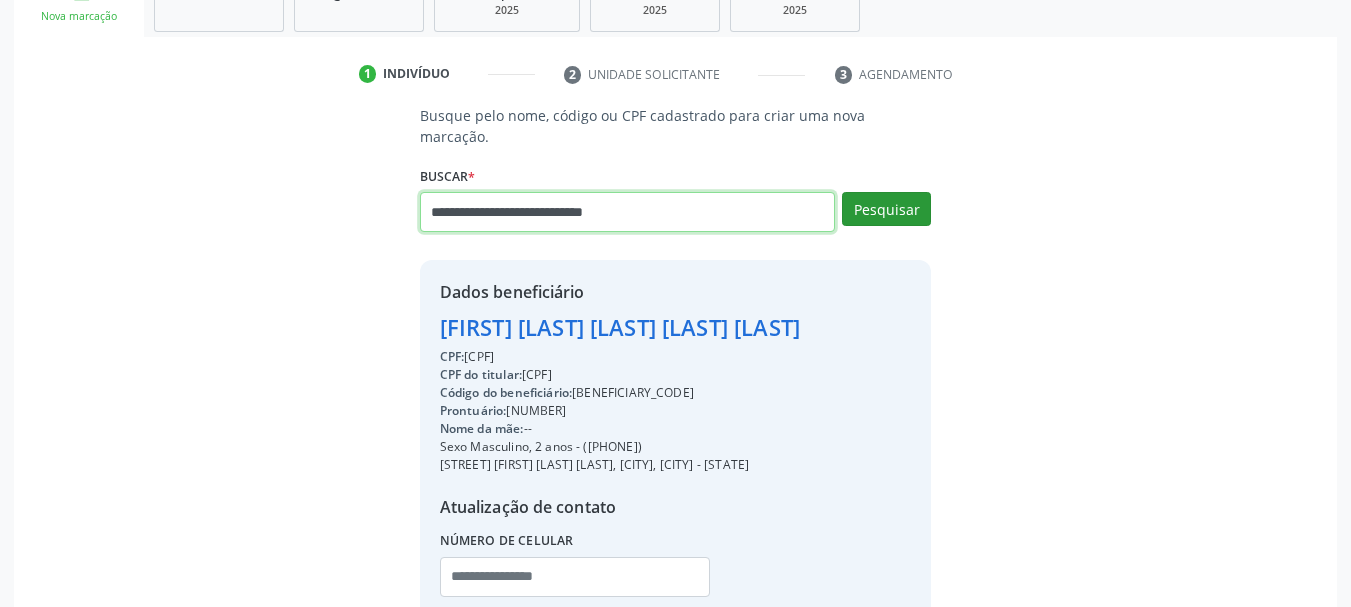 type on "**********" 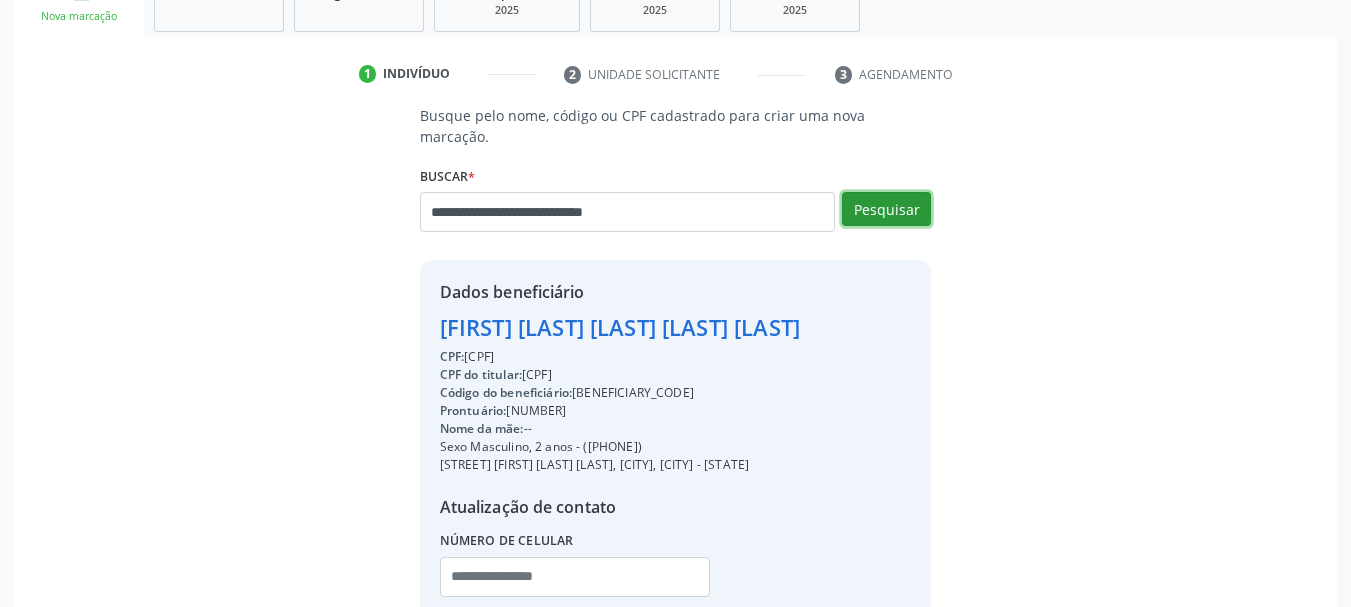 click on "Pesquisar" at bounding box center (886, 209) 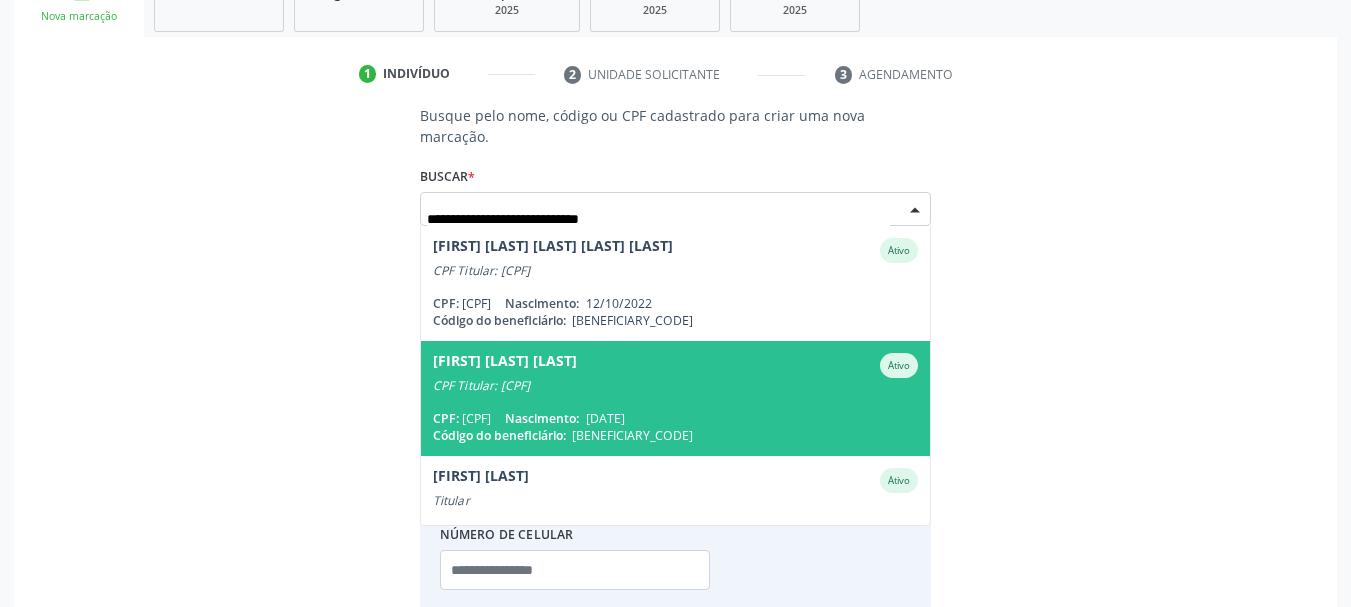 scroll, scrollTop: 162, scrollLeft: 0, axis: vertical 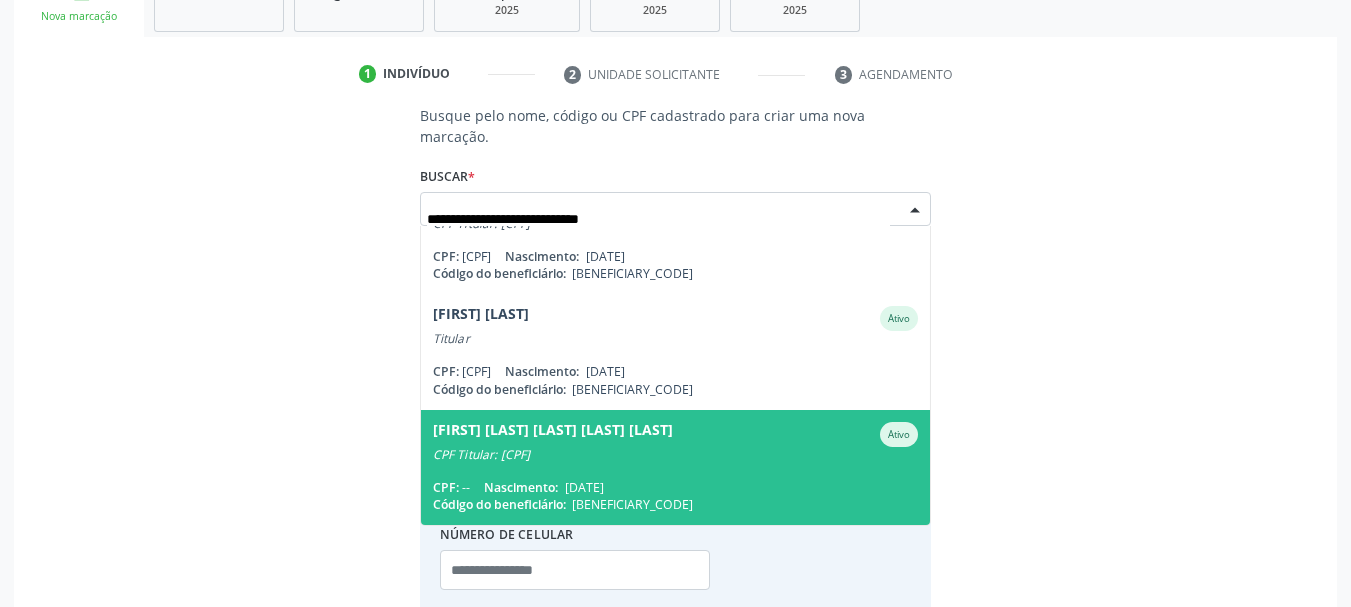 click on "Liz Lucena Santana Valença Filgueiras
Ativo
CPF Titular: 089.216.554-50
CPF:
--
Nascimento:
05/10/2019
Código do beneficiário:
9000989528" at bounding box center (676, 467) 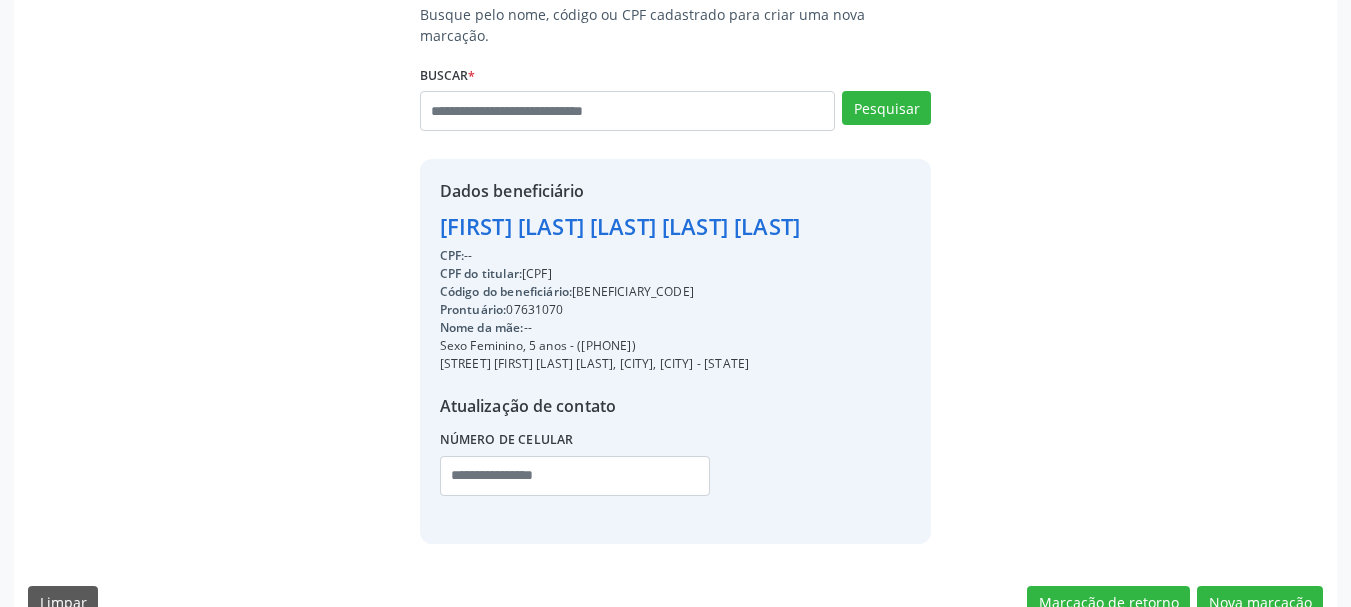 scroll, scrollTop: 449, scrollLeft: 0, axis: vertical 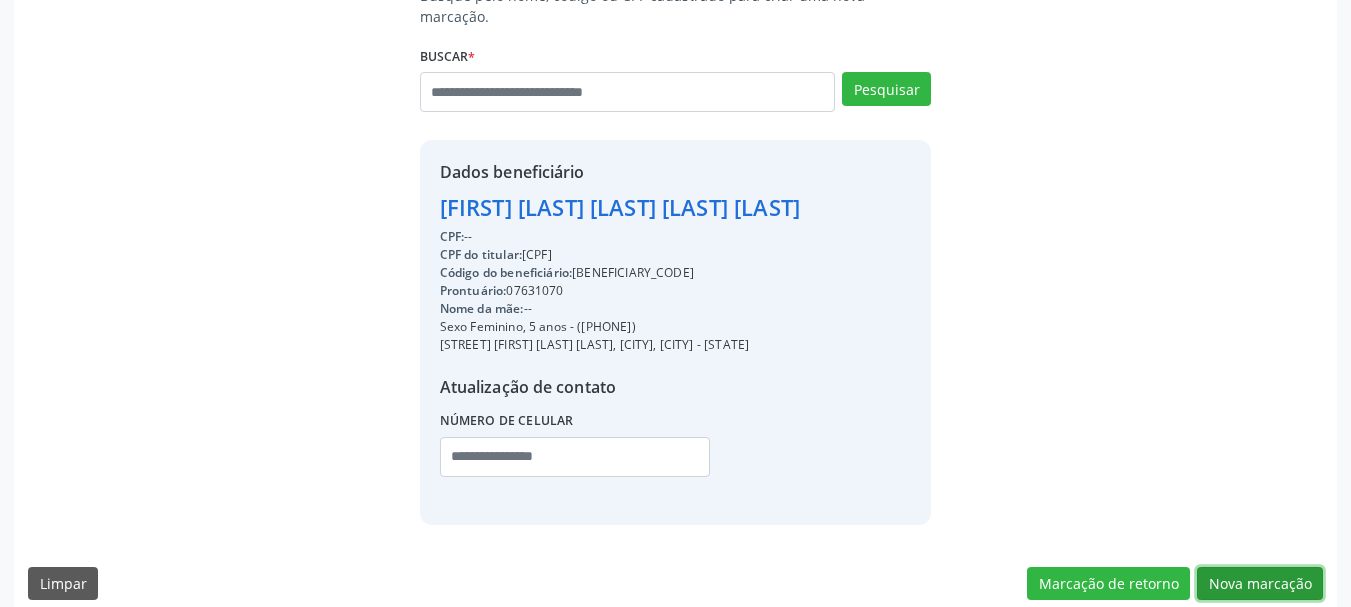 click on "Nova marcação" at bounding box center (1260, 584) 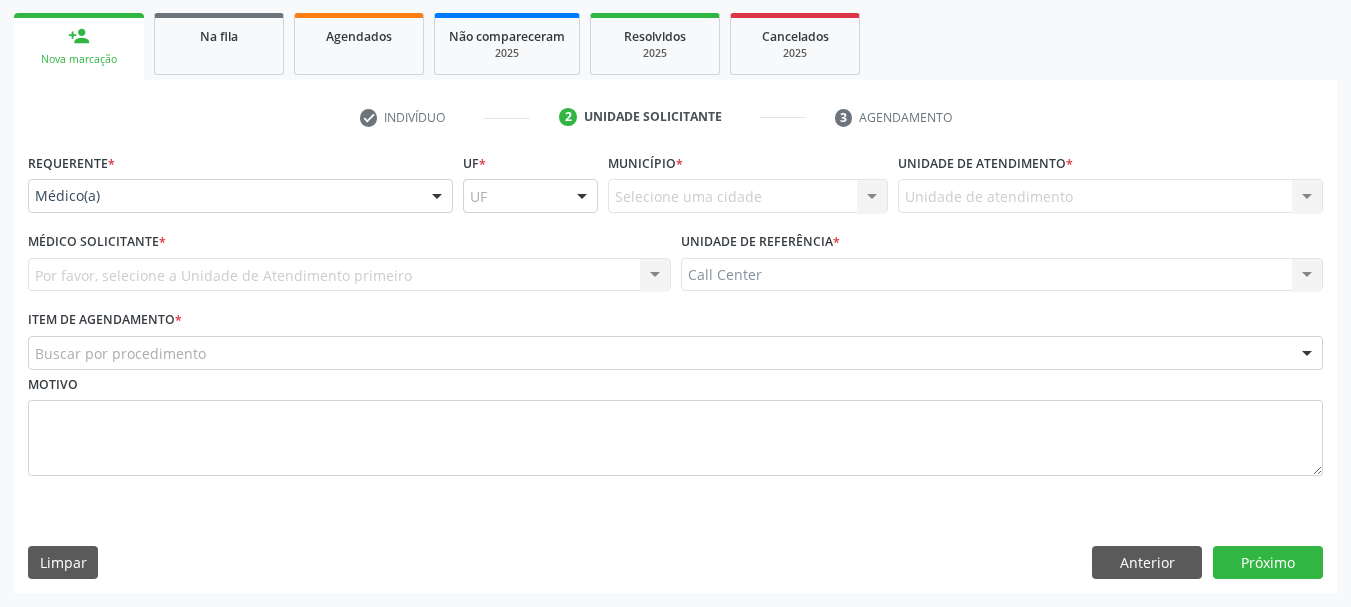 scroll, scrollTop: 286, scrollLeft: 0, axis: vertical 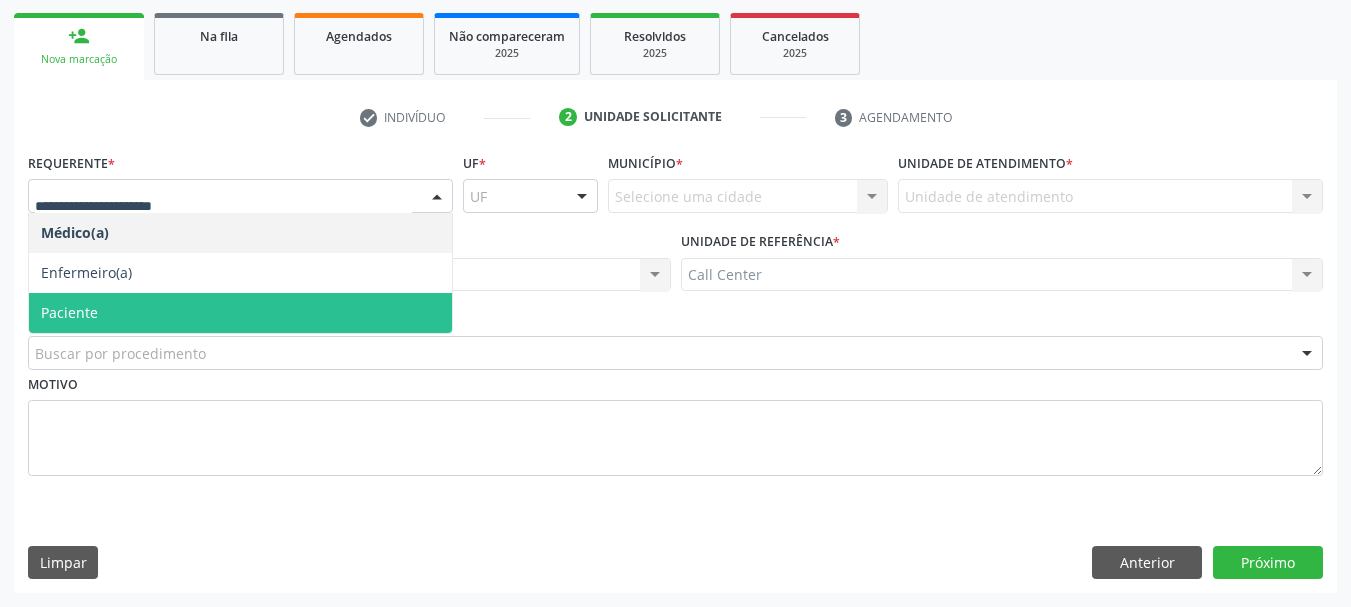 click on "Paciente" at bounding box center [240, 313] 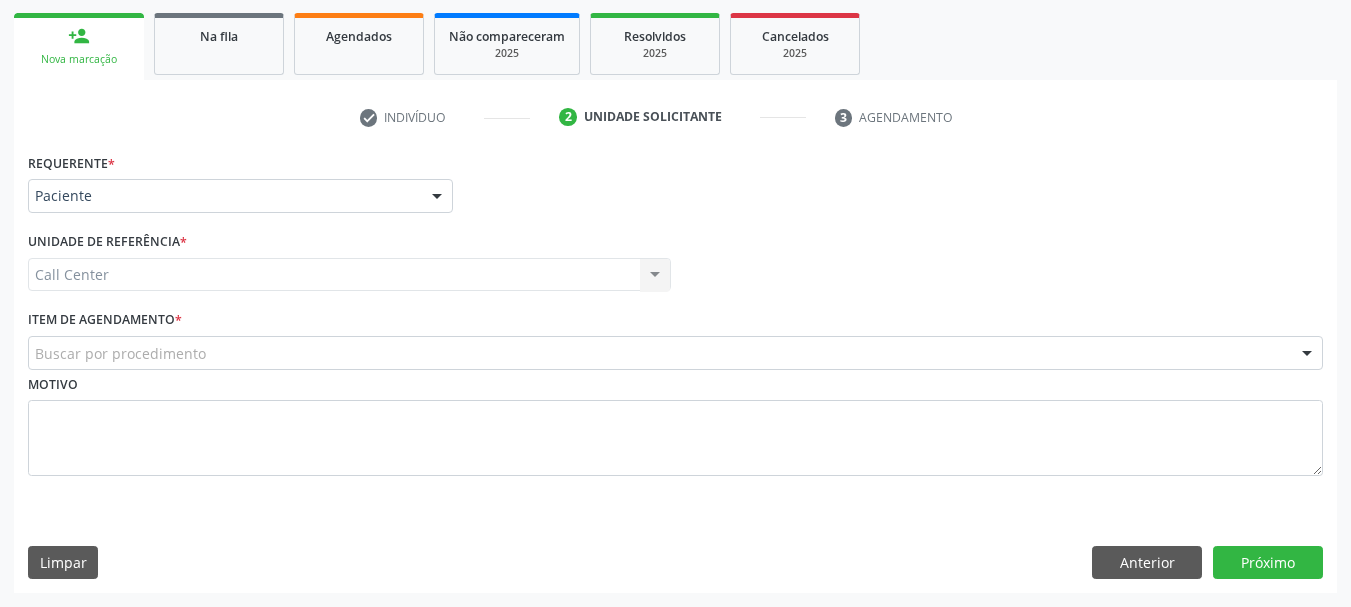 click on "Buscar por procedimento" at bounding box center (675, 353) 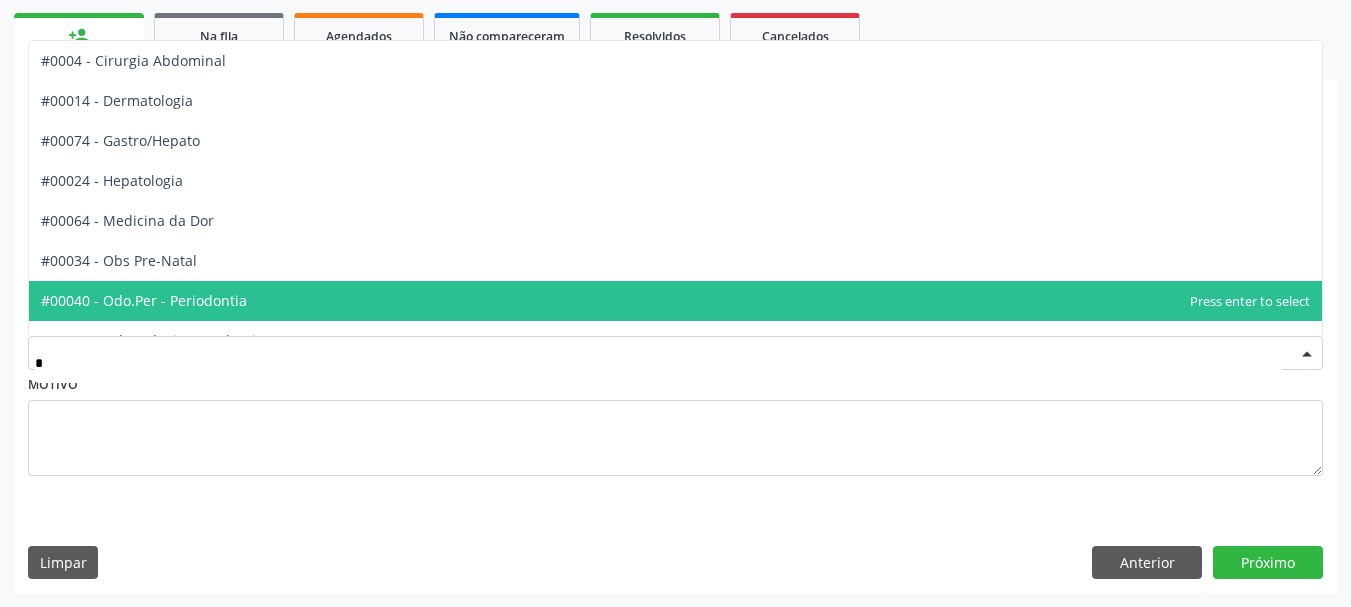type on "**" 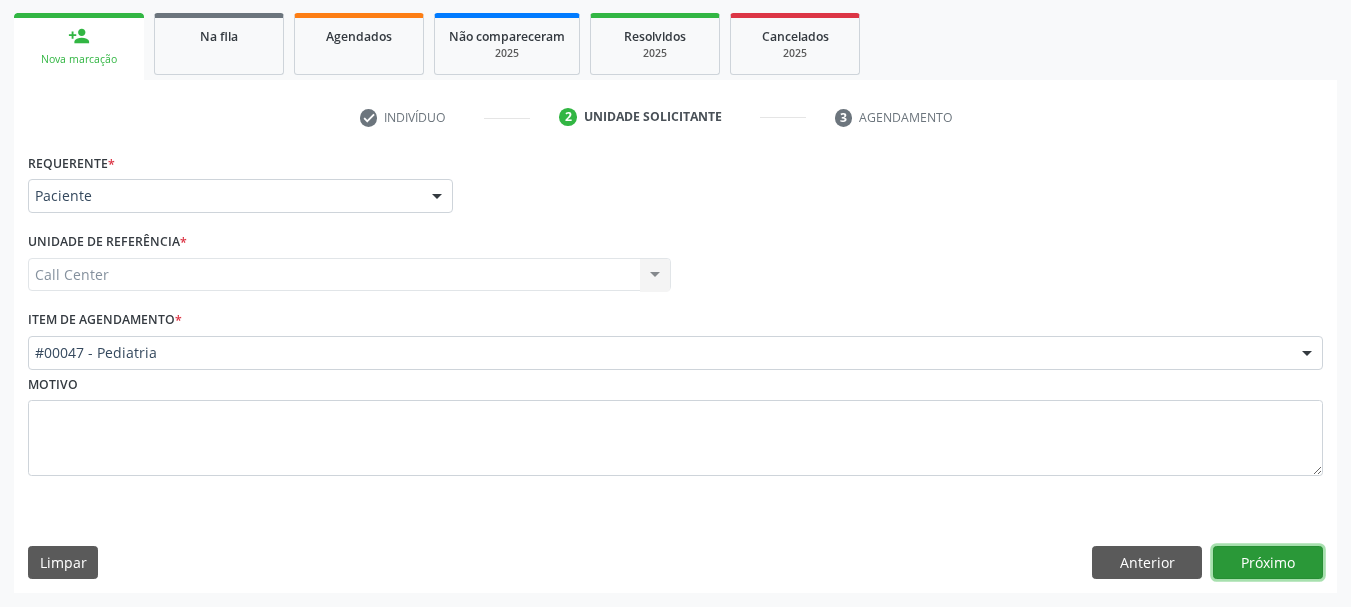 click on "Próximo" at bounding box center [1268, 563] 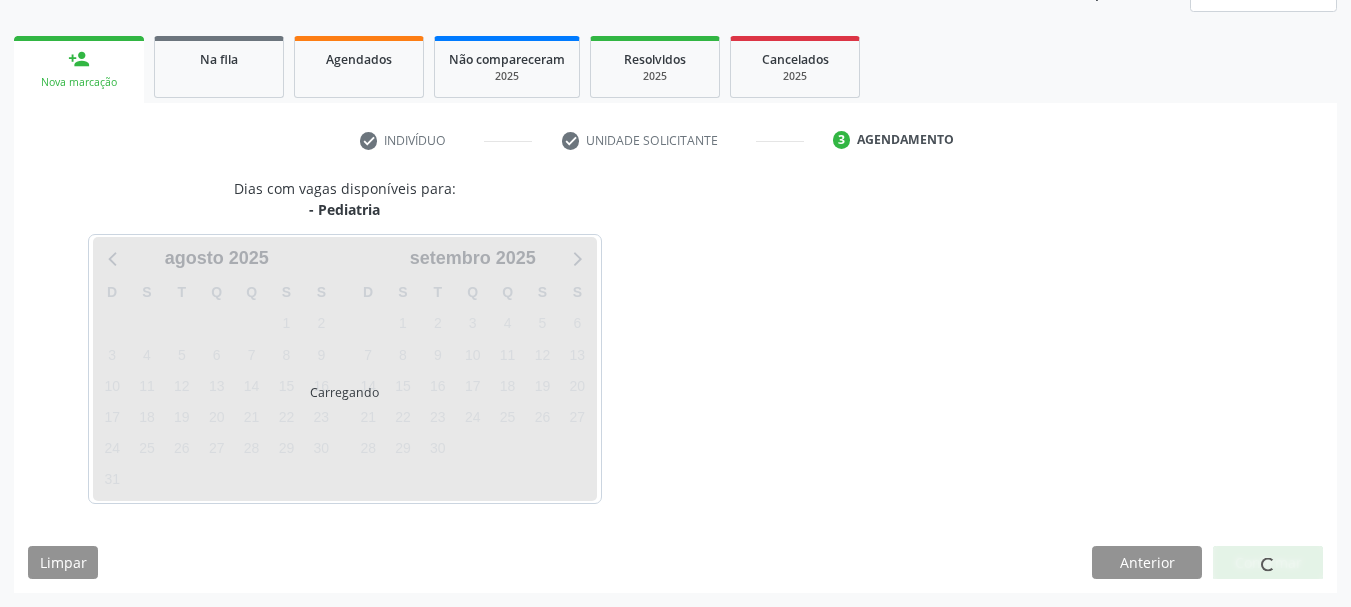 scroll, scrollTop: 263, scrollLeft: 0, axis: vertical 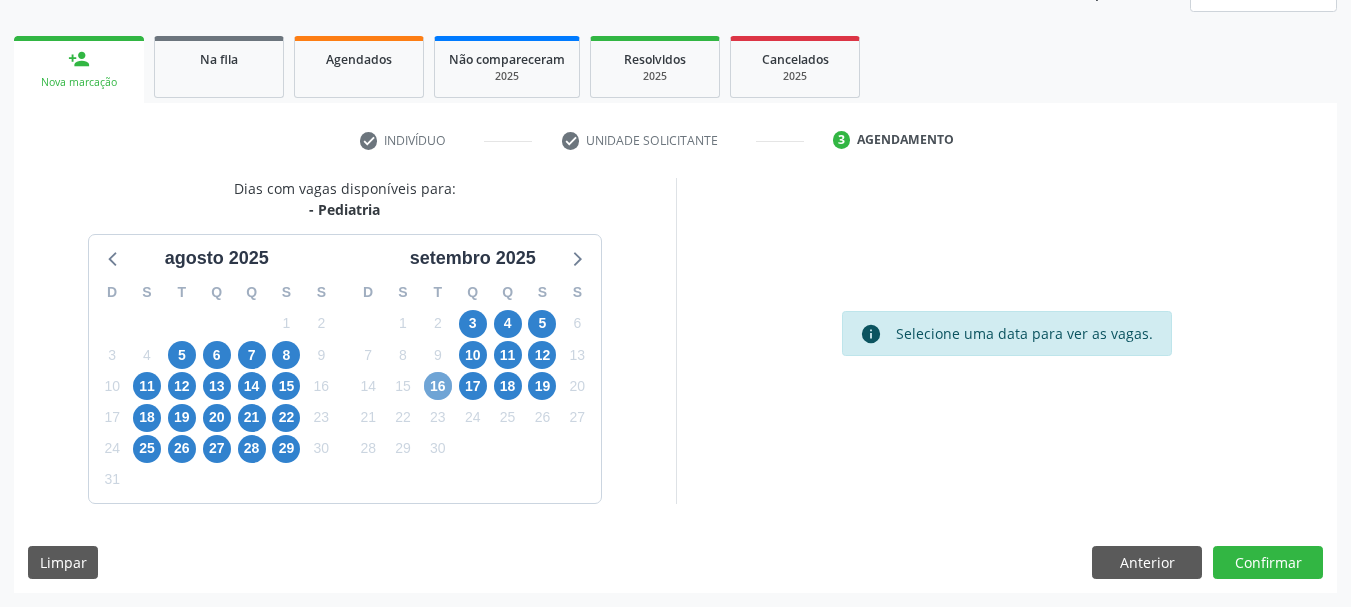 click on "16" at bounding box center [438, 386] 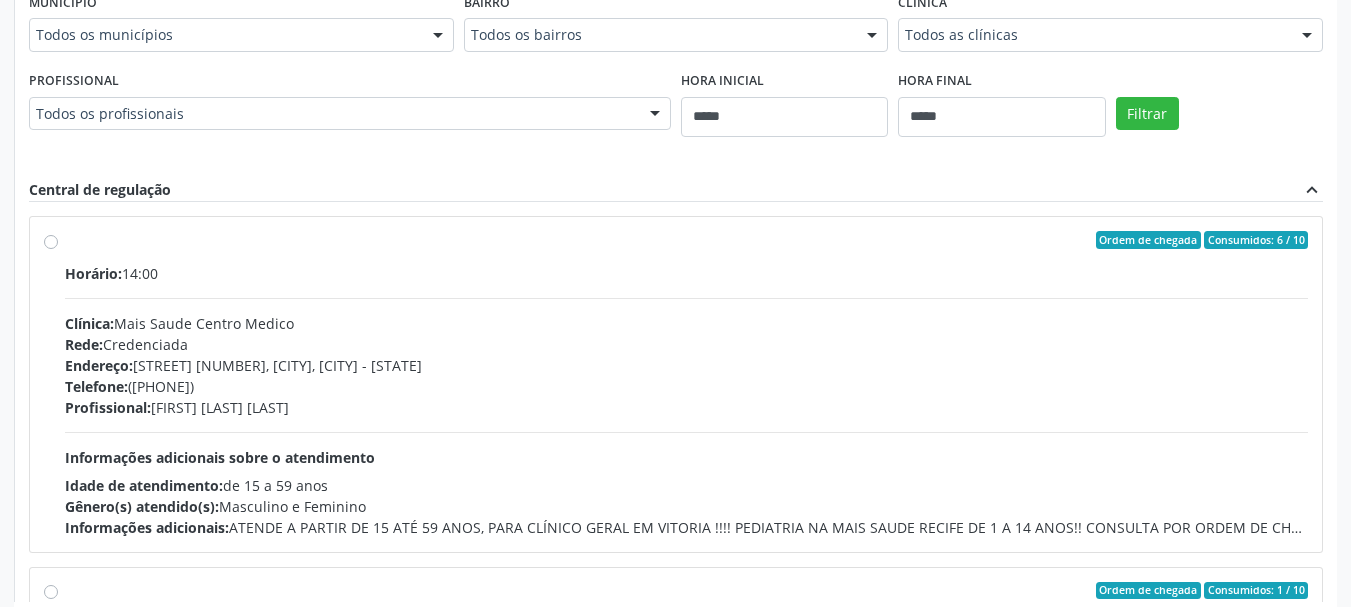 scroll, scrollTop: 817, scrollLeft: 0, axis: vertical 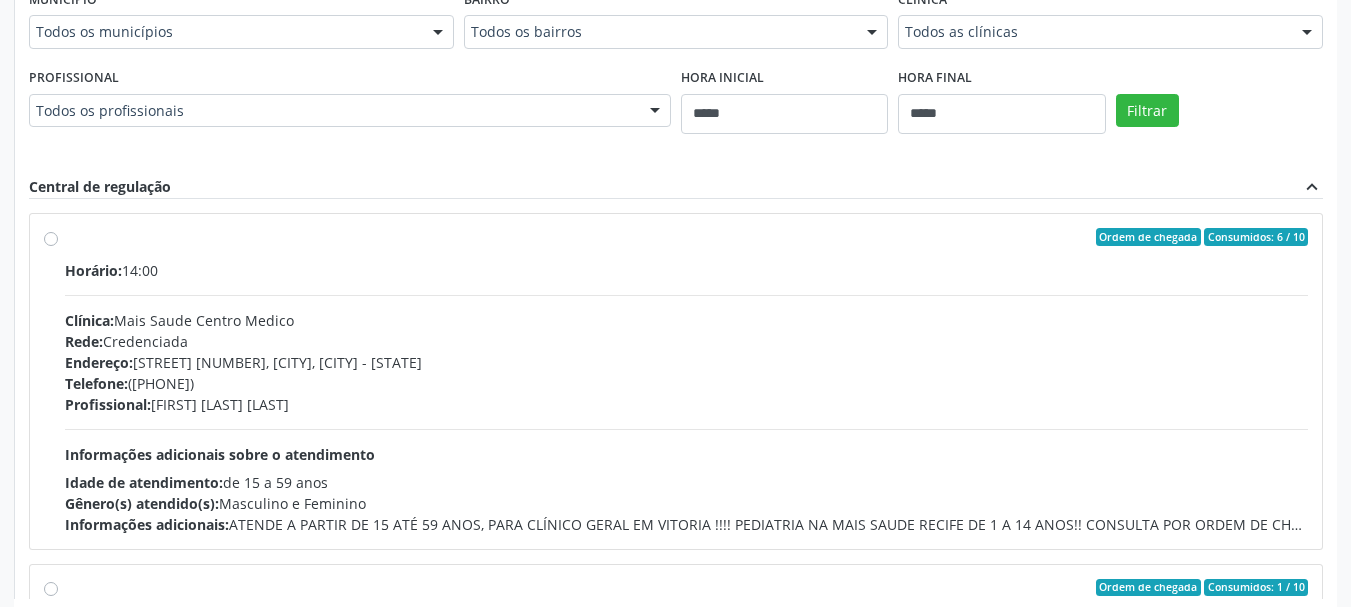 click on "Idade de atendimento:
de 15 a 59 anos" at bounding box center [686, 482] 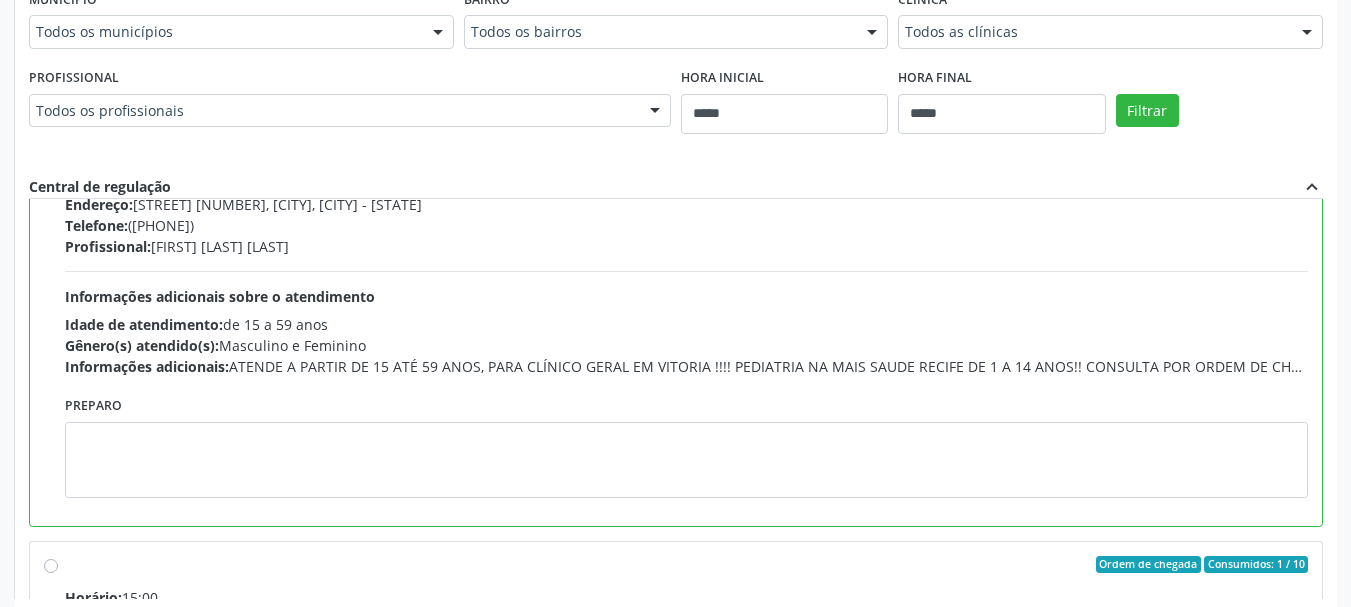 scroll, scrollTop: 165, scrollLeft: 0, axis: vertical 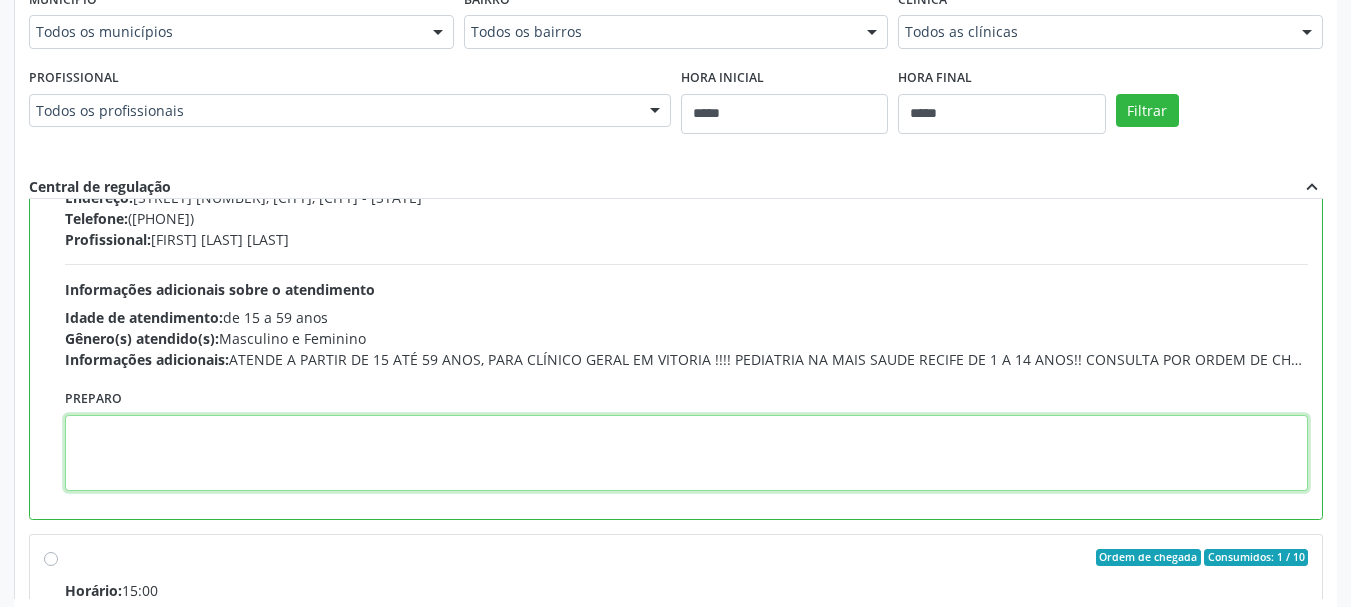 click at bounding box center [686, 453] 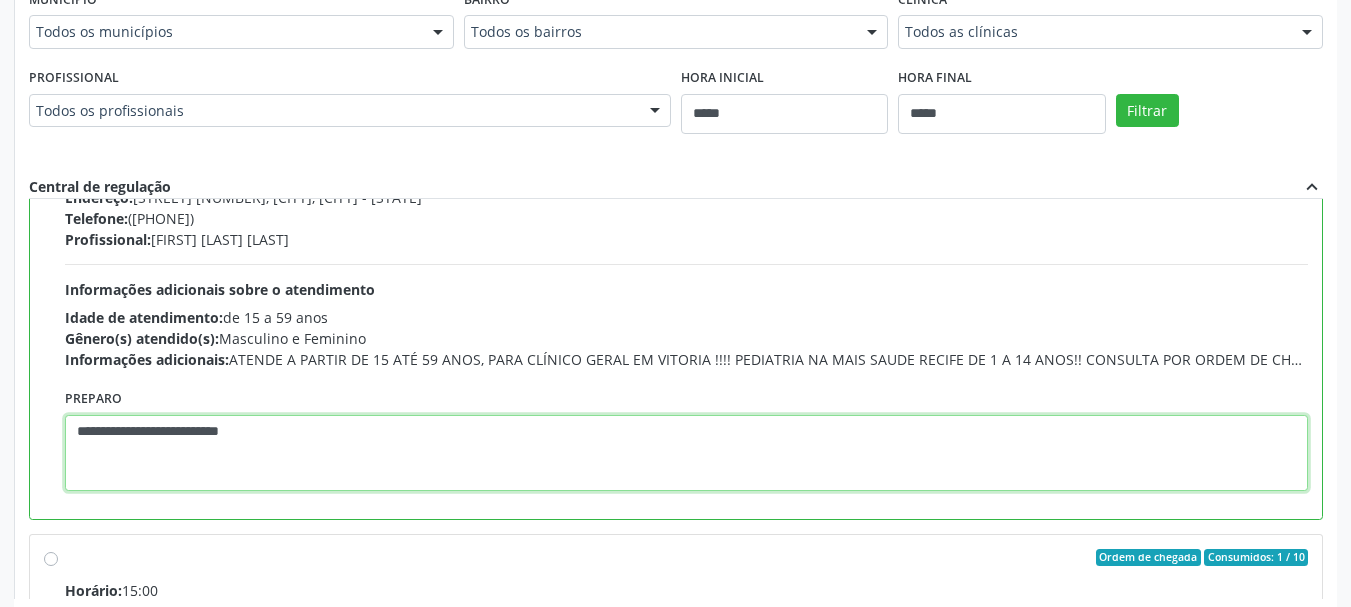 scroll, scrollTop: 913, scrollLeft: 0, axis: vertical 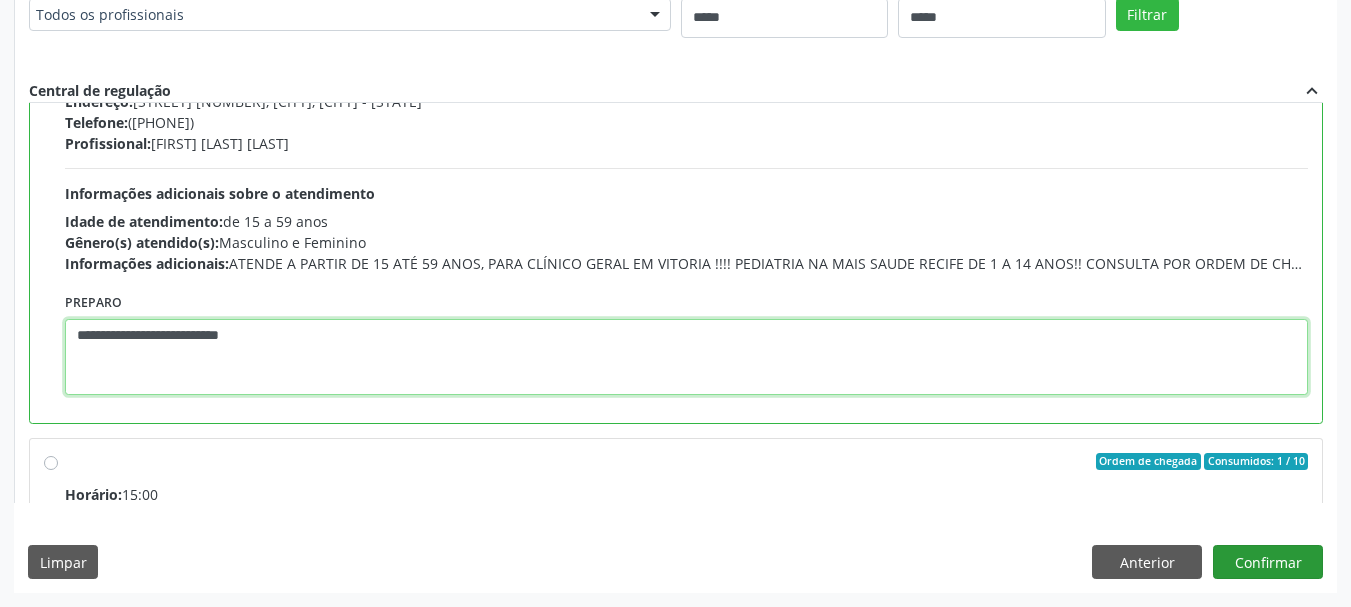 type on "**********" 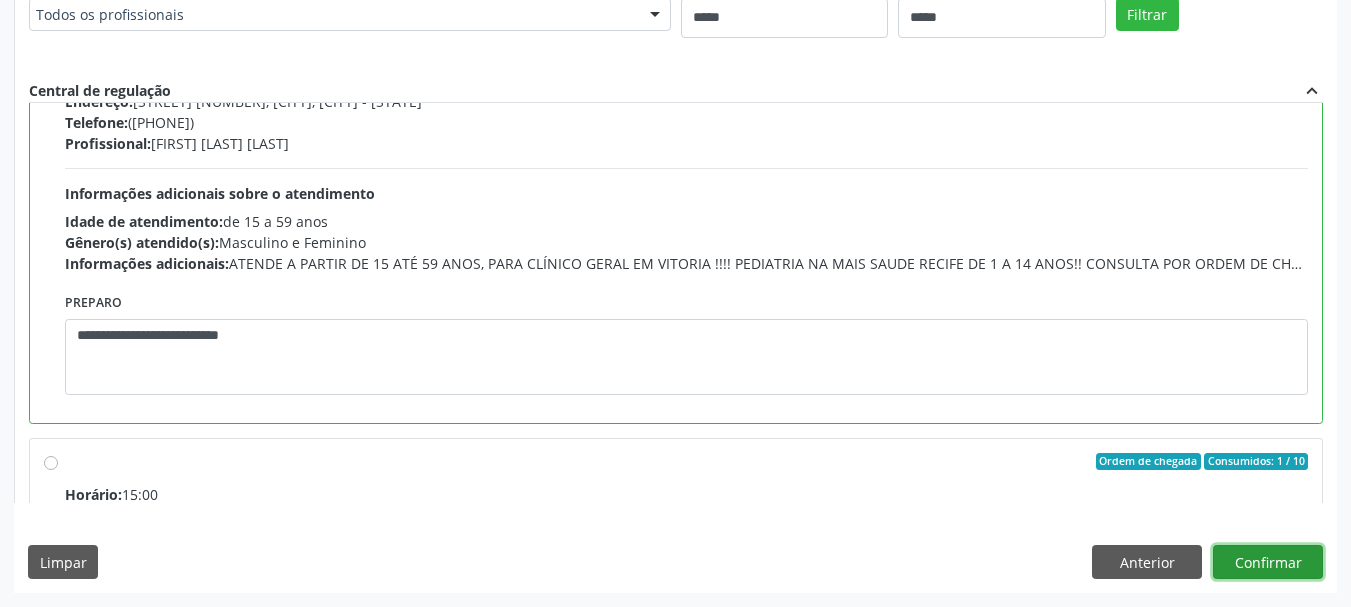 click on "Confirmar" at bounding box center (1268, 562) 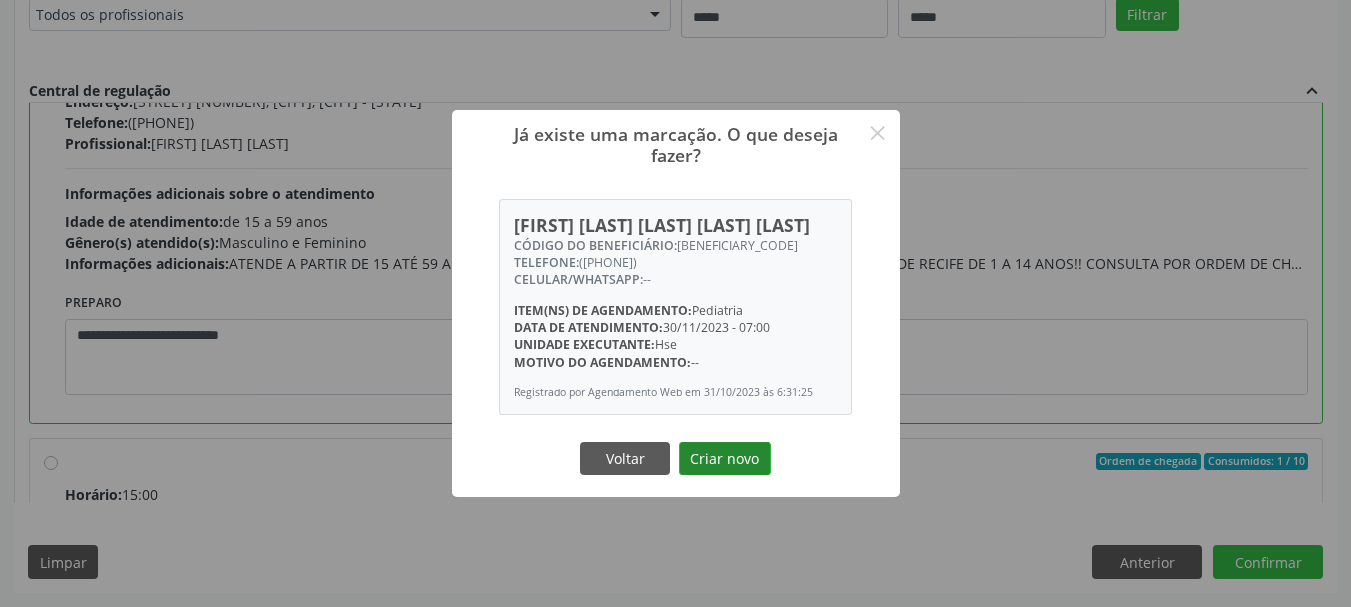 click on "Criar novo" at bounding box center (725, 459) 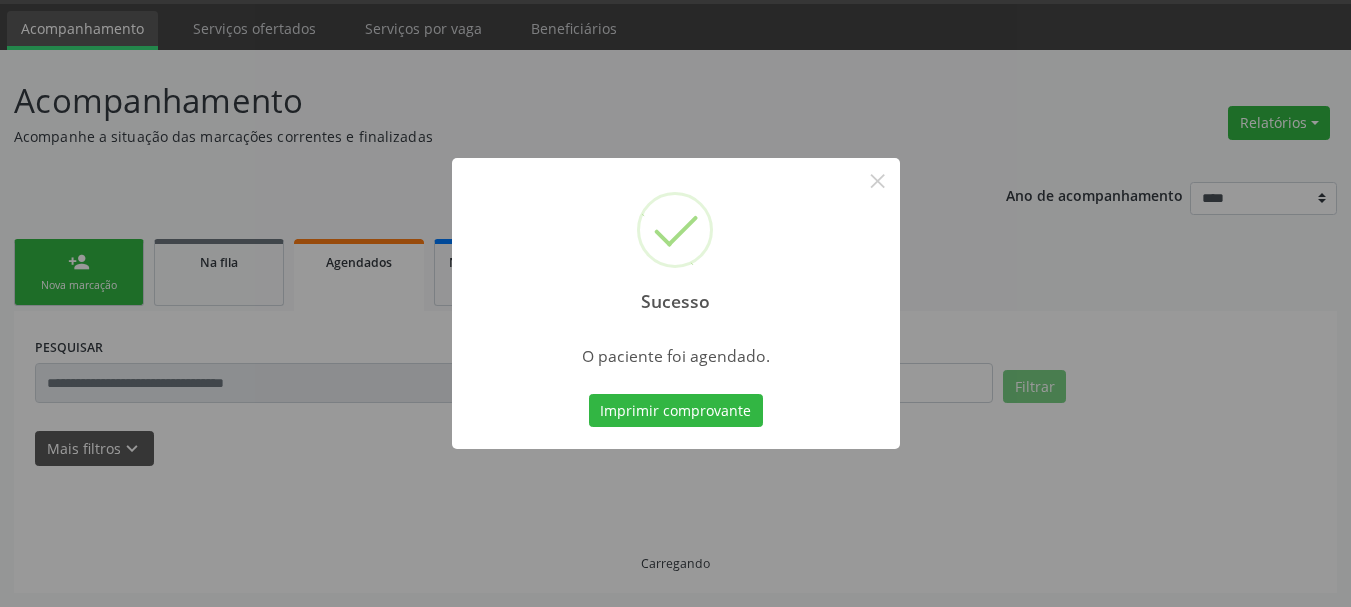 scroll, scrollTop: 60, scrollLeft: 0, axis: vertical 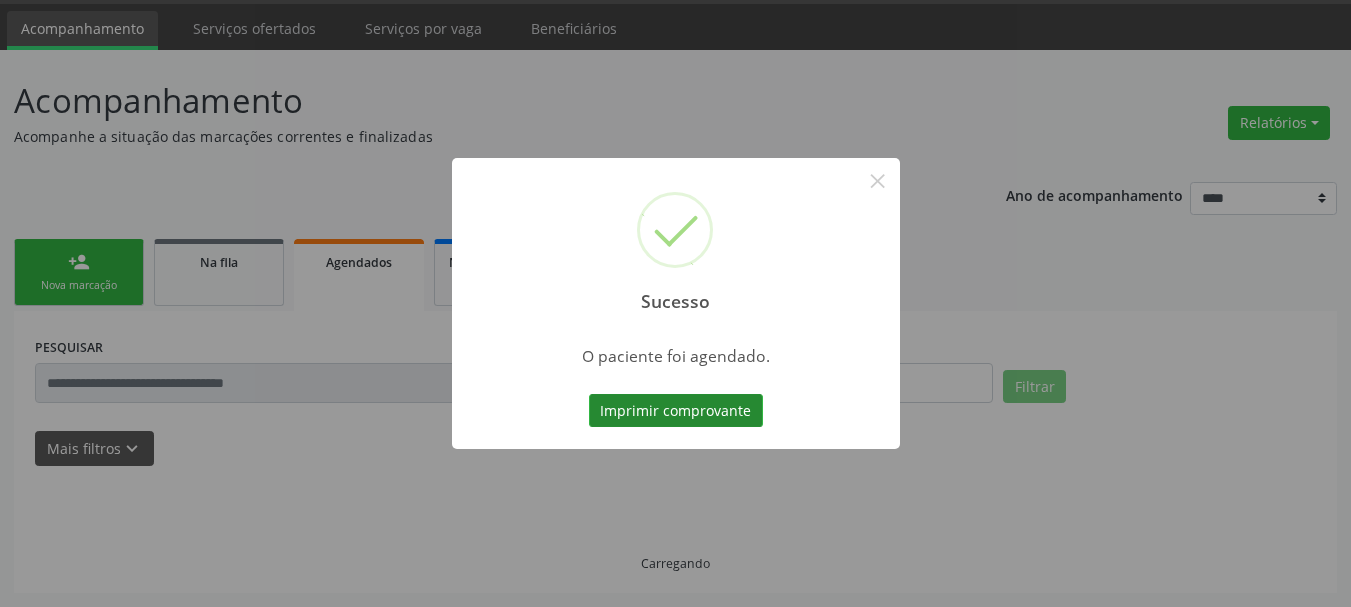 click on "Imprimir comprovante" at bounding box center [676, 411] 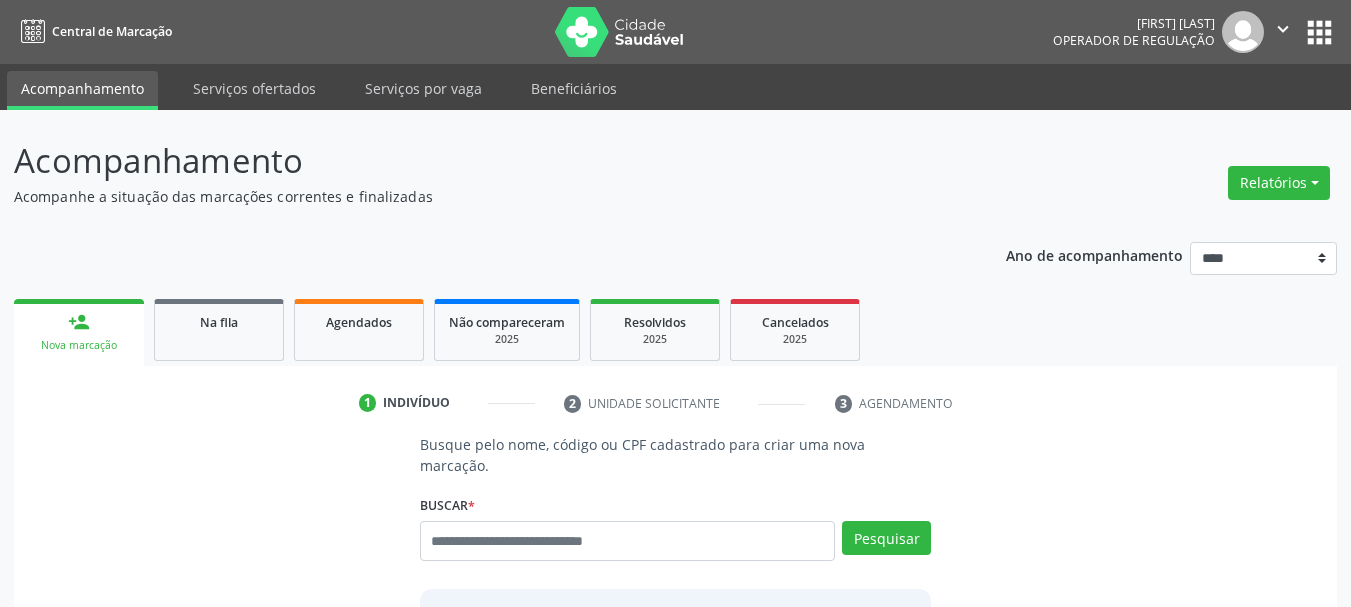 scroll, scrollTop: 60, scrollLeft: 0, axis: vertical 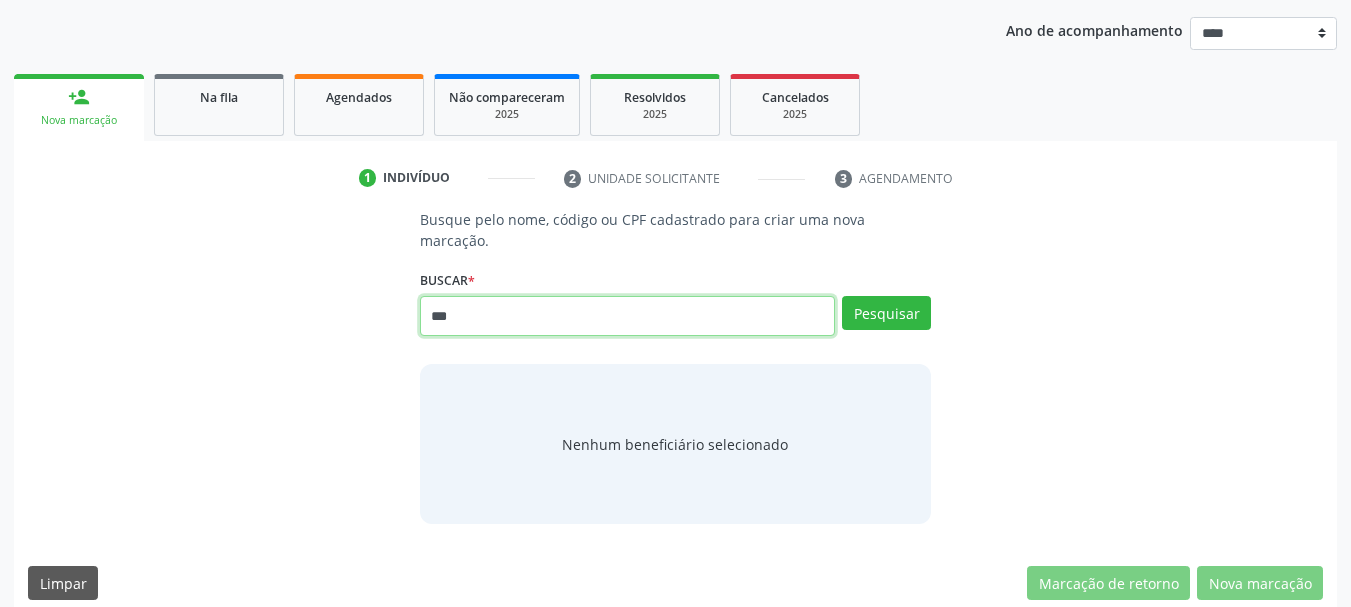 type on "***" 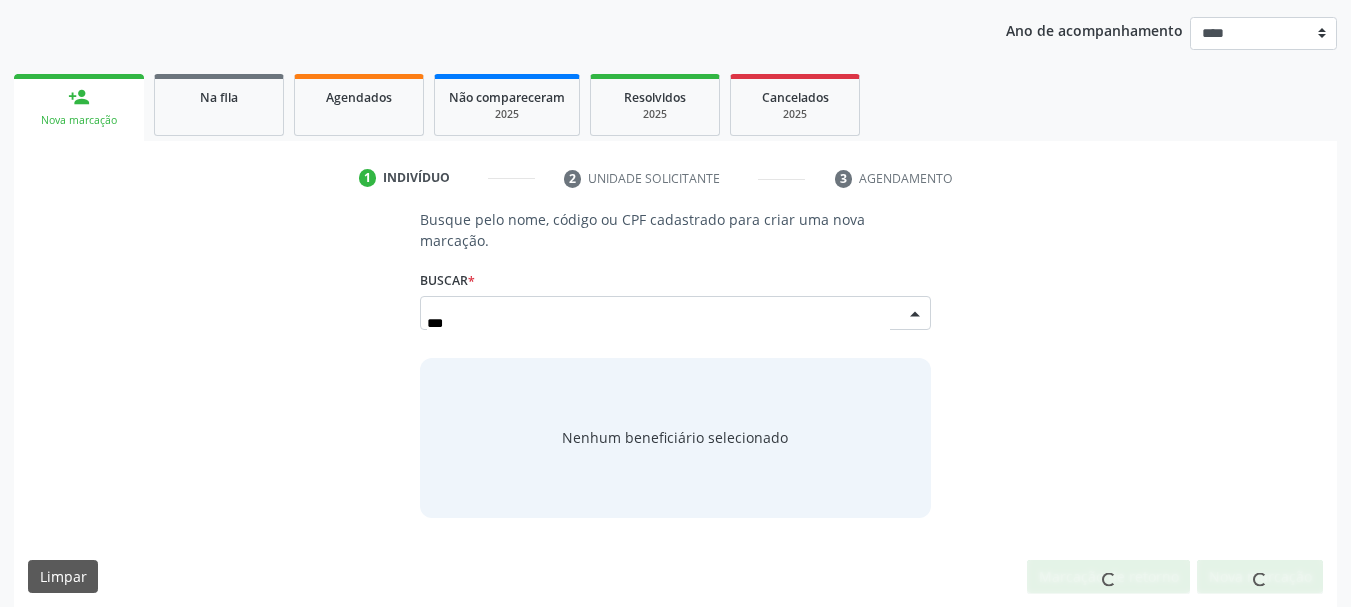 scroll, scrollTop: 218, scrollLeft: 0, axis: vertical 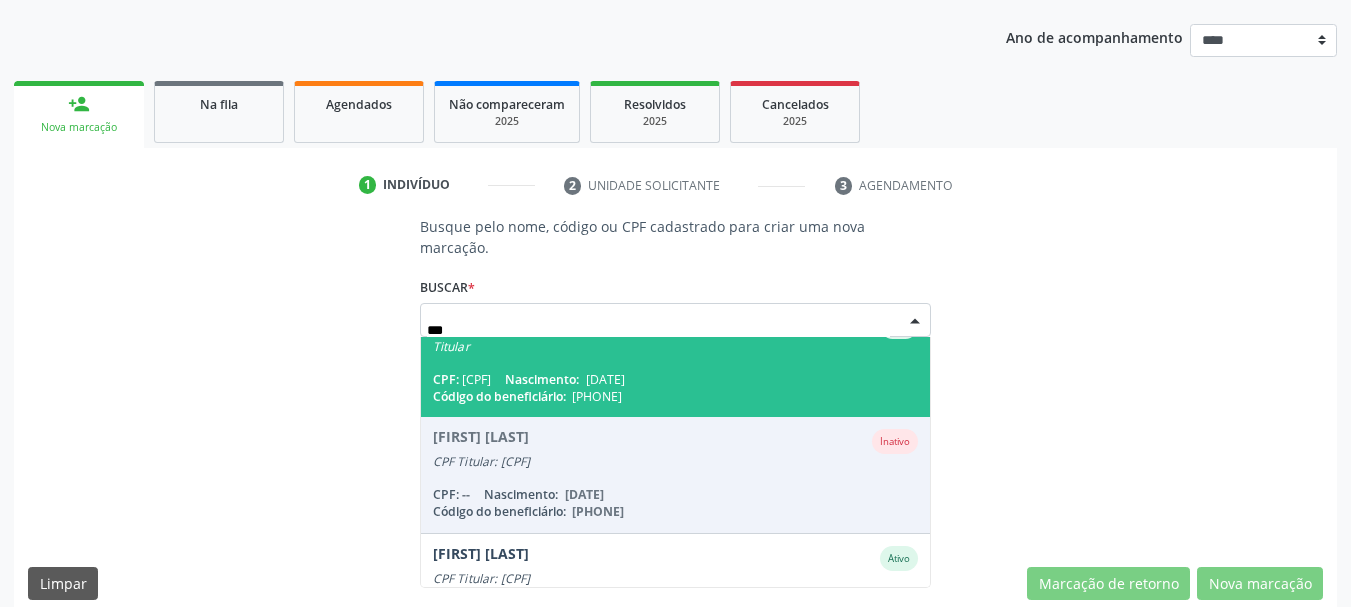 drag, startPoint x: 766, startPoint y: 359, endPoint x: 785, endPoint y: 368, distance: 21.023796 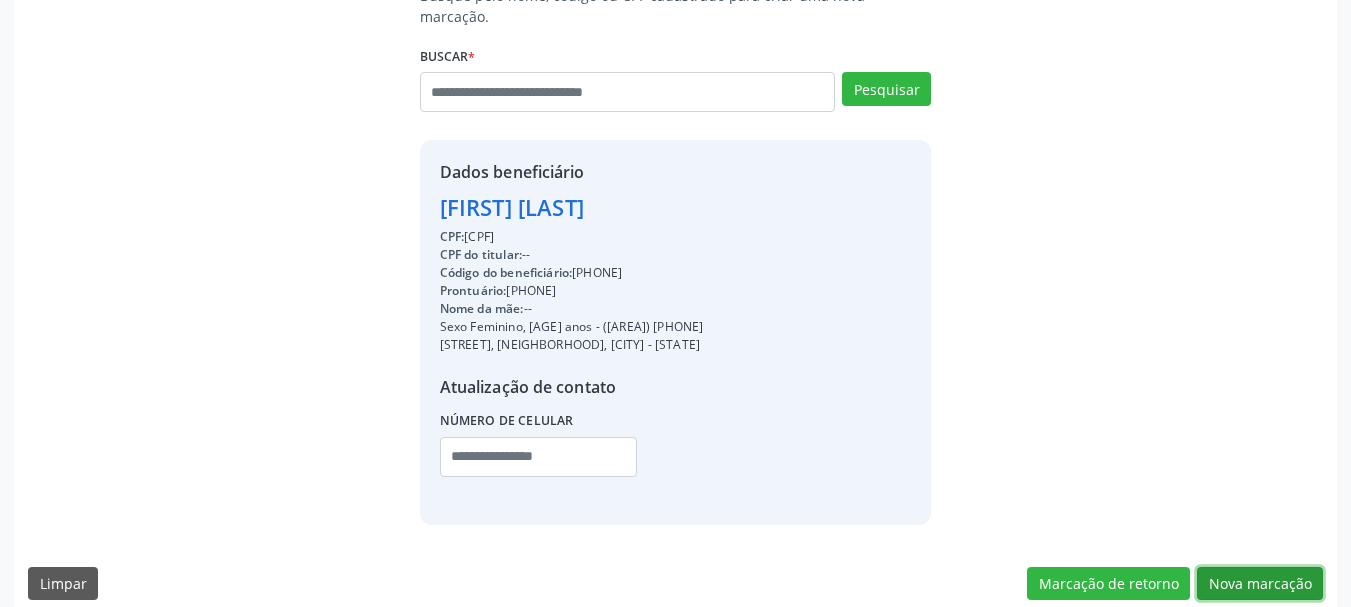 drag, startPoint x: 1268, startPoint y: 568, endPoint x: 1259, endPoint y: 553, distance: 17.492855 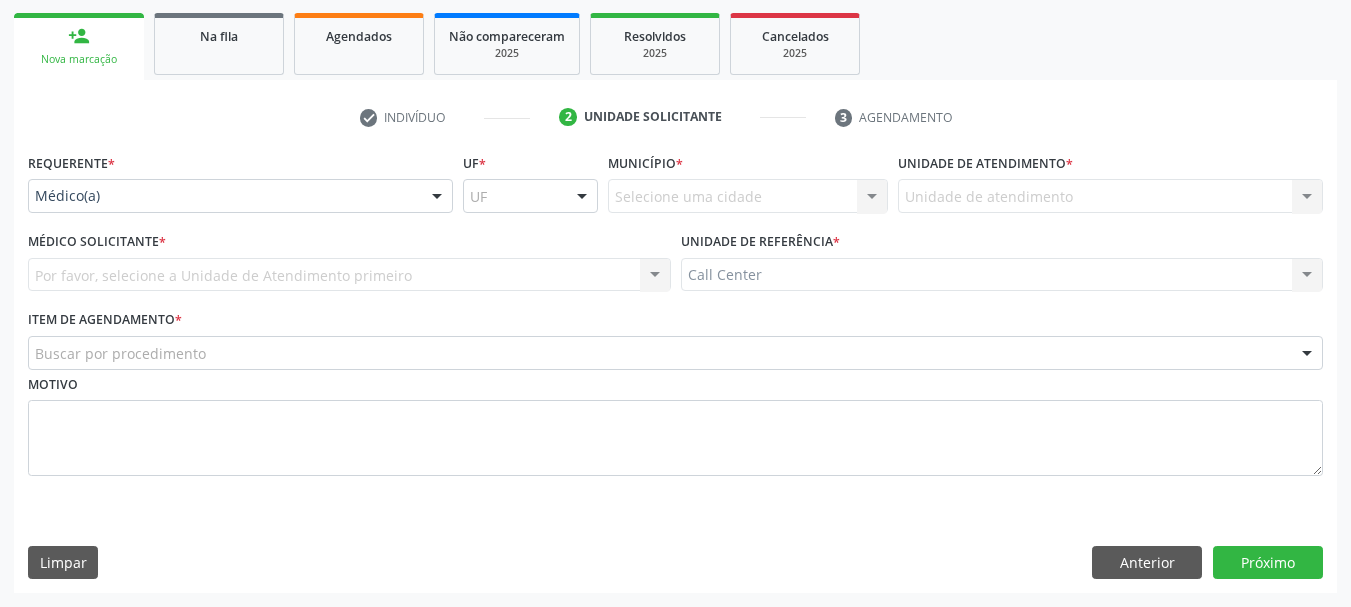 scroll, scrollTop: 286, scrollLeft: 0, axis: vertical 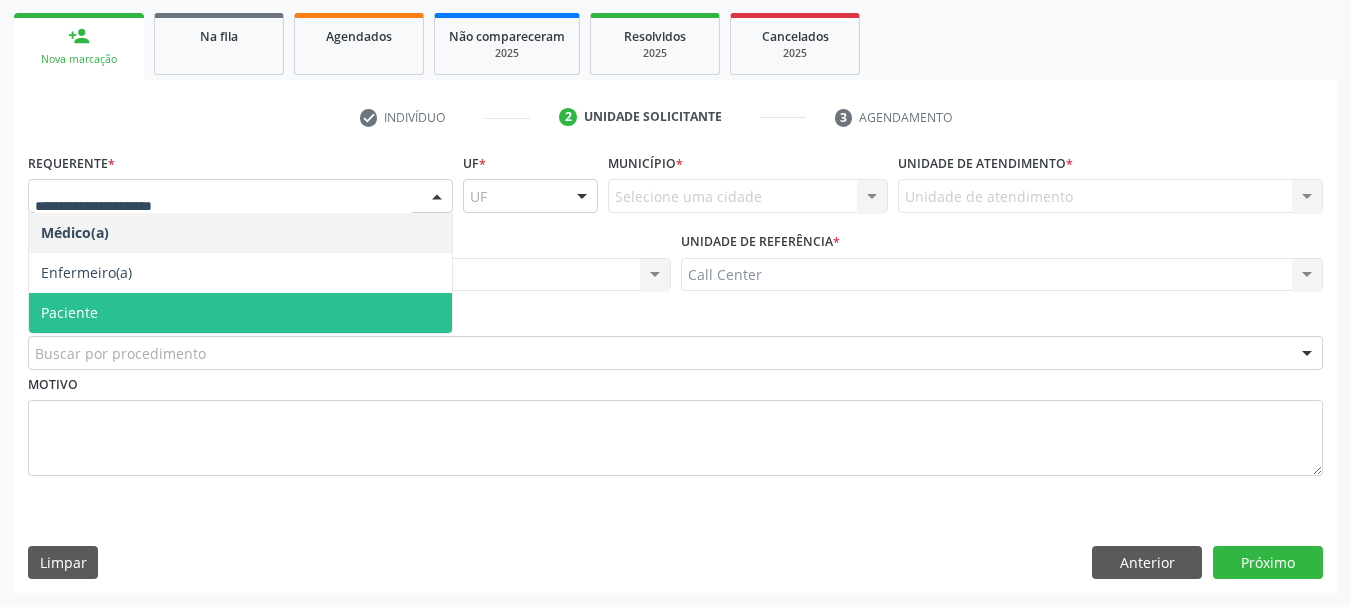 drag, startPoint x: 178, startPoint y: 319, endPoint x: 193, endPoint y: 348, distance: 32.649654 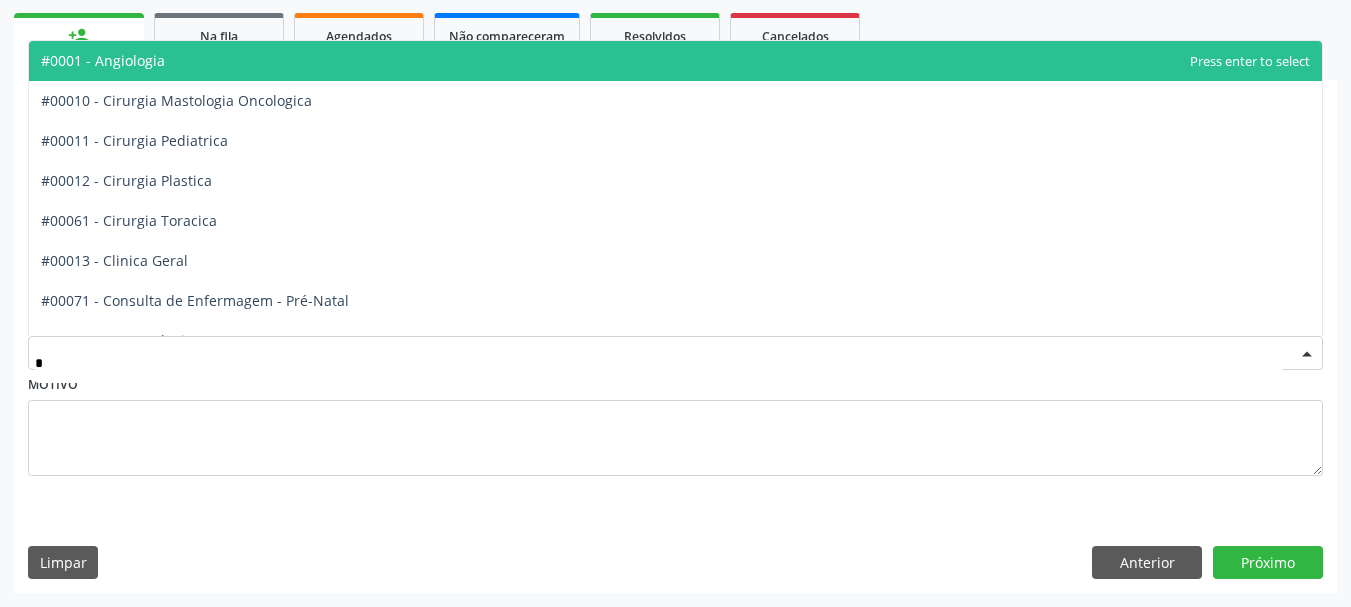 type on "**" 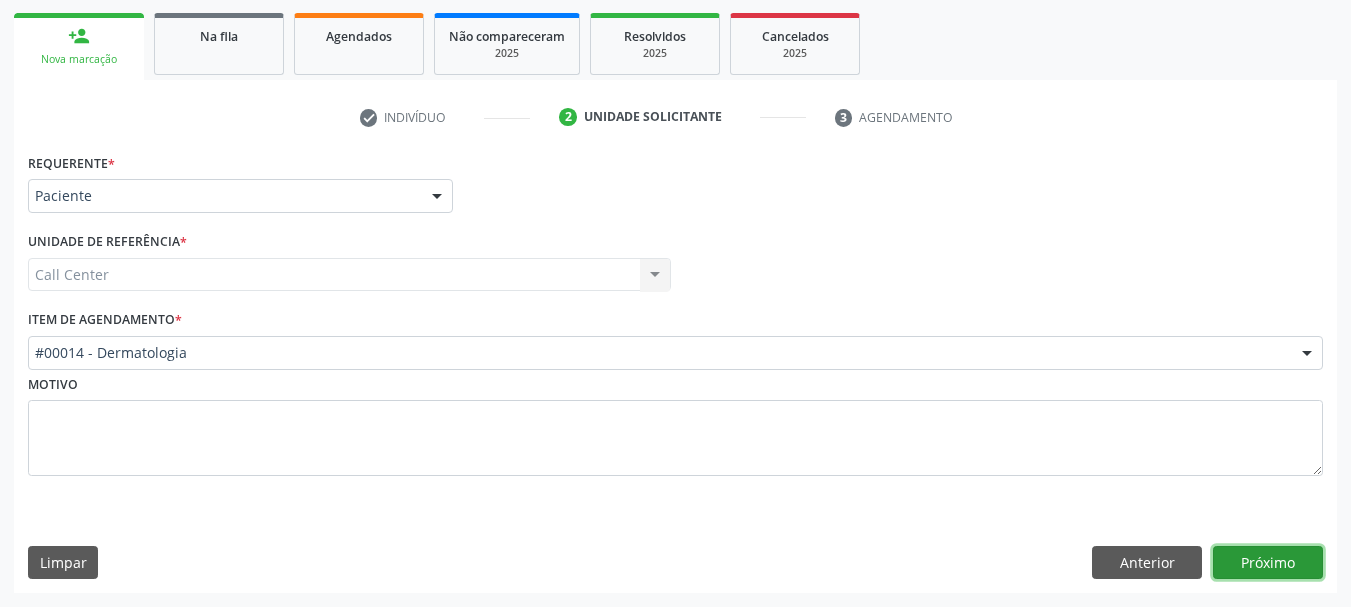 click on "Próximo" at bounding box center (1268, 563) 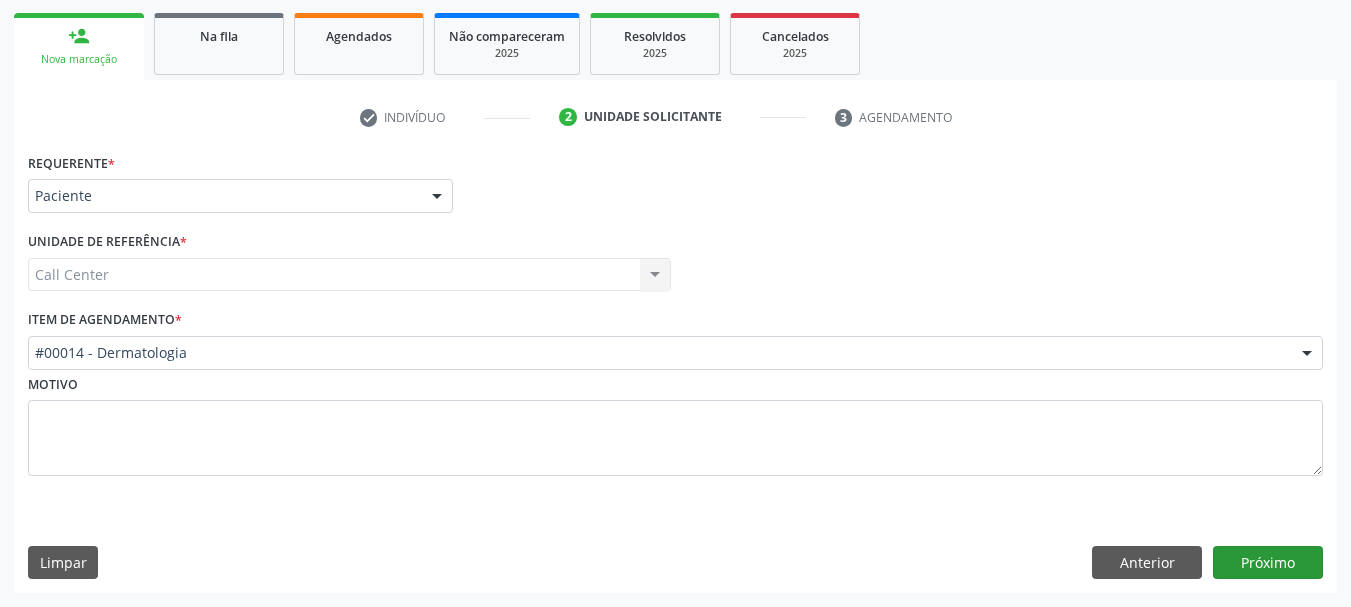 scroll, scrollTop: 263, scrollLeft: 0, axis: vertical 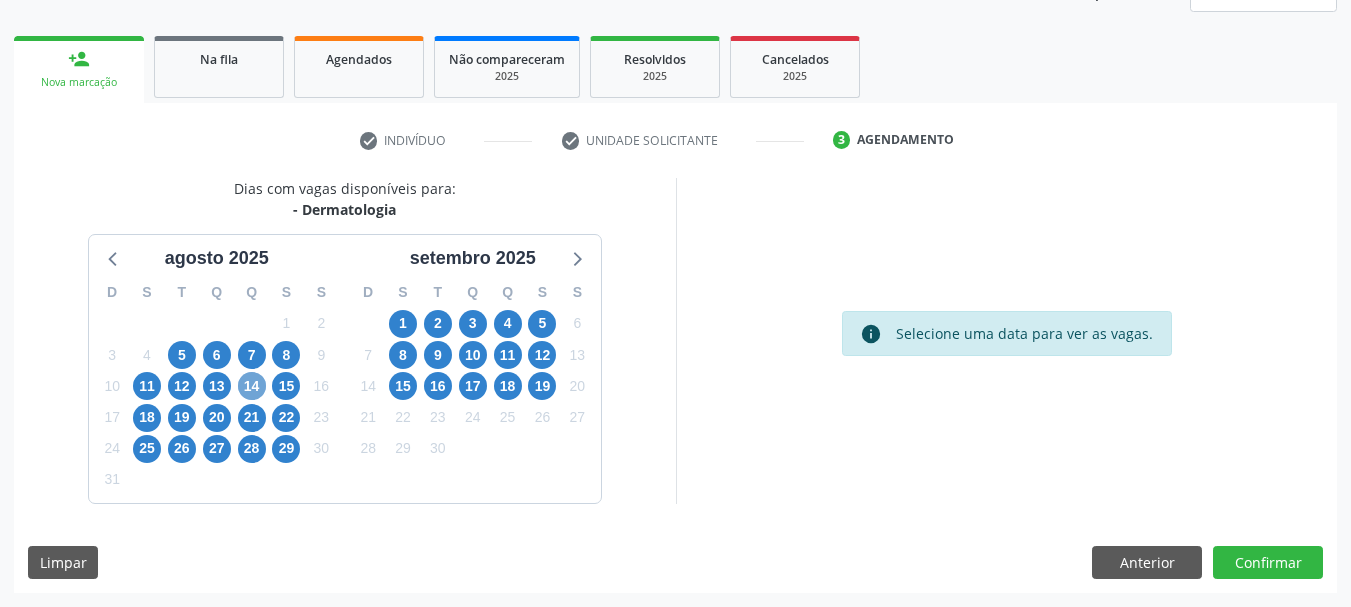 click on "14" at bounding box center (252, 386) 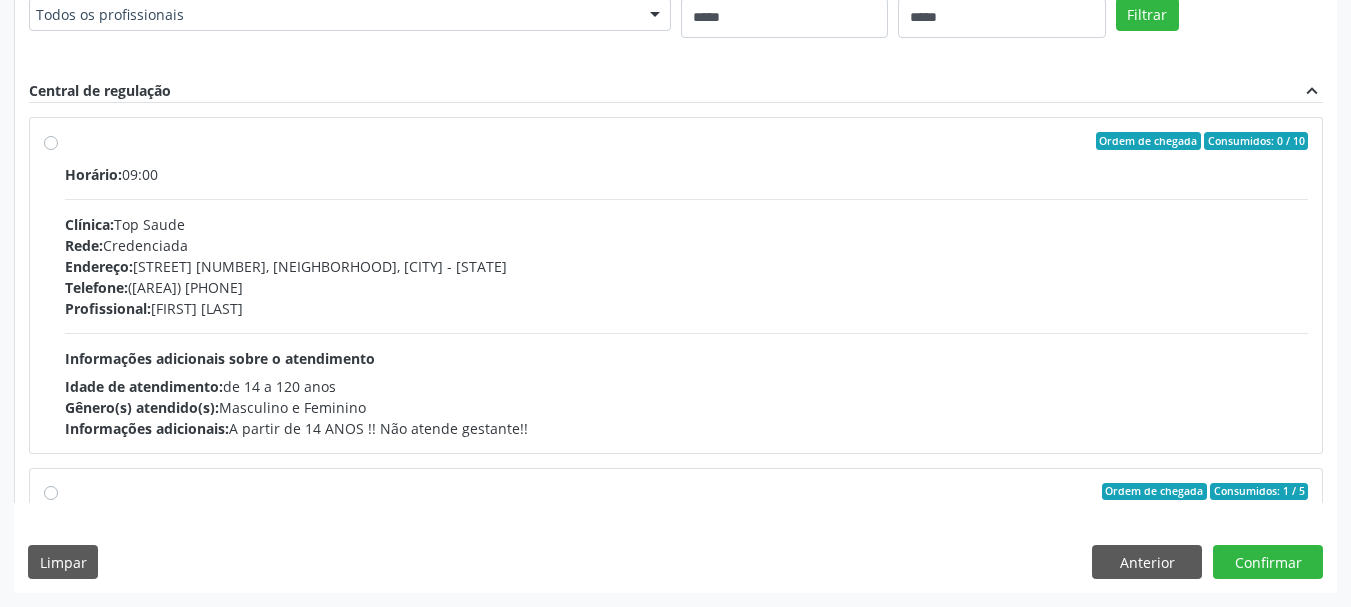 scroll, scrollTop: 413, scrollLeft: 0, axis: vertical 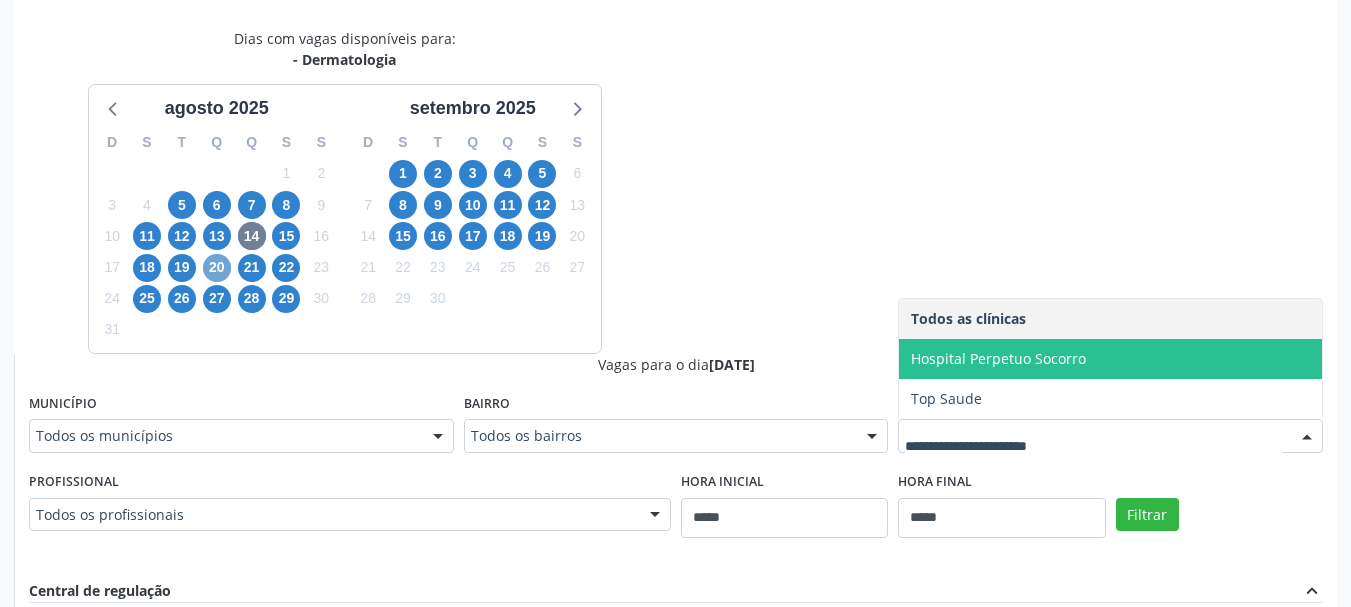 click on "20" at bounding box center [217, 268] 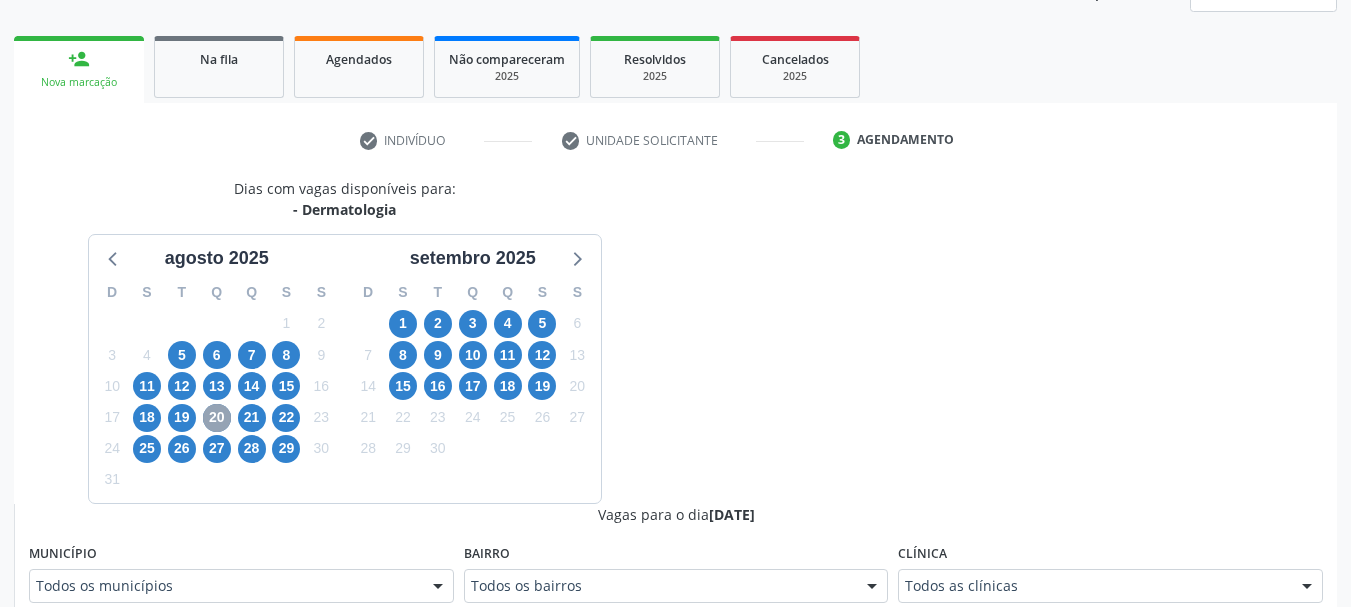 scroll, scrollTop: 413, scrollLeft: 0, axis: vertical 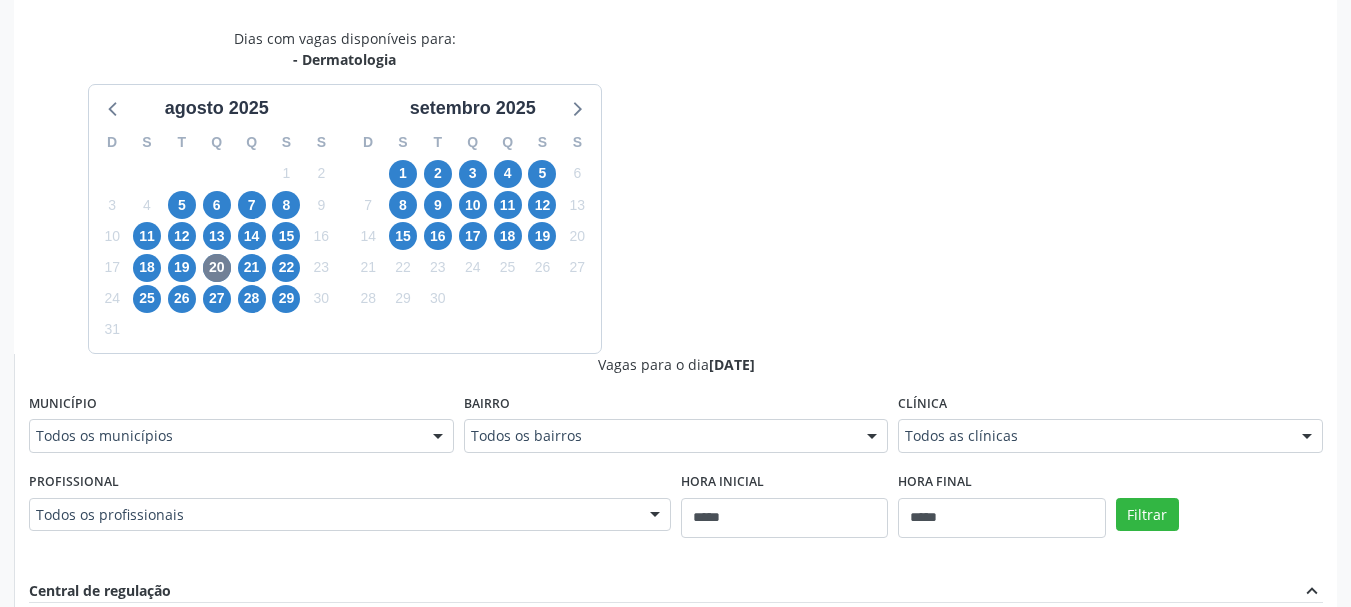 click on "Todos as clínicas" at bounding box center [1110, 436] 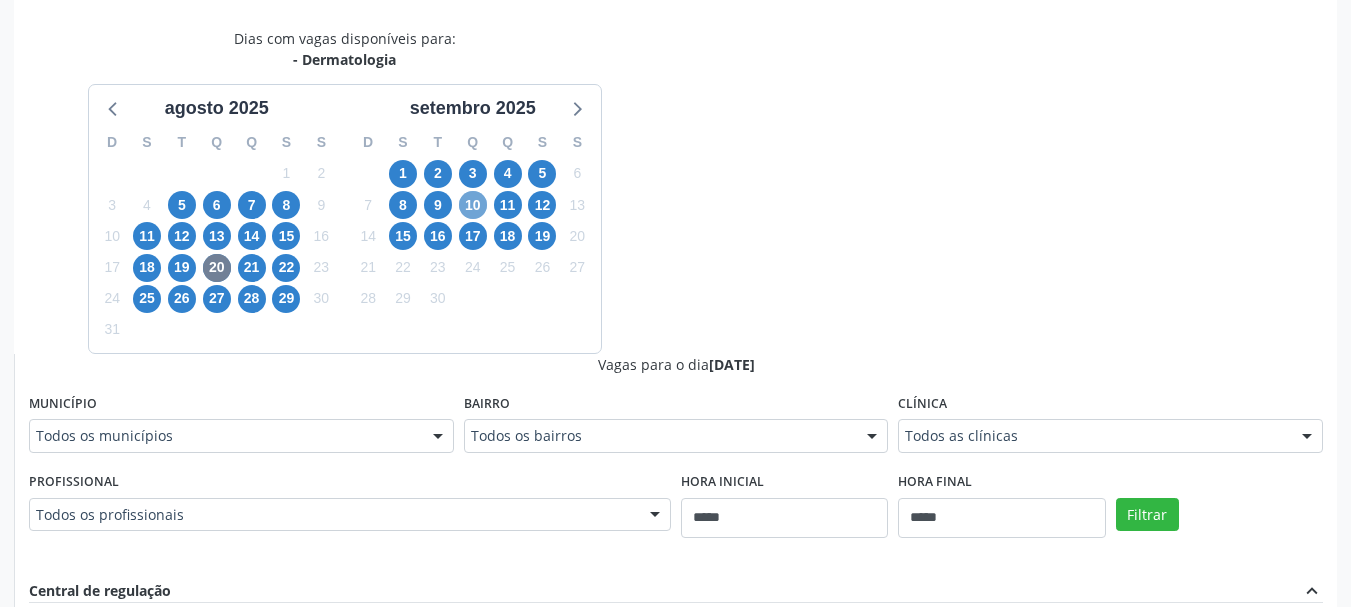 click on "10" at bounding box center [473, 205] 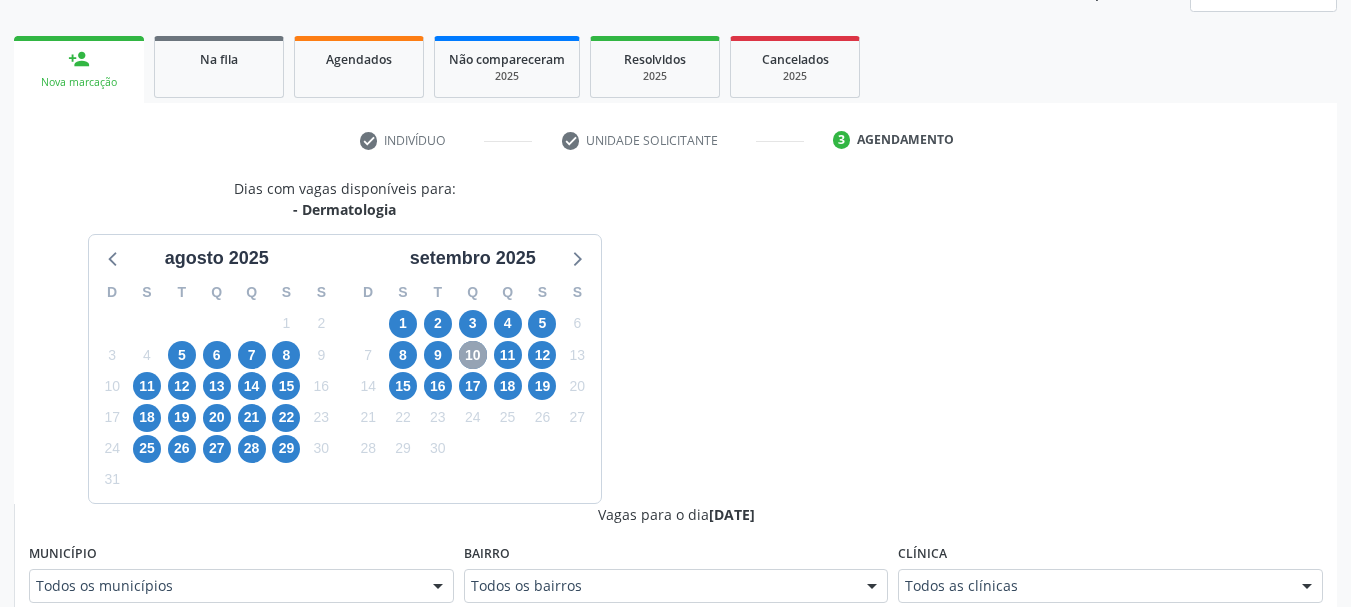 scroll, scrollTop: 413, scrollLeft: 0, axis: vertical 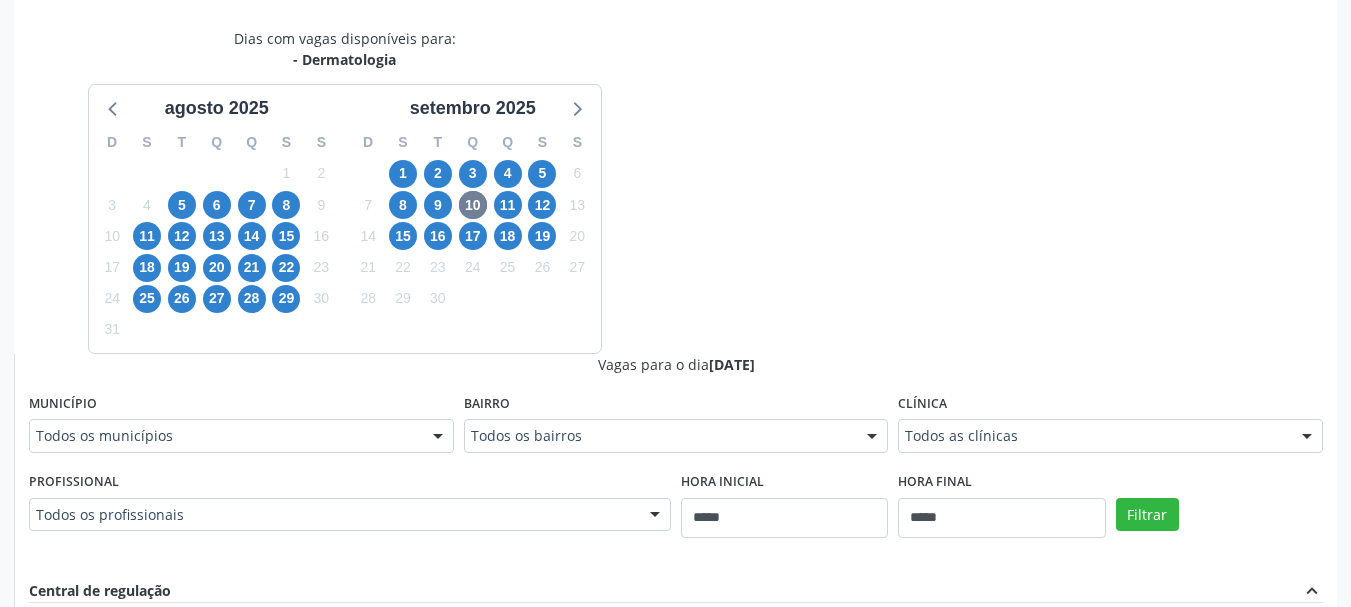click on "Todos as clínicas" at bounding box center (1110, 436) 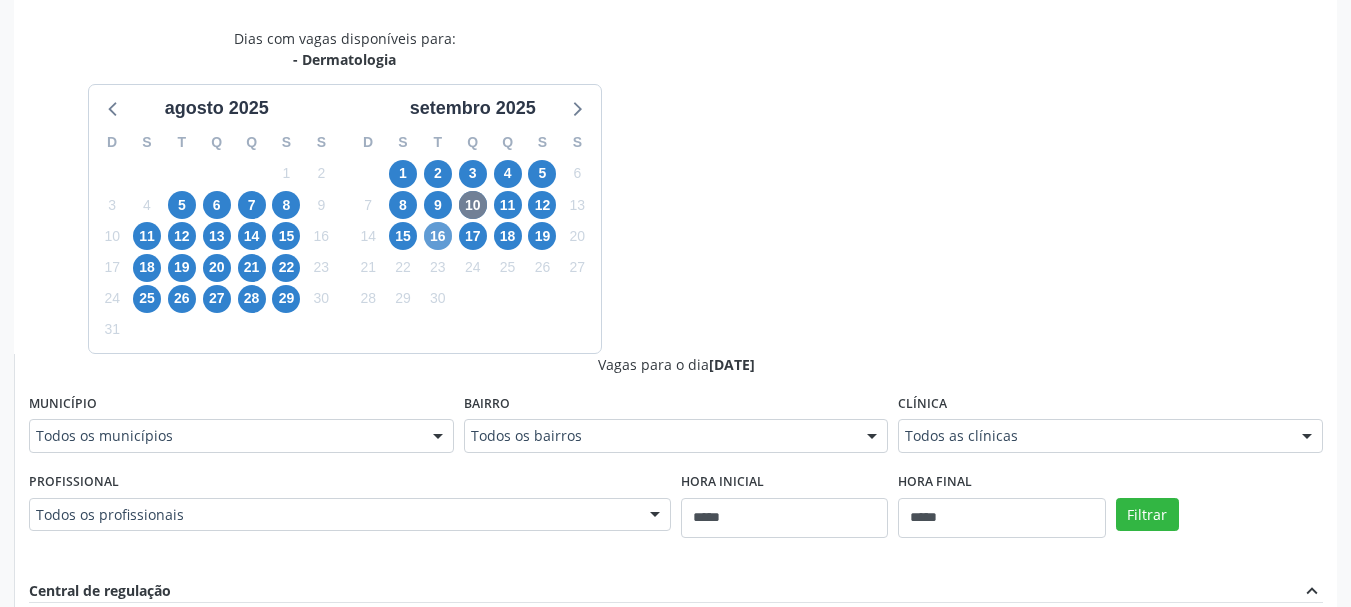 drag, startPoint x: 428, startPoint y: 221, endPoint x: 440, endPoint y: 223, distance: 12.165525 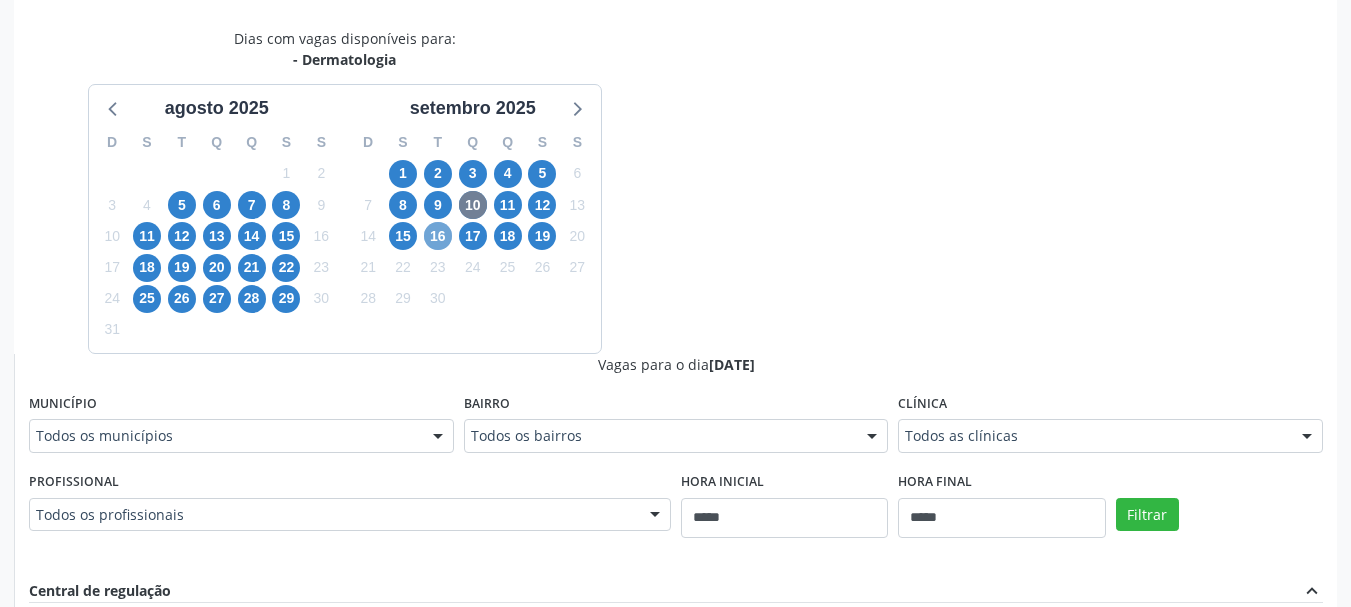 click on "16" at bounding box center (438, 236) 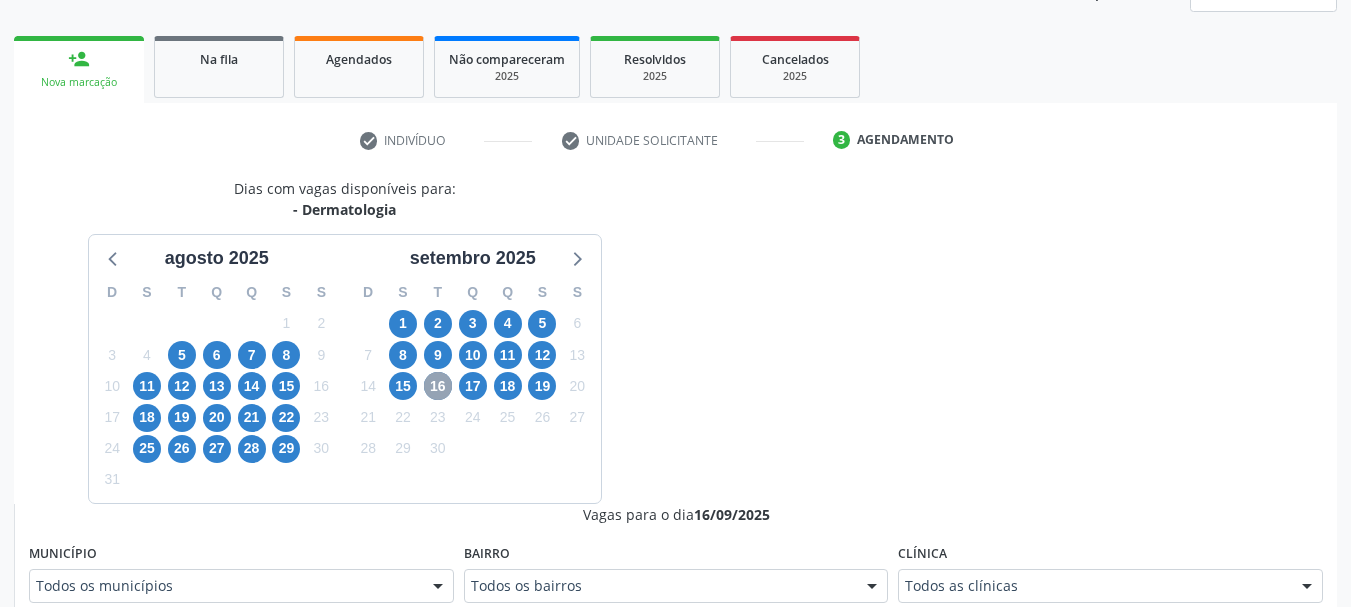 scroll, scrollTop: 413, scrollLeft: 0, axis: vertical 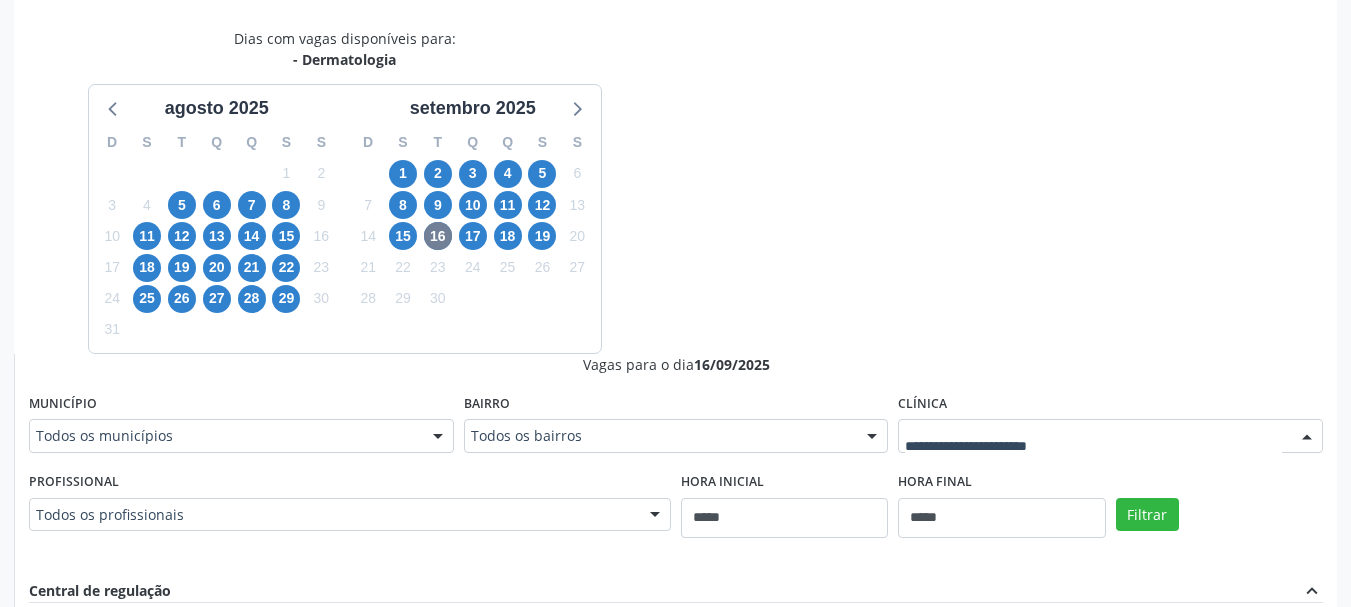 click at bounding box center [1110, 436] 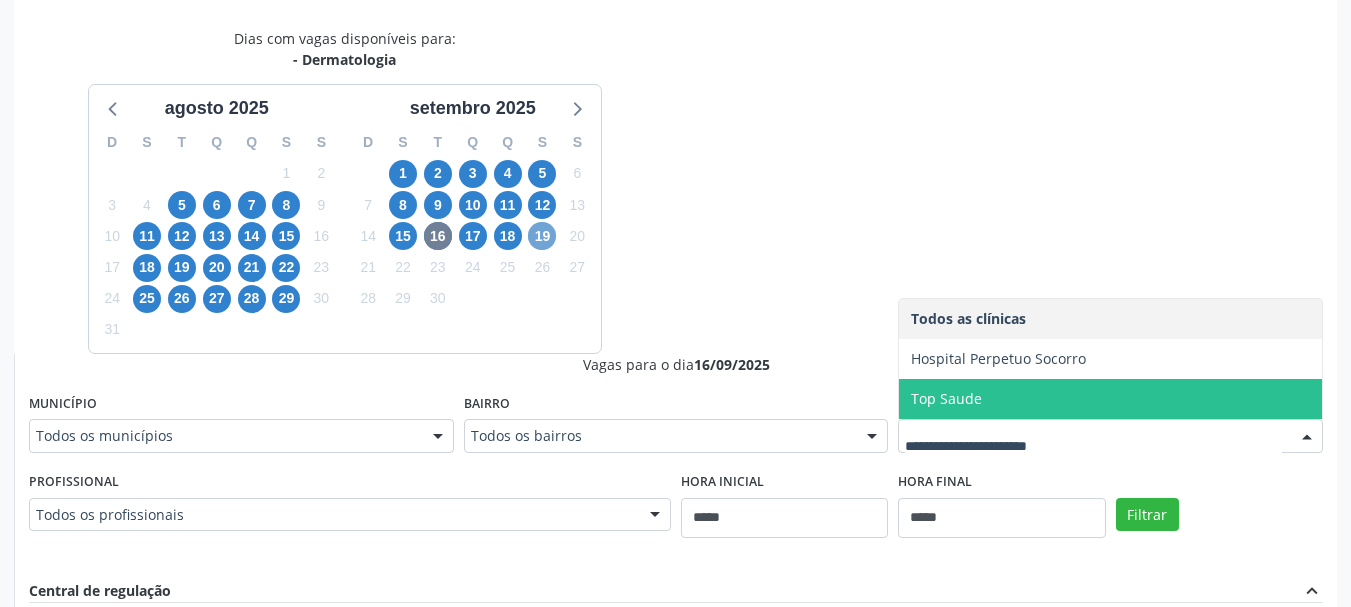click on "19" at bounding box center [542, 236] 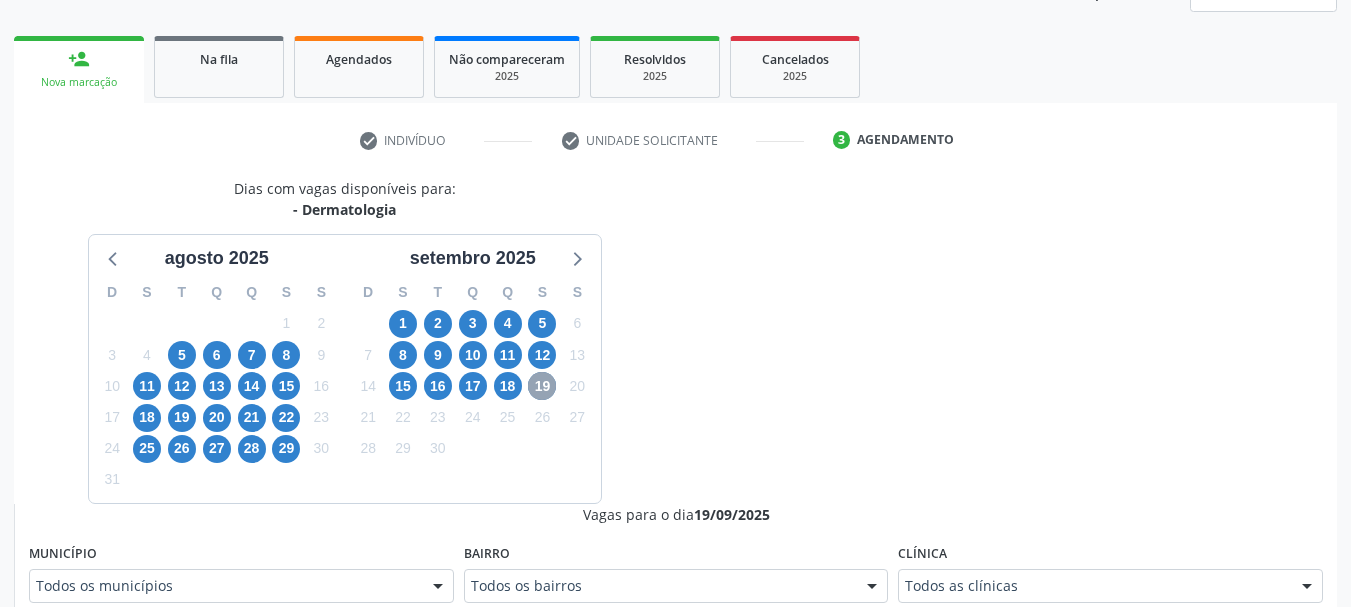 scroll, scrollTop: 413, scrollLeft: 0, axis: vertical 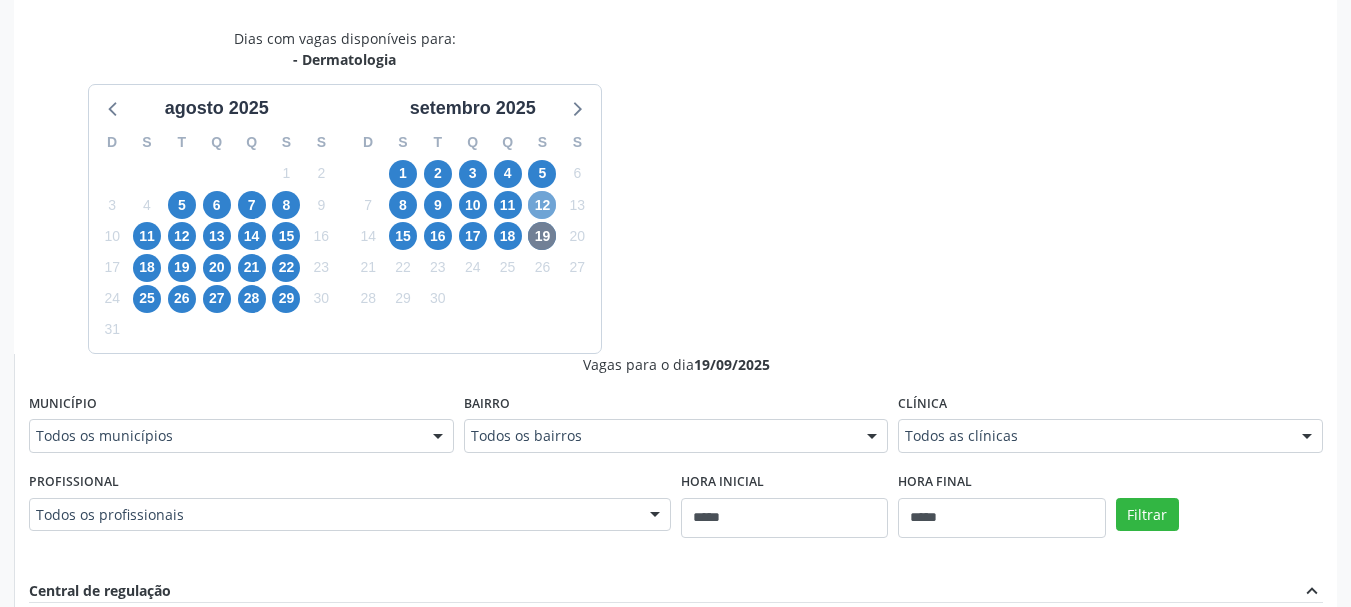 click on "12" at bounding box center (542, 205) 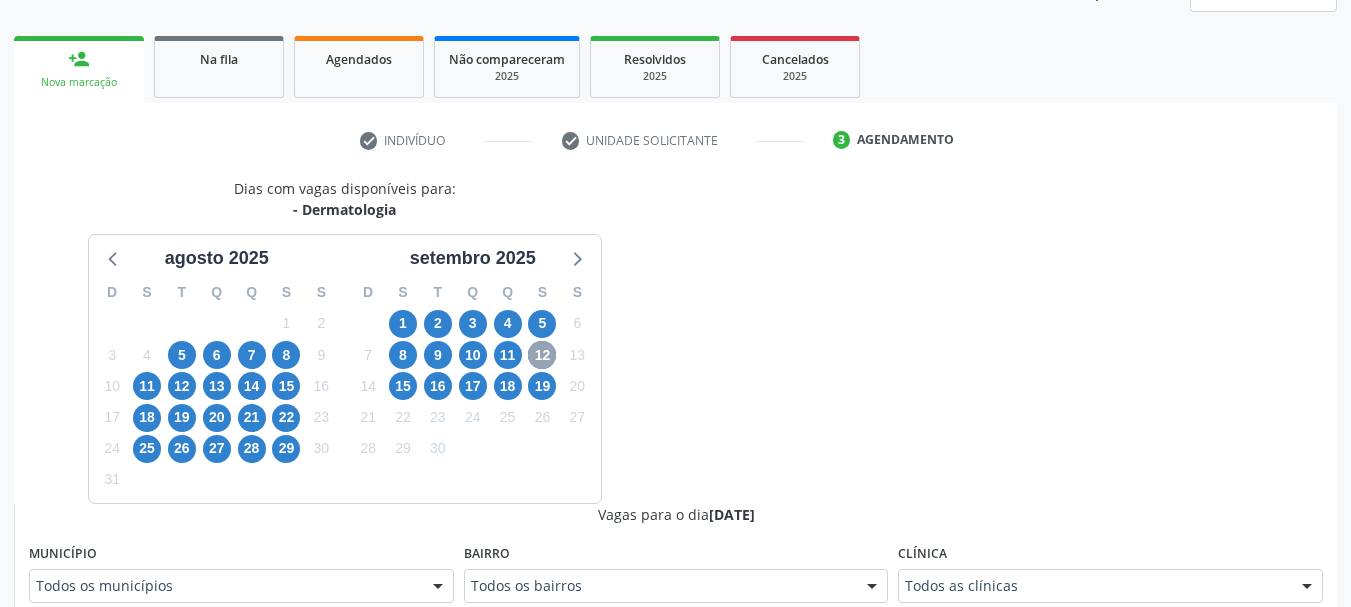 scroll, scrollTop: 413, scrollLeft: 0, axis: vertical 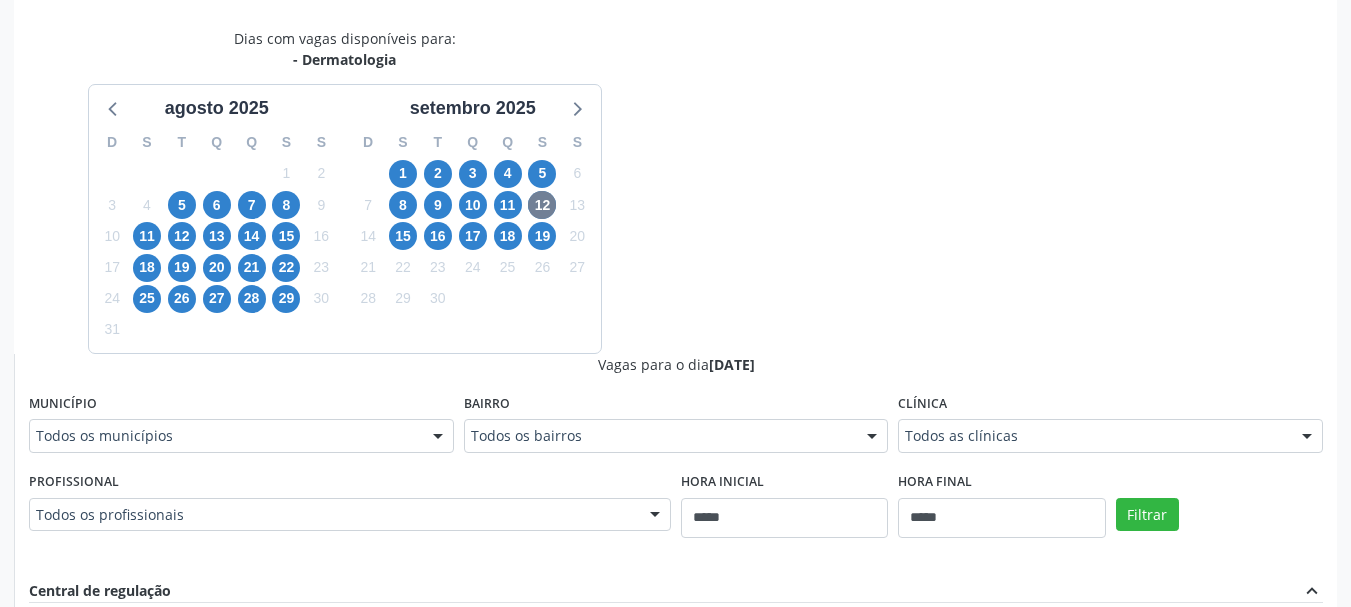 click on "Clínica
Todos as clínicas         Todos as clínicas   Hospital Perpetuo Socorro   Top Saude
Nenhum resultado encontrado para: "   "
Não há nenhuma opção para ser exibida." at bounding box center [1110, 428] 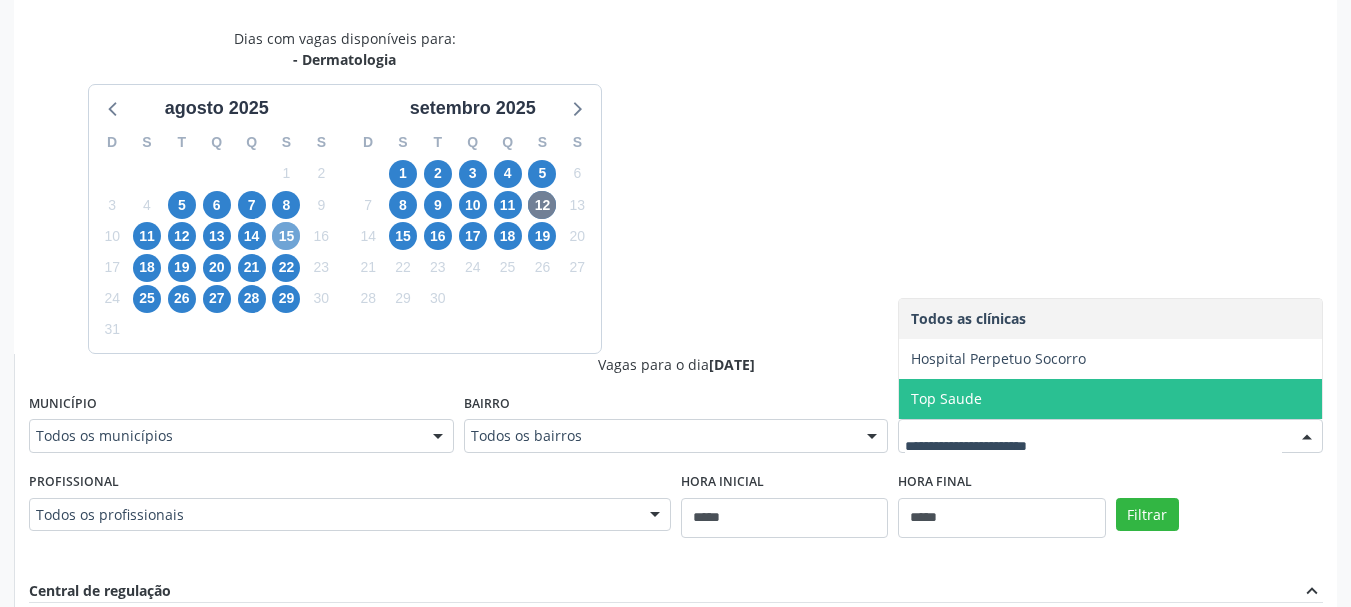 click on "15" at bounding box center [286, 236] 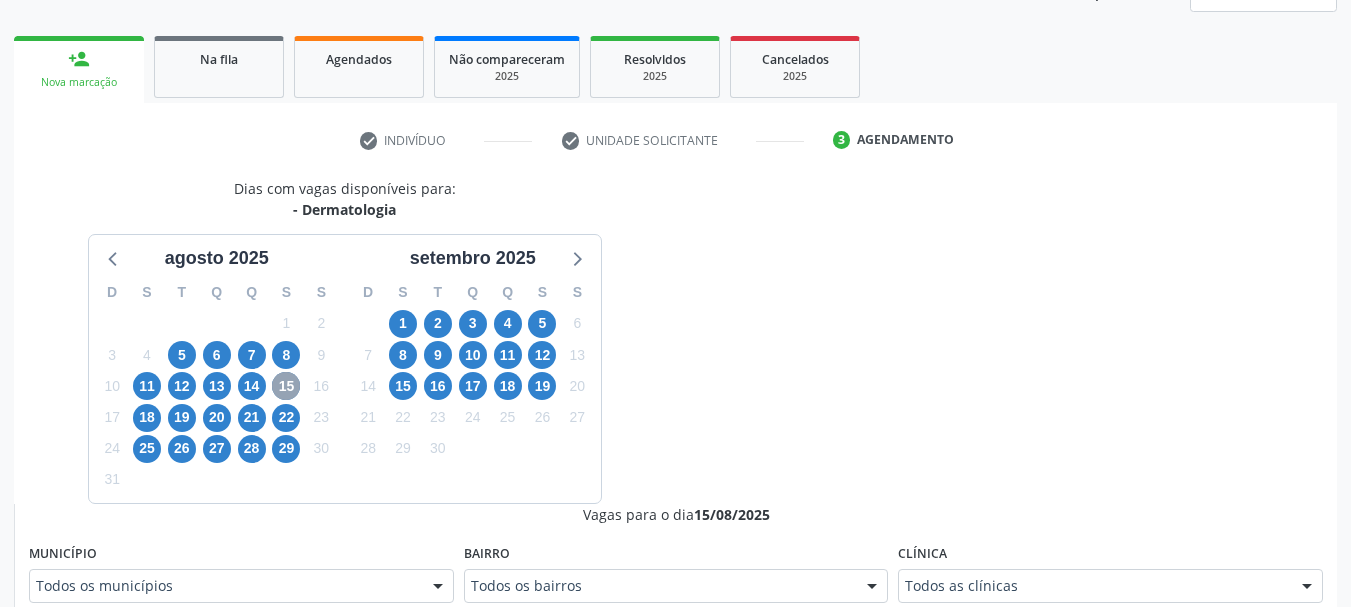 scroll, scrollTop: 413, scrollLeft: 0, axis: vertical 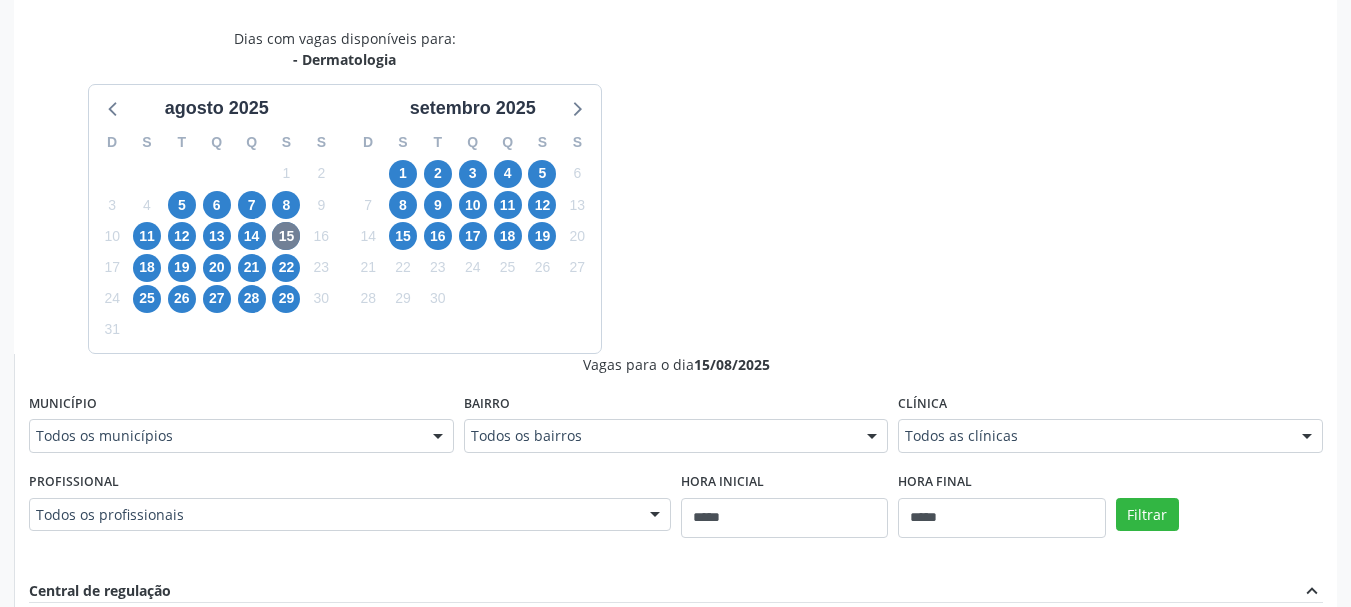 click on "Todos as clínicas" at bounding box center (1110, 436) 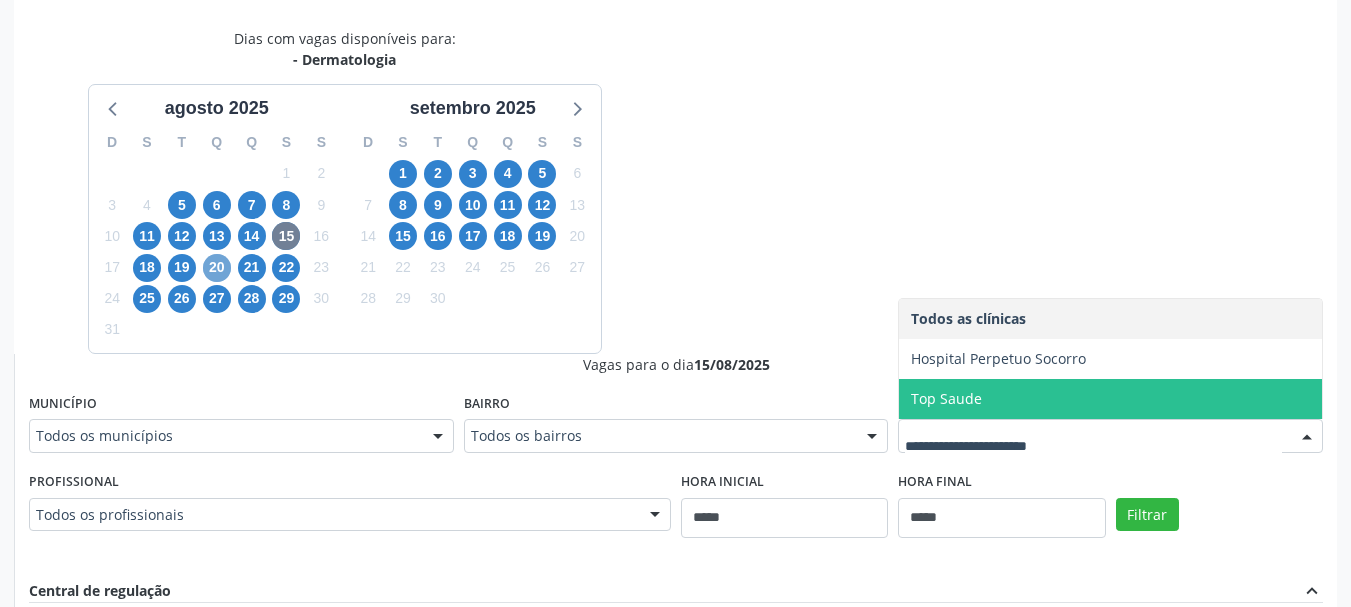 drag, startPoint x: 214, startPoint y: 276, endPoint x: 0, endPoint y: 163, distance: 242.00206 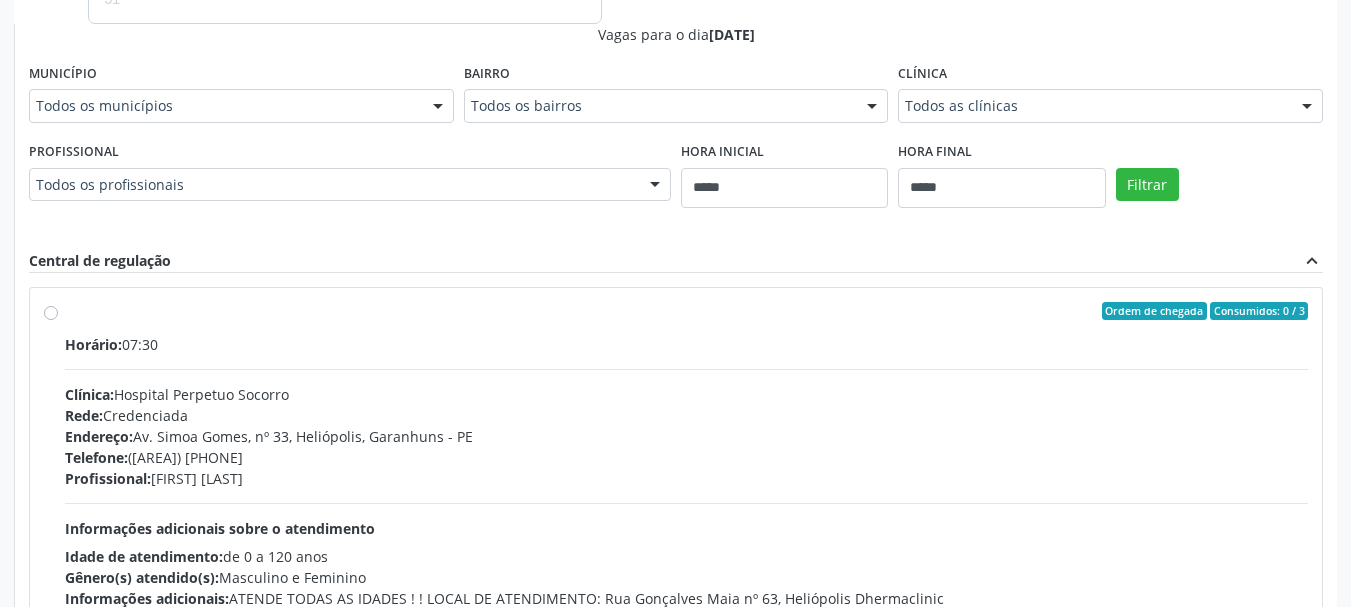 scroll, scrollTop: 913, scrollLeft: 0, axis: vertical 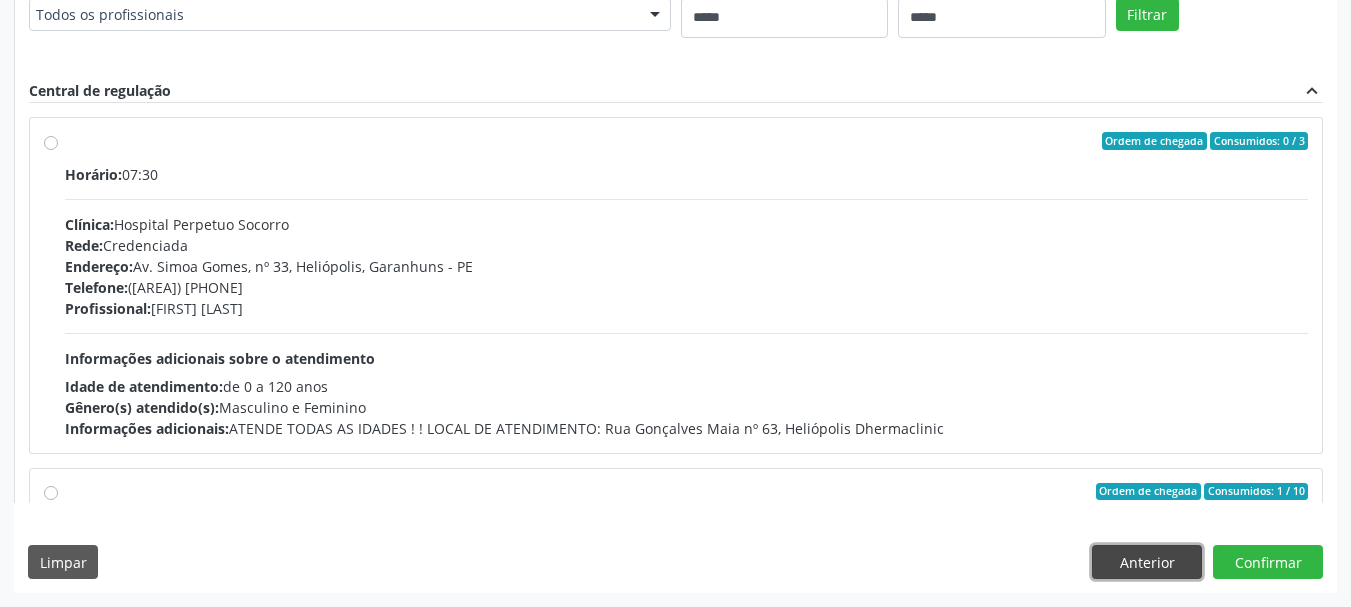 click on "Anterior" at bounding box center (1147, 562) 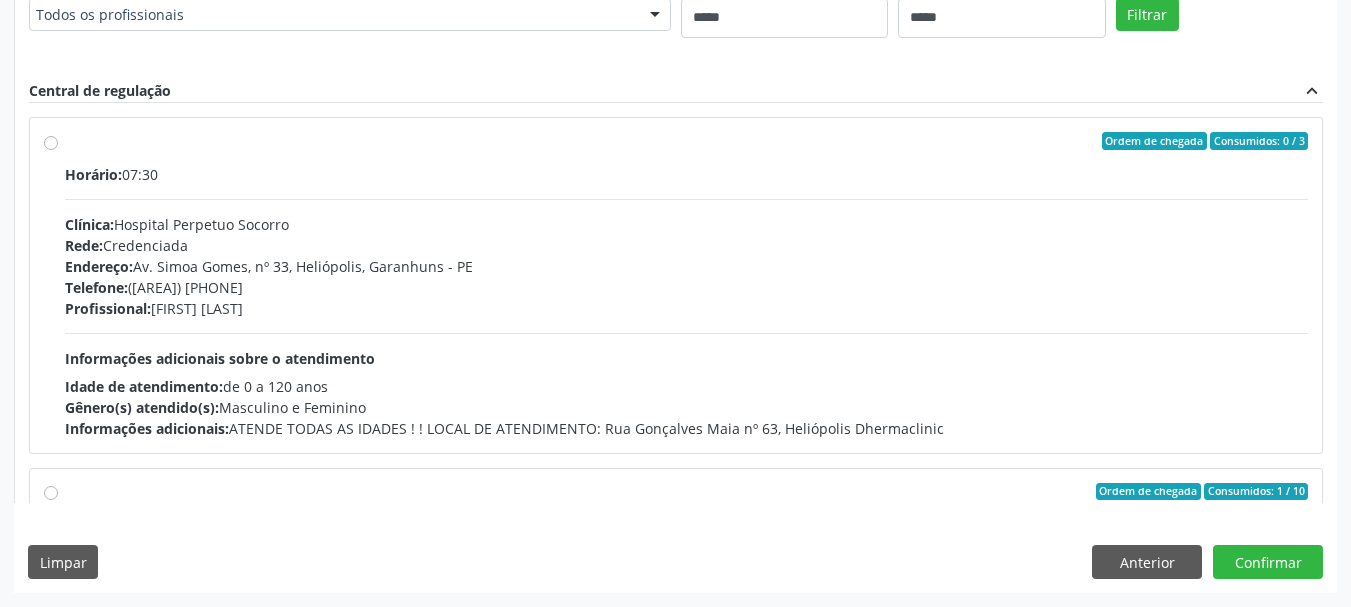 click on "Anterior" at bounding box center [0, 0] 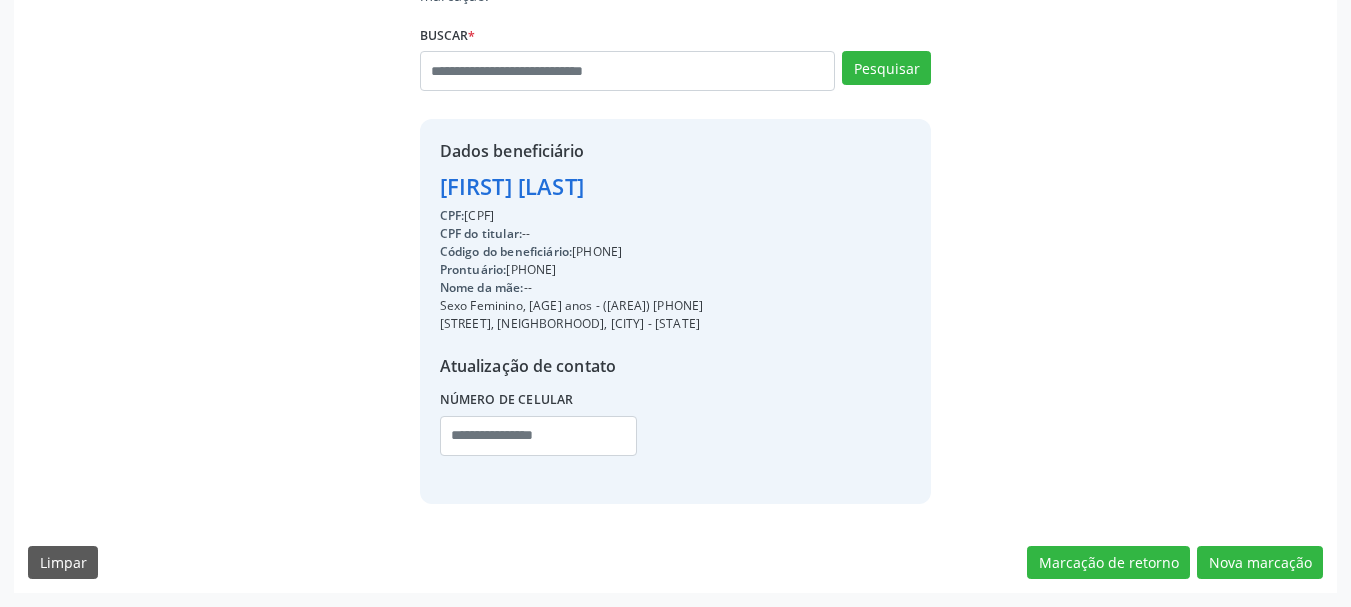 scroll, scrollTop: 286, scrollLeft: 0, axis: vertical 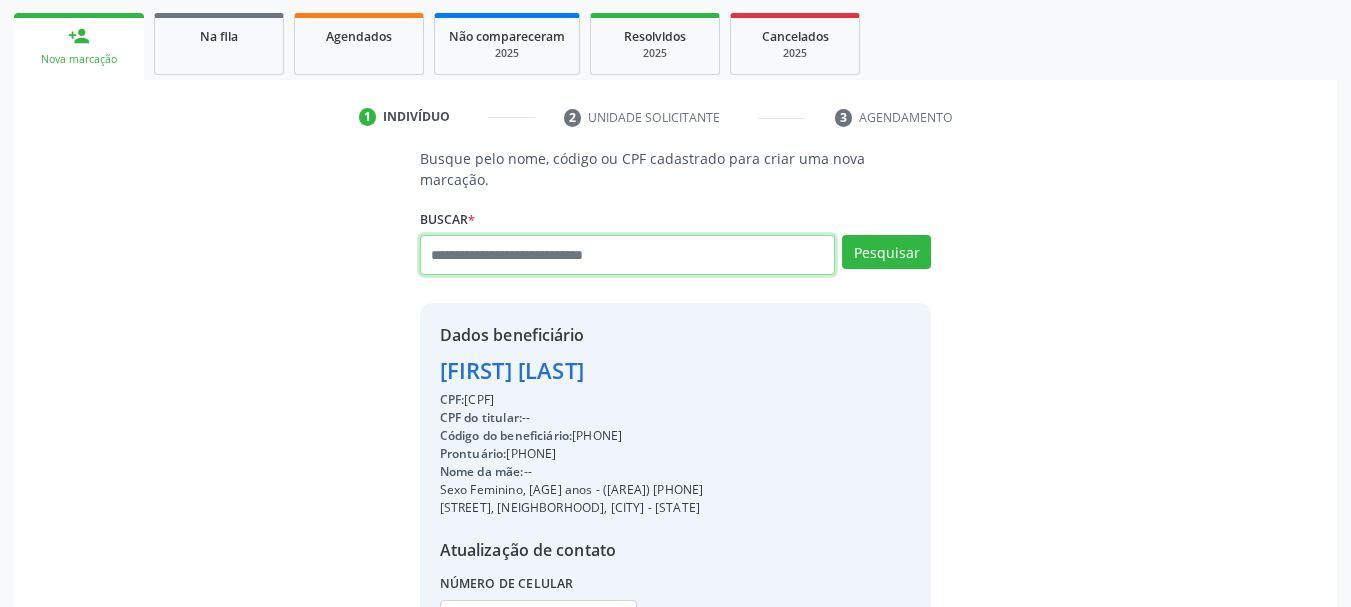 click at bounding box center (628, 255) 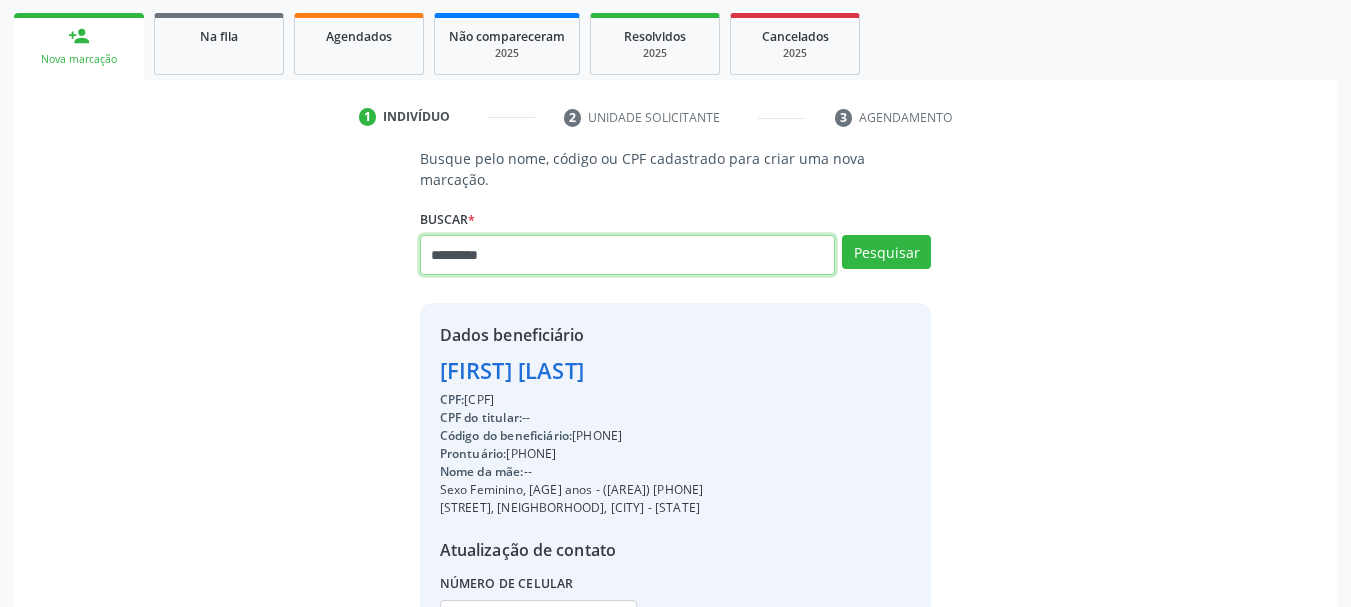 type on "*********" 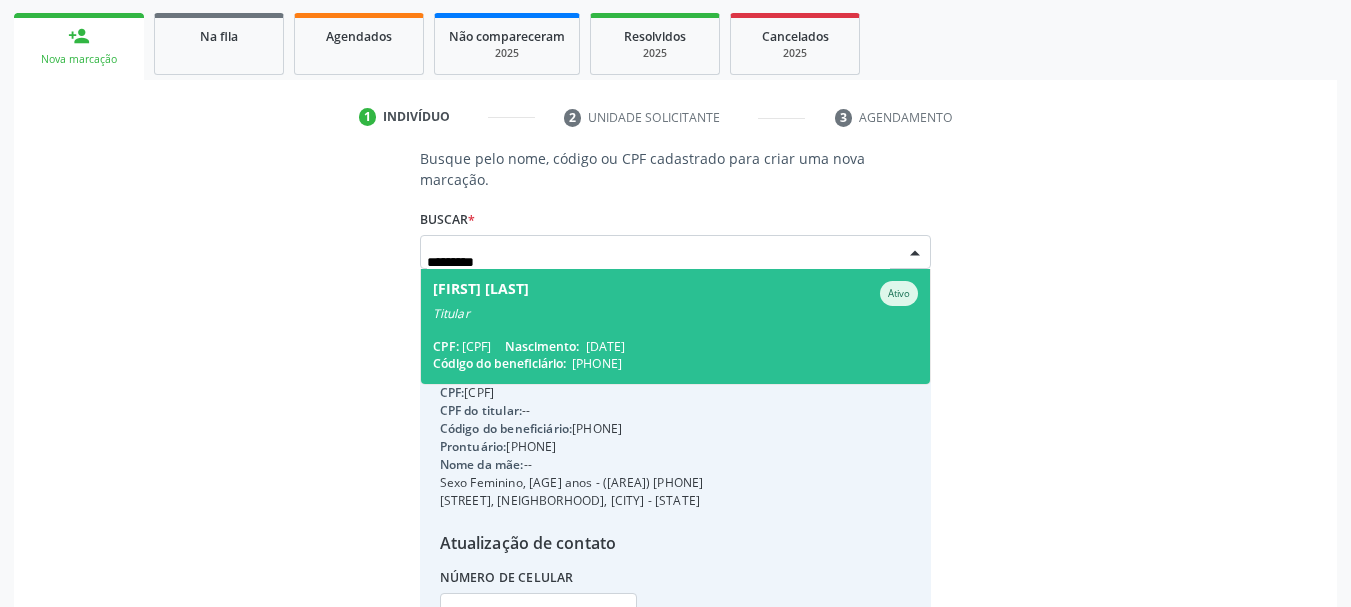 scroll, scrollTop: 0, scrollLeft: 0, axis: both 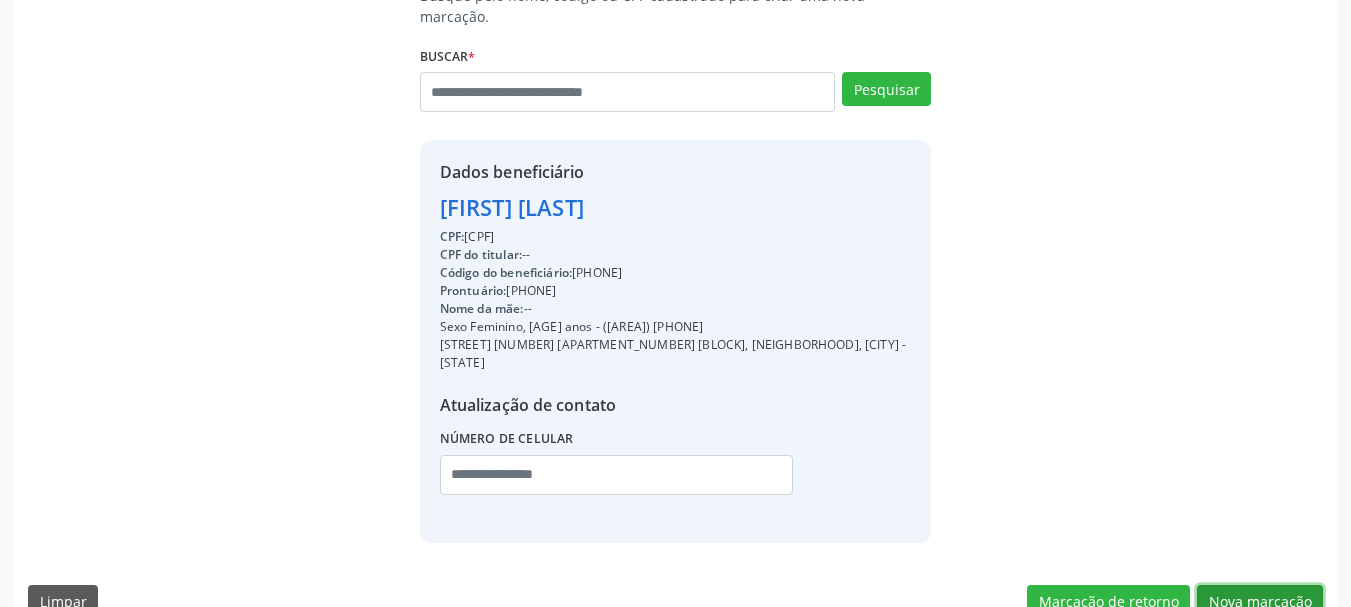 click on "Nova marcação" at bounding box center [1260, 602] 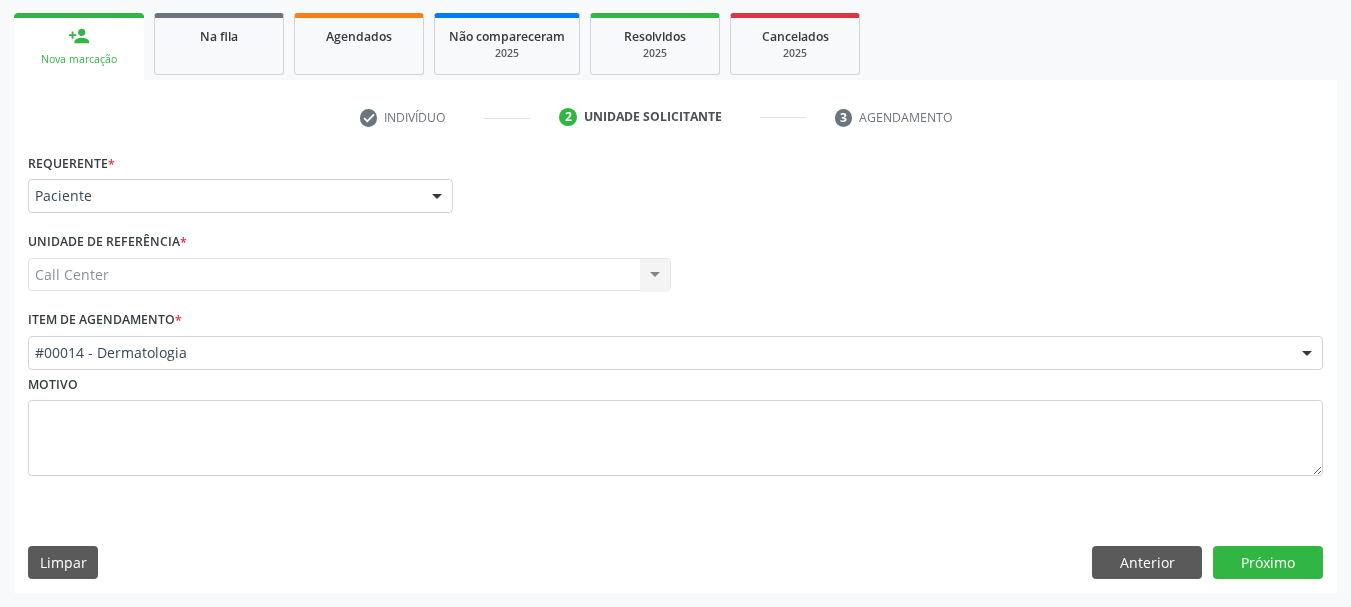 scroll, scrollTop: 286, scrollLeft: 0, axis: vertical 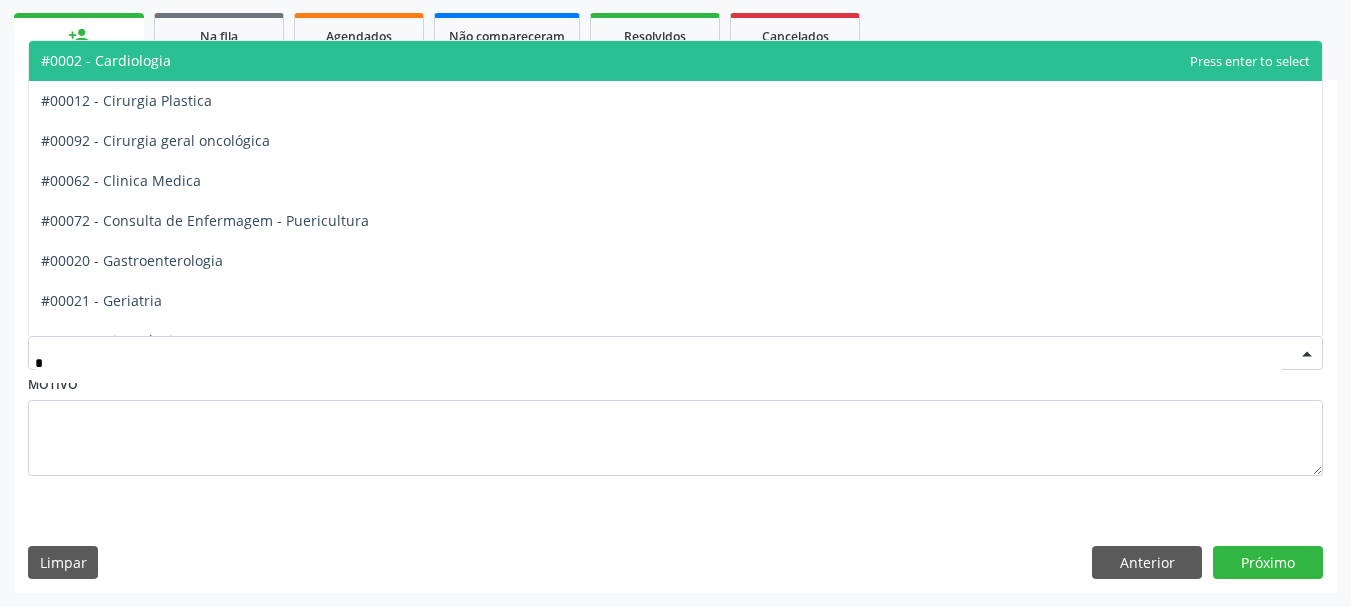 type on "**" 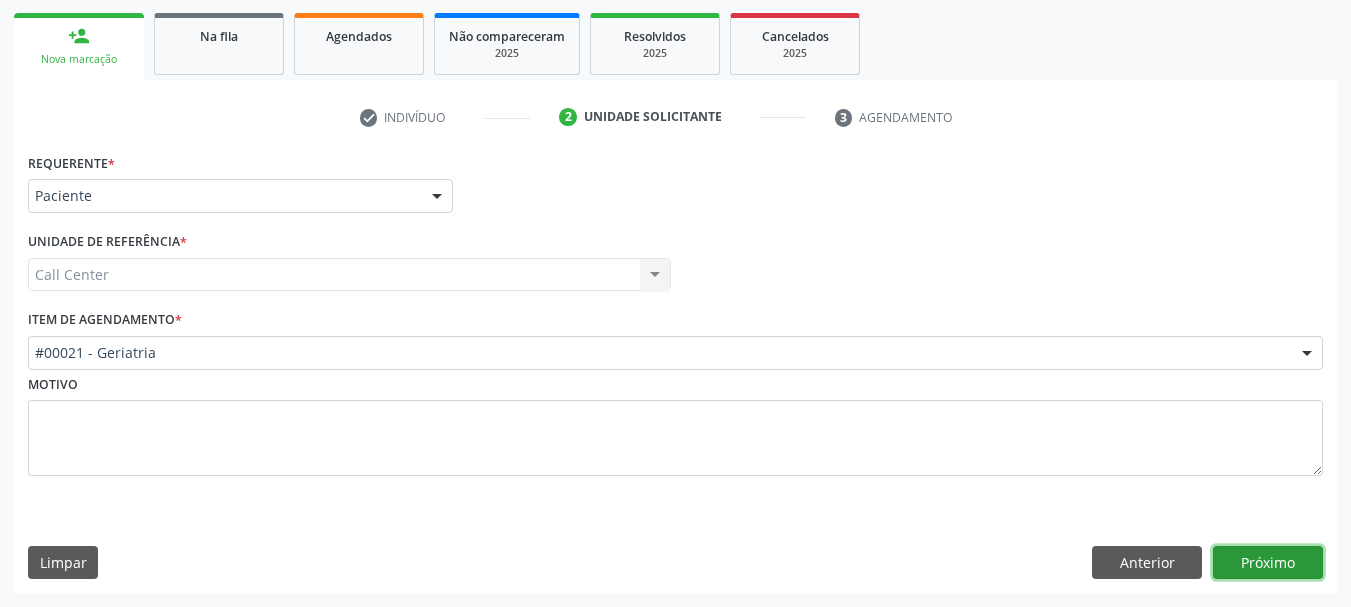 click on "Próximo" at bounding box center [1268, 563] 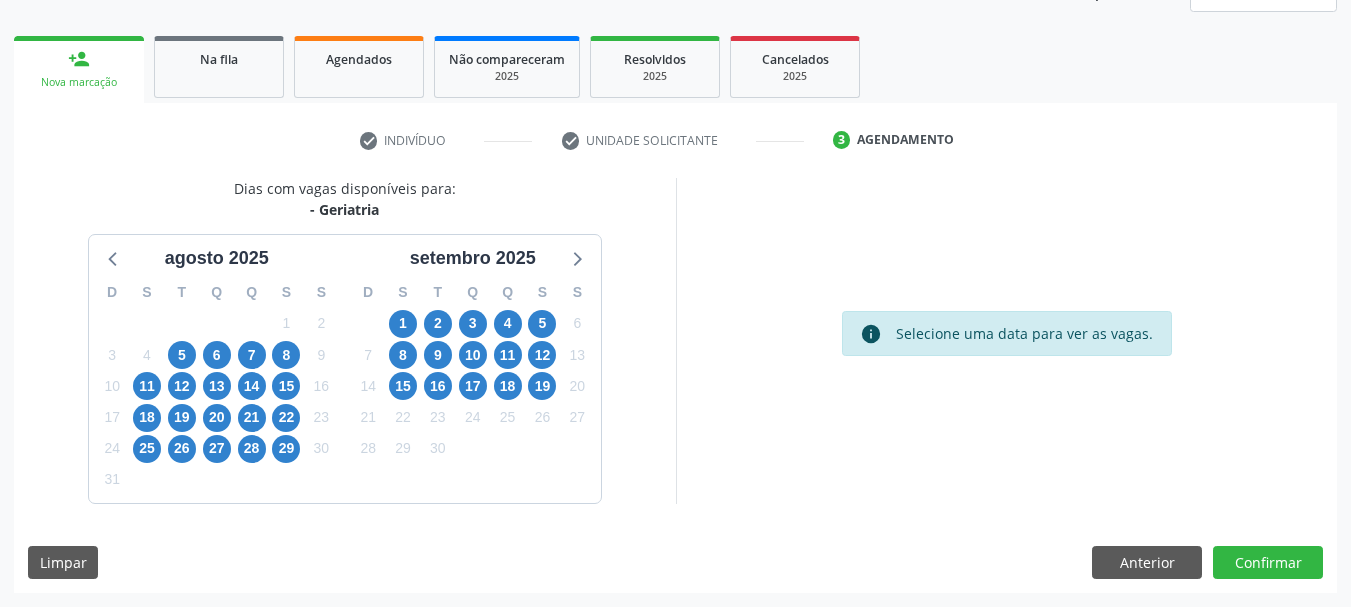 scroll, scrollTop: 263, scrollLeft: 0, axis: vertical 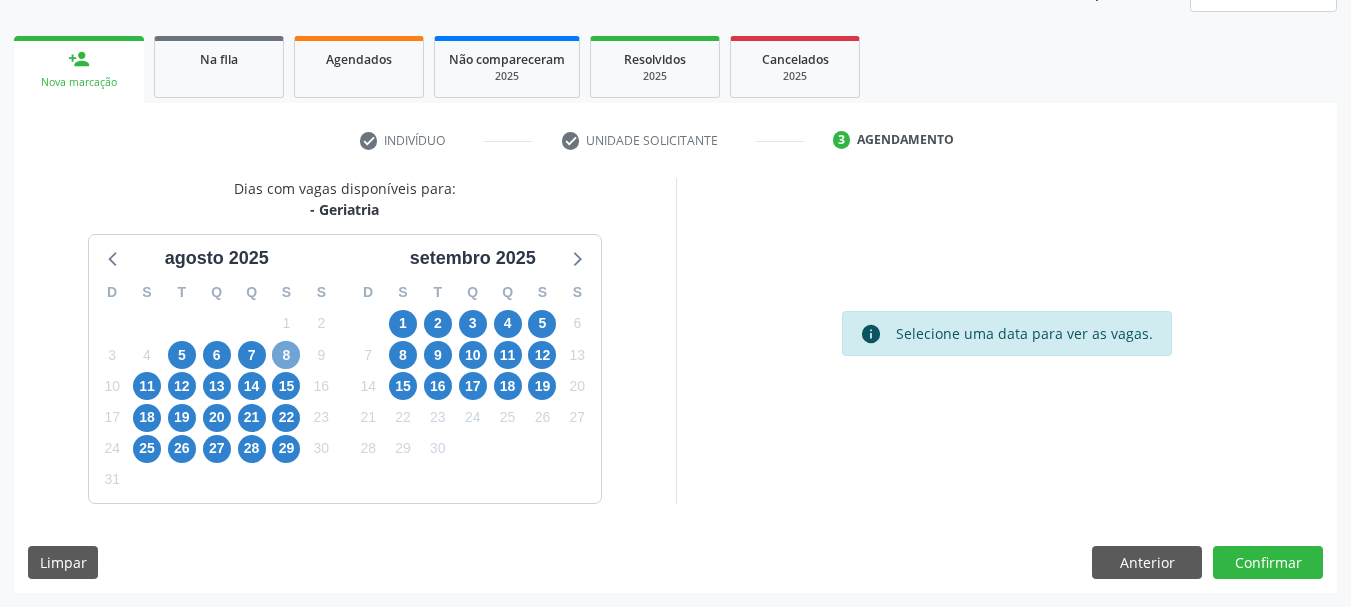 click on "8" at bounding box center (286, 355) 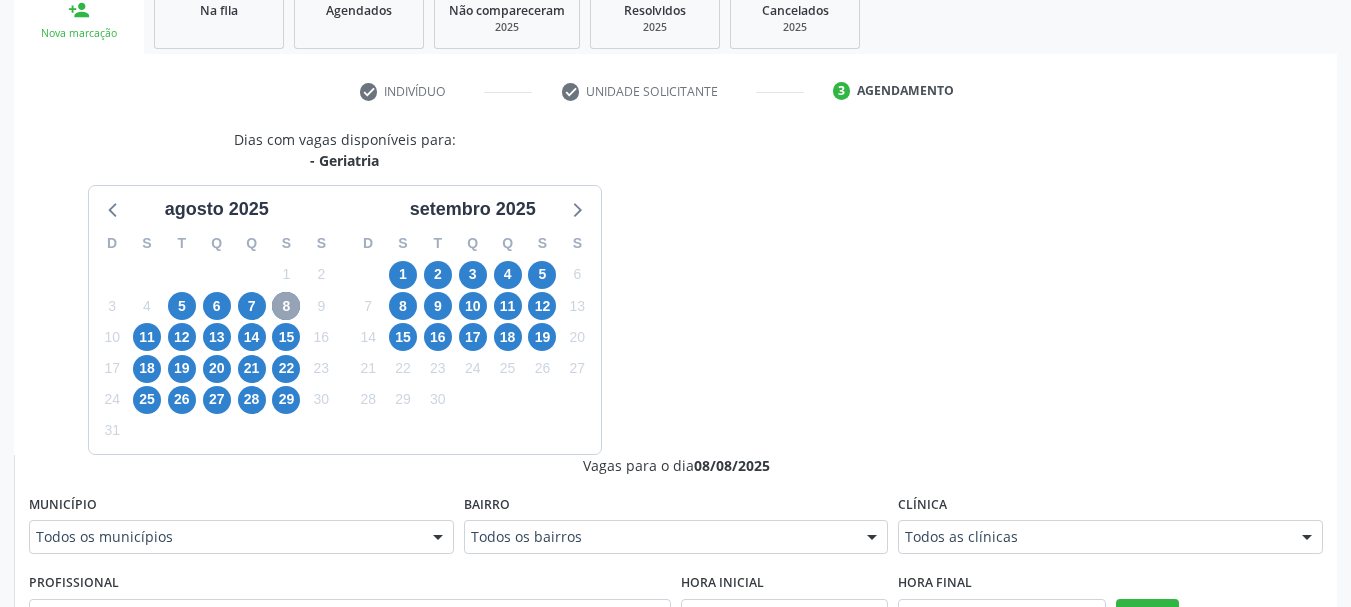 scroll, scrollTop: 430, scrollLeft: 0, axis: vertical 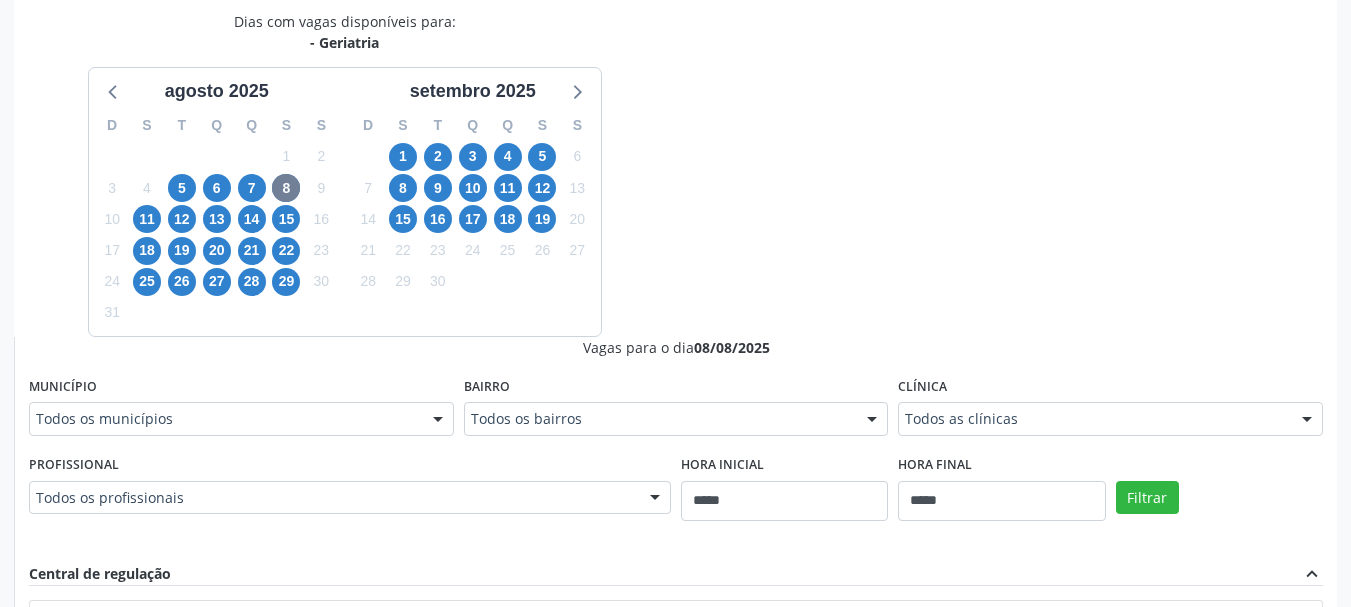 drag, startPoint x: 1041, startPoint y: 420, endPoint x: 1041, endPoint y: 383, distance: 37 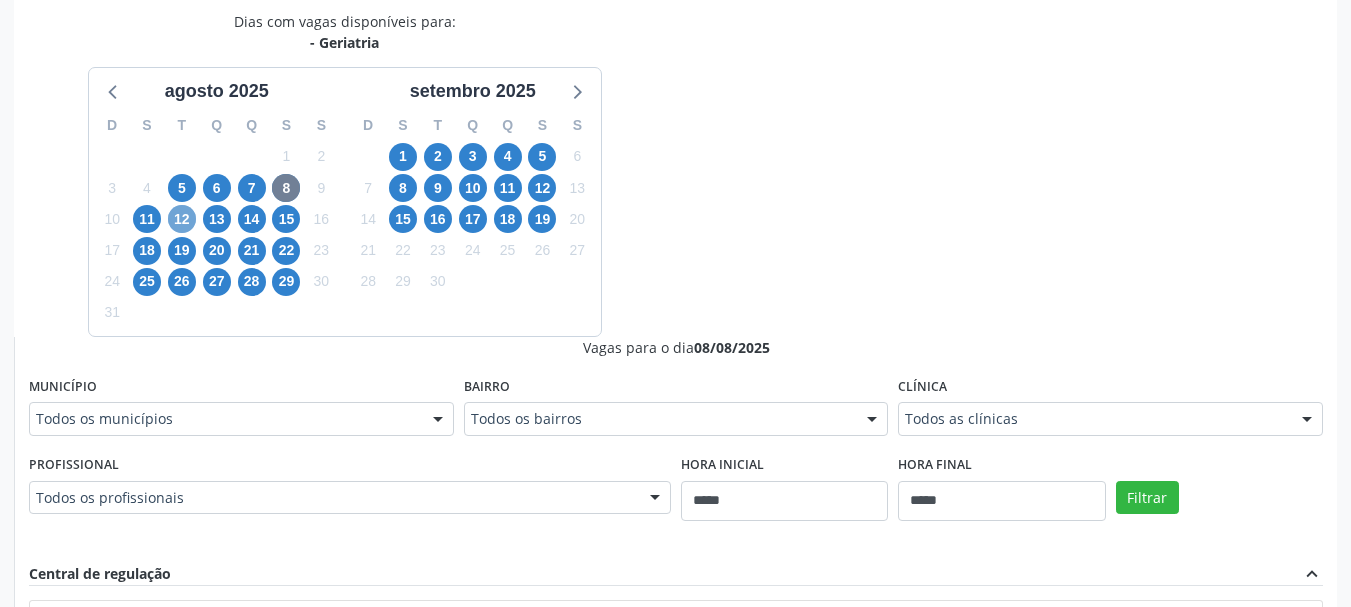 click on "12" at bounding box center (182, 219) 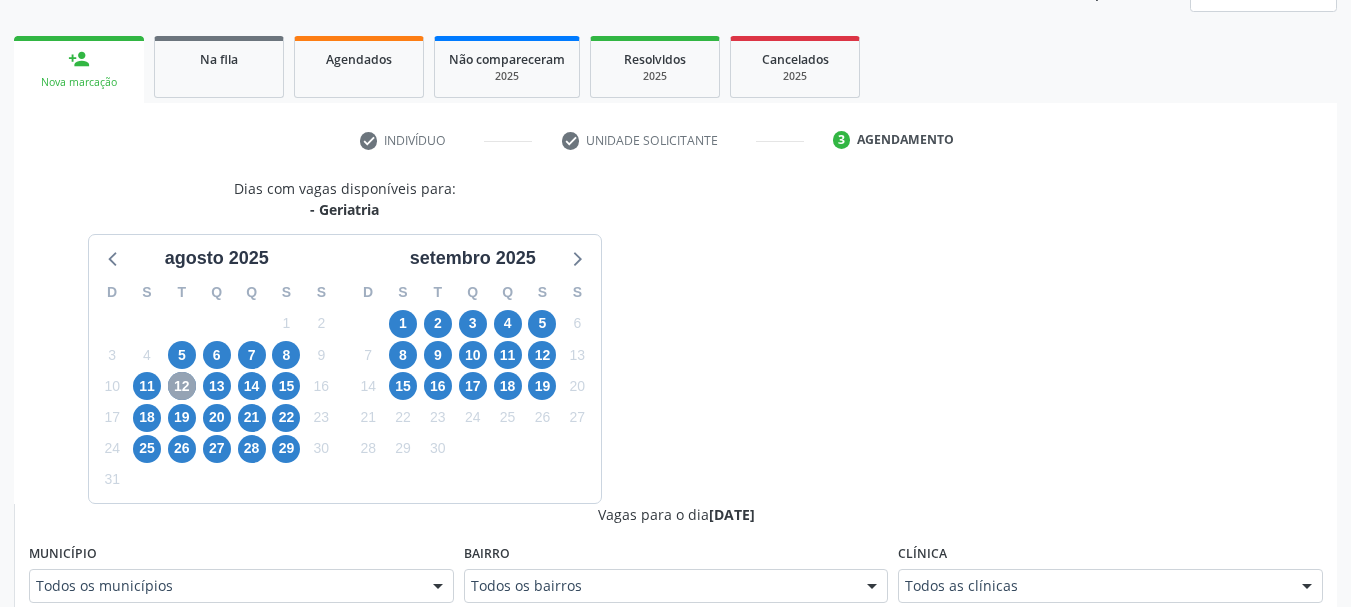 scroll, scrollTop: 430, scrollLeft: 0, axis: vertical 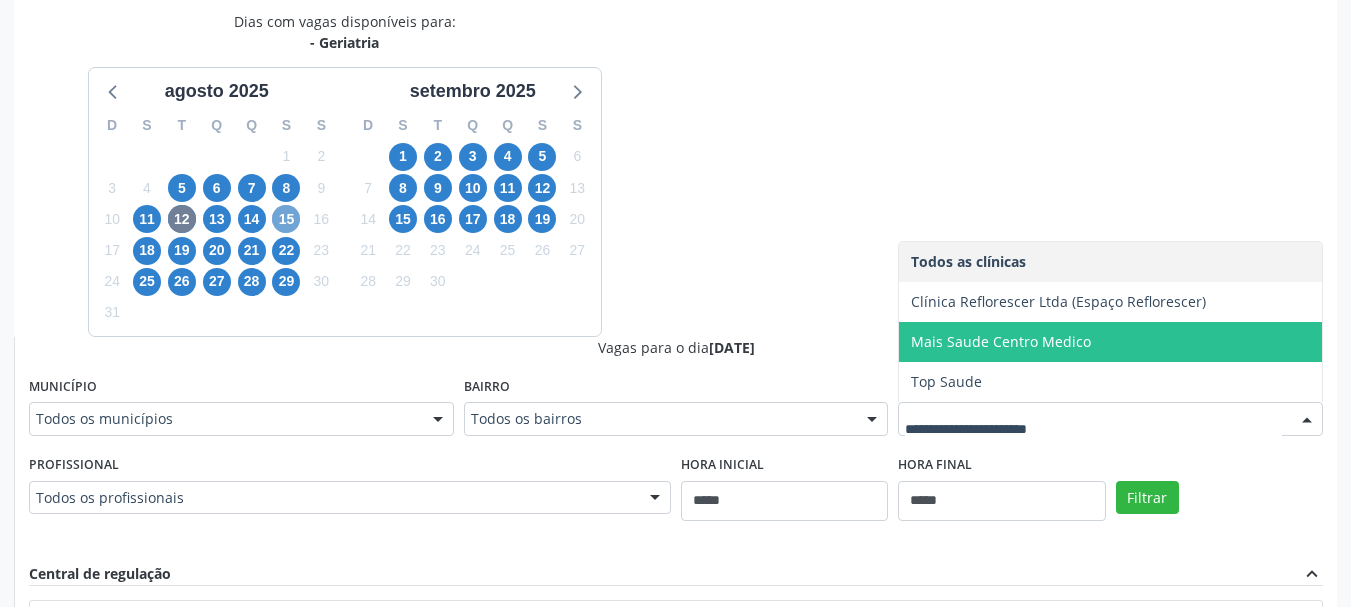 click on "15" at bounding box center [286, 219] 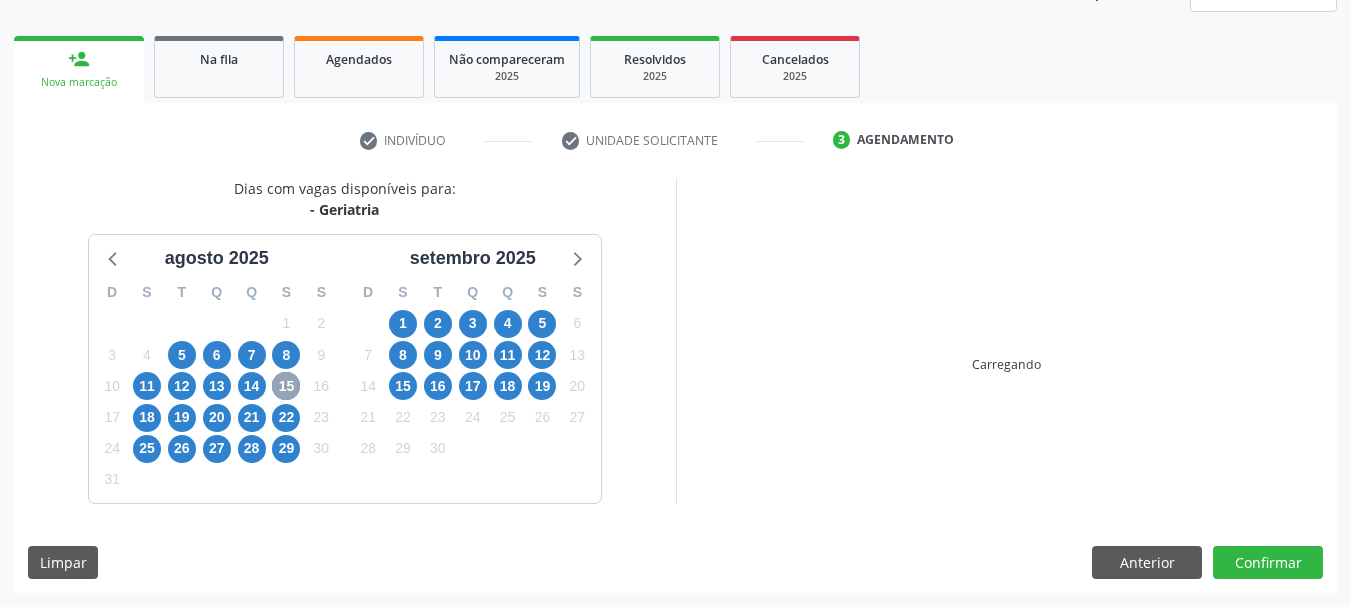 scroll, scrollTop: 430, scrollLeft: 0, axis: vertical 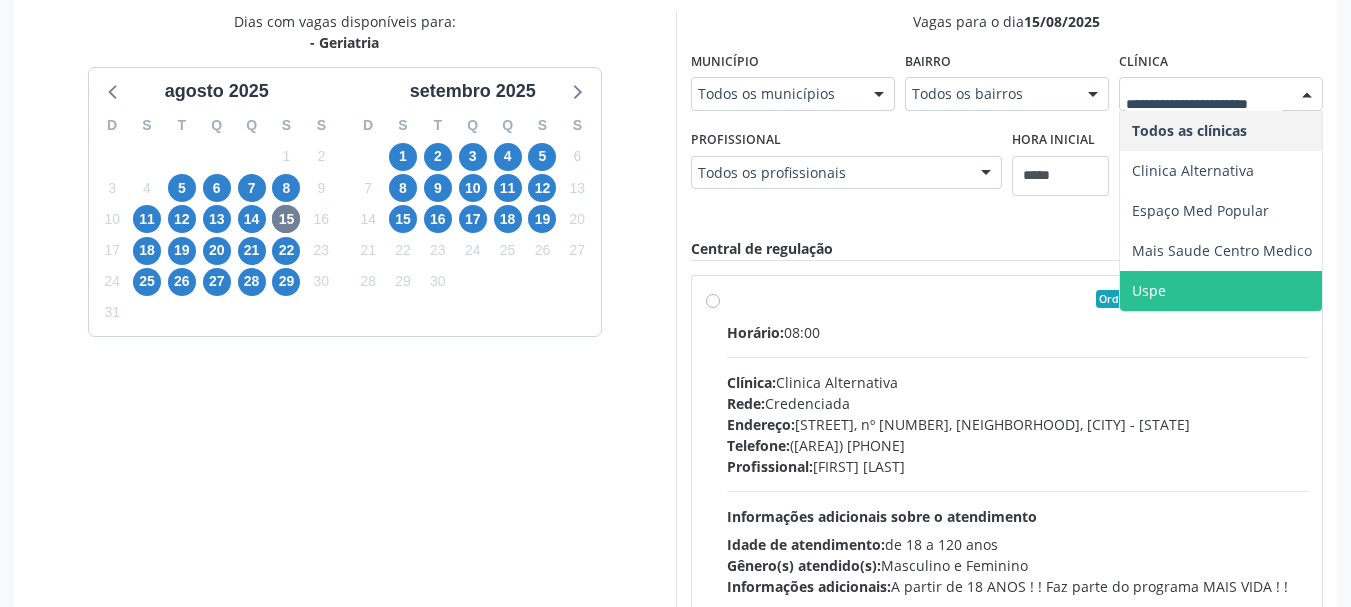 drag, startPoint x: 1174, startPoint y: 298, endPoint x: 1189, endPoint y: 254, distance: 46.486557 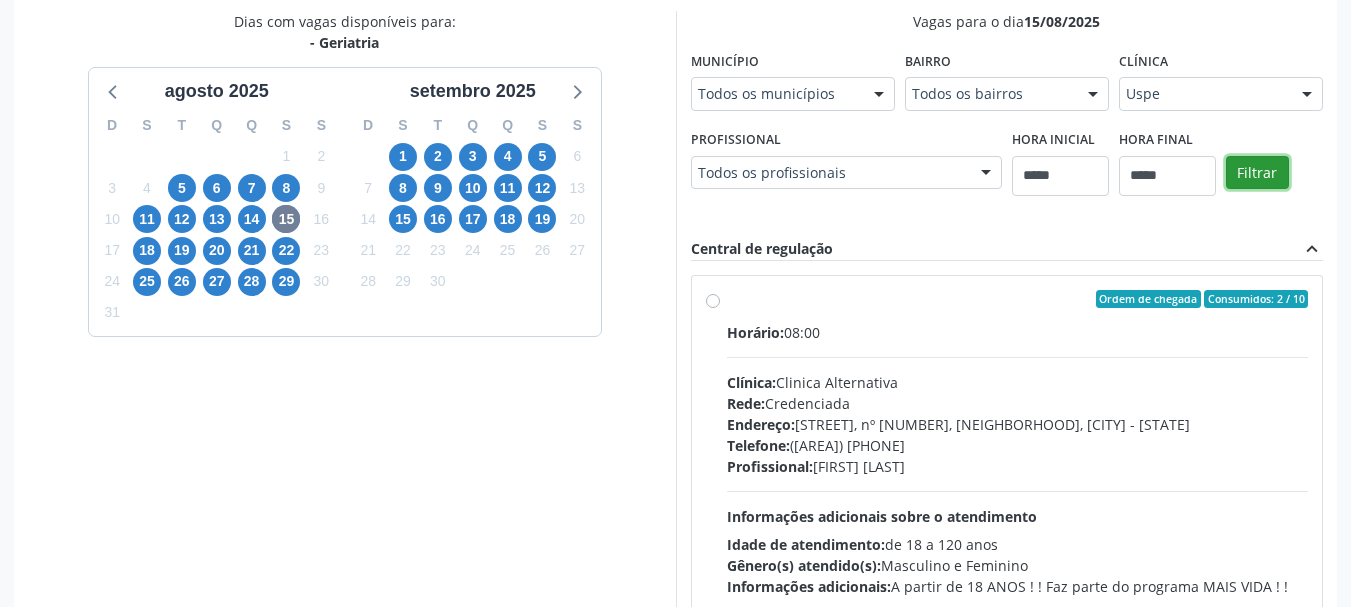 click on "Filtrar" at bounding box center [1257, 173] 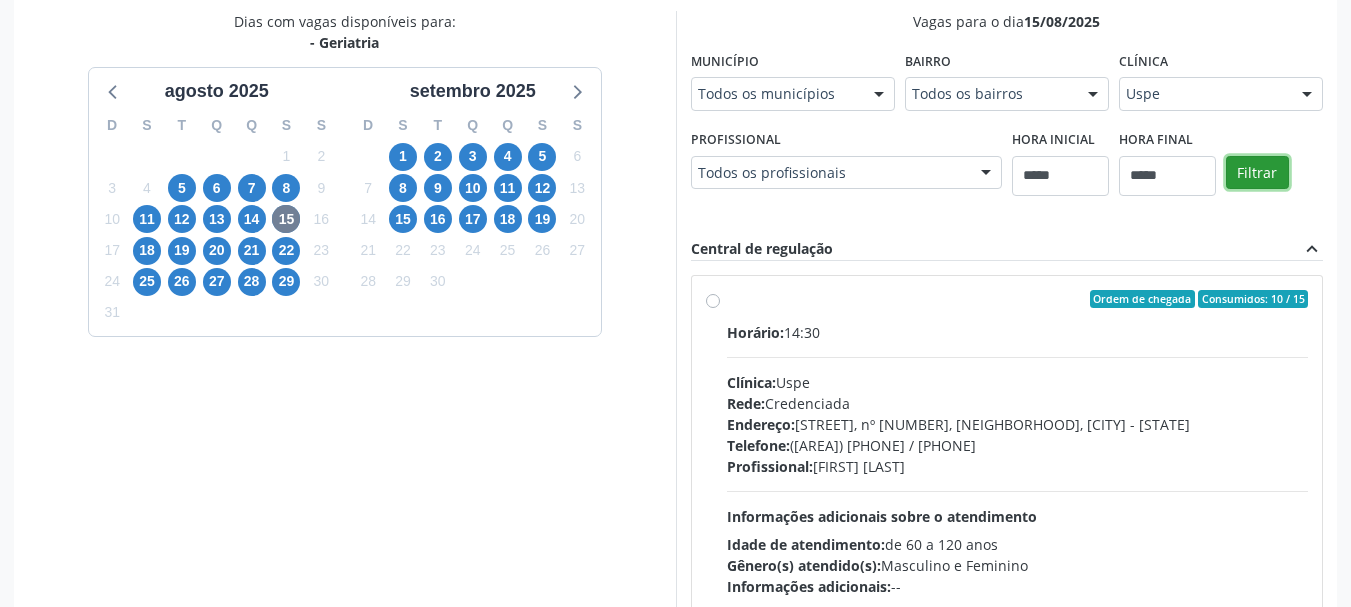 scroll, scrollTop: 588, scrollLeft: 0, axis: vertical 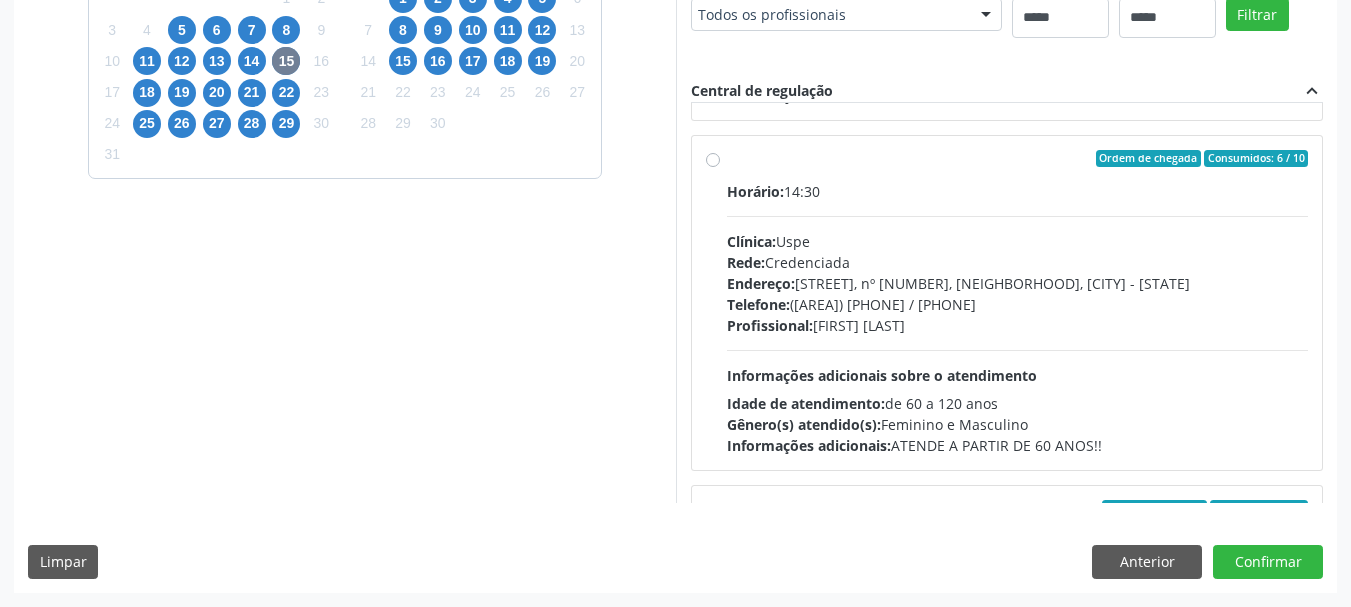 click on "Clínica:  Uspe" at bounding box center (1018, 241) 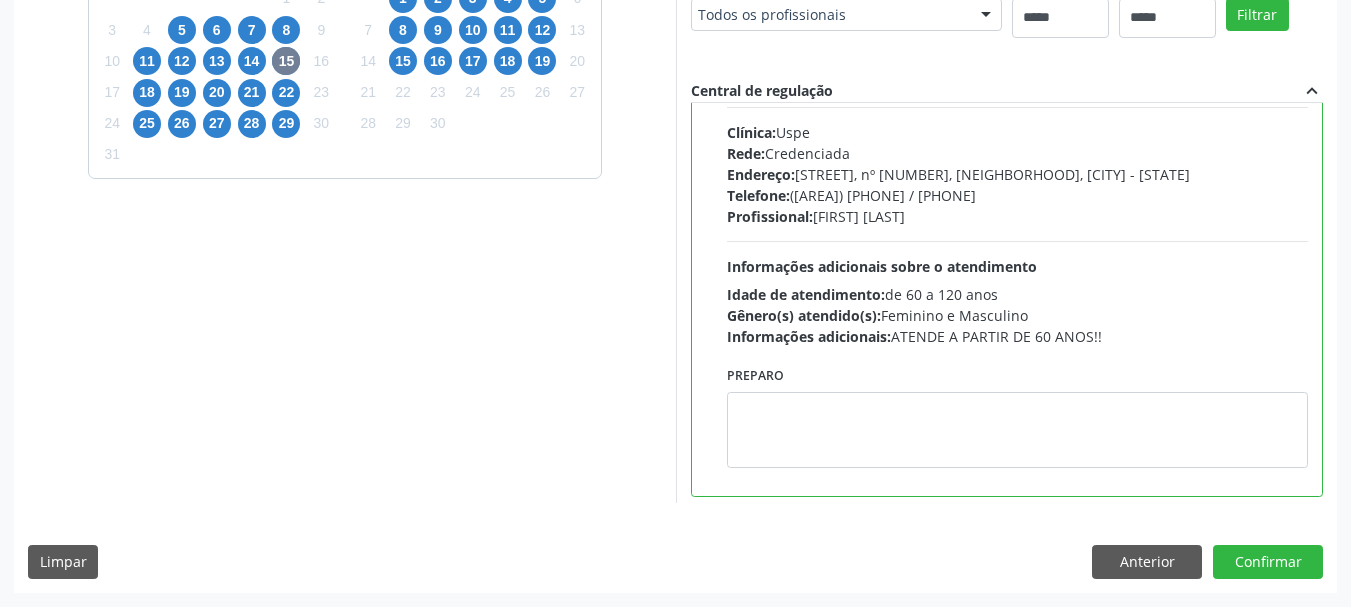 scroll, scrollTop: 667, scrollLeft: 0, axis: vertical 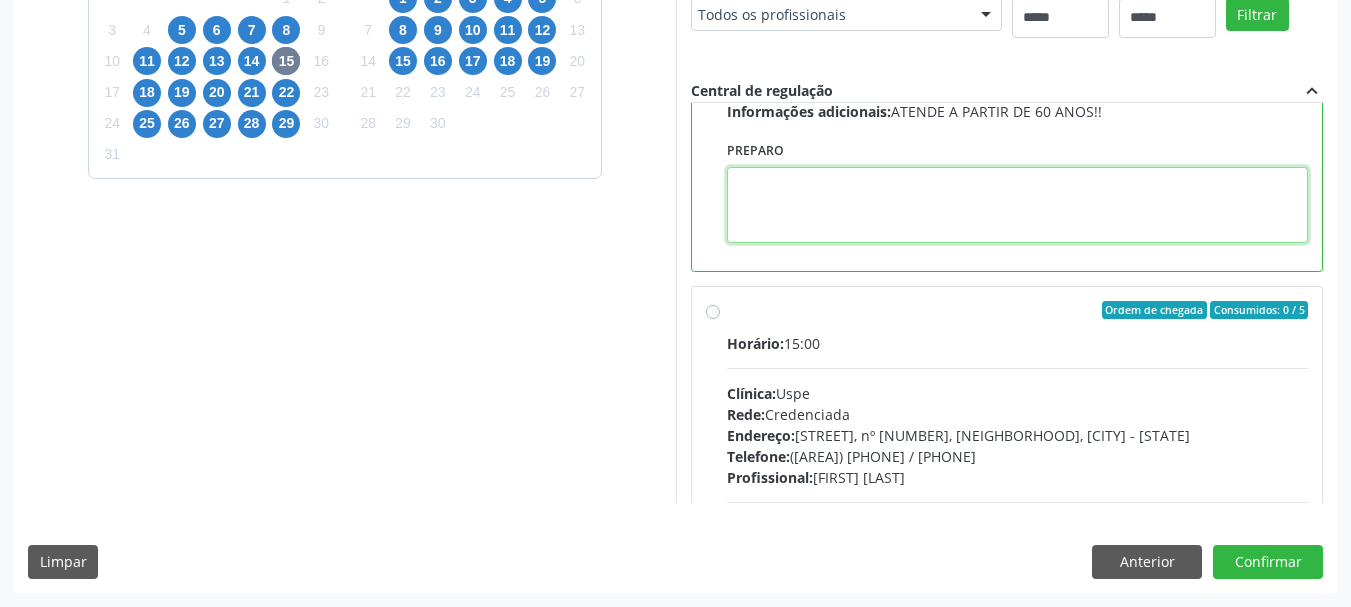 paste on "**********" 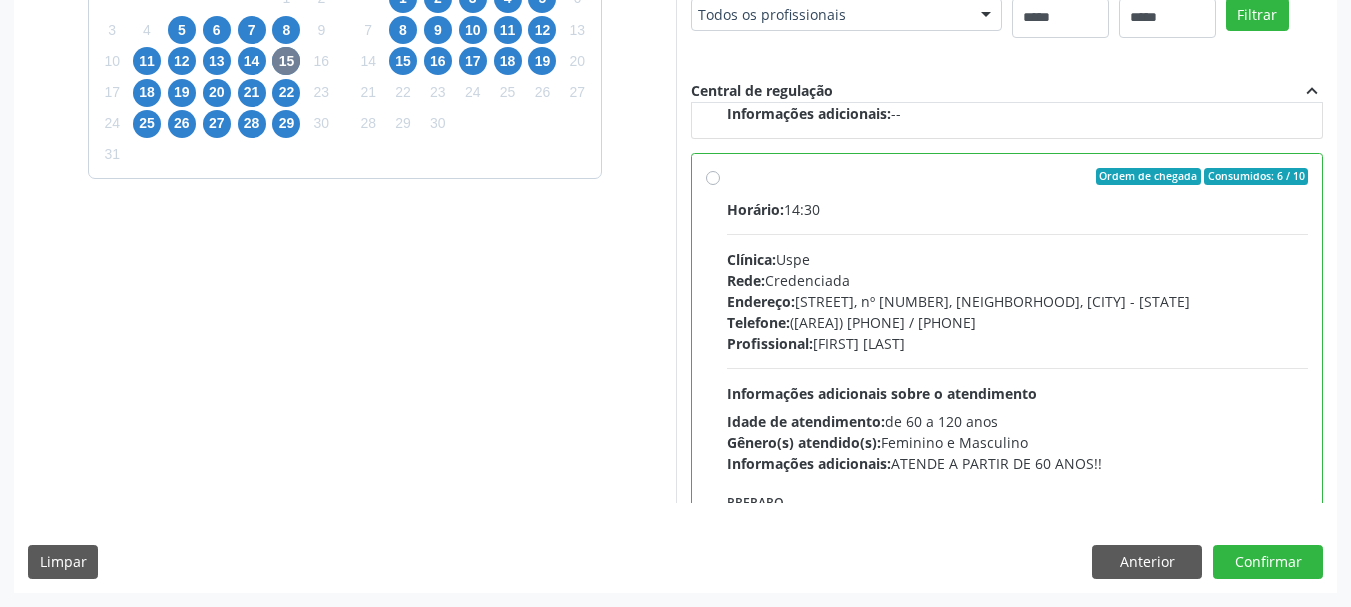 scroll, scrollTop: 333, scrollLeft: 0, axis: vertical 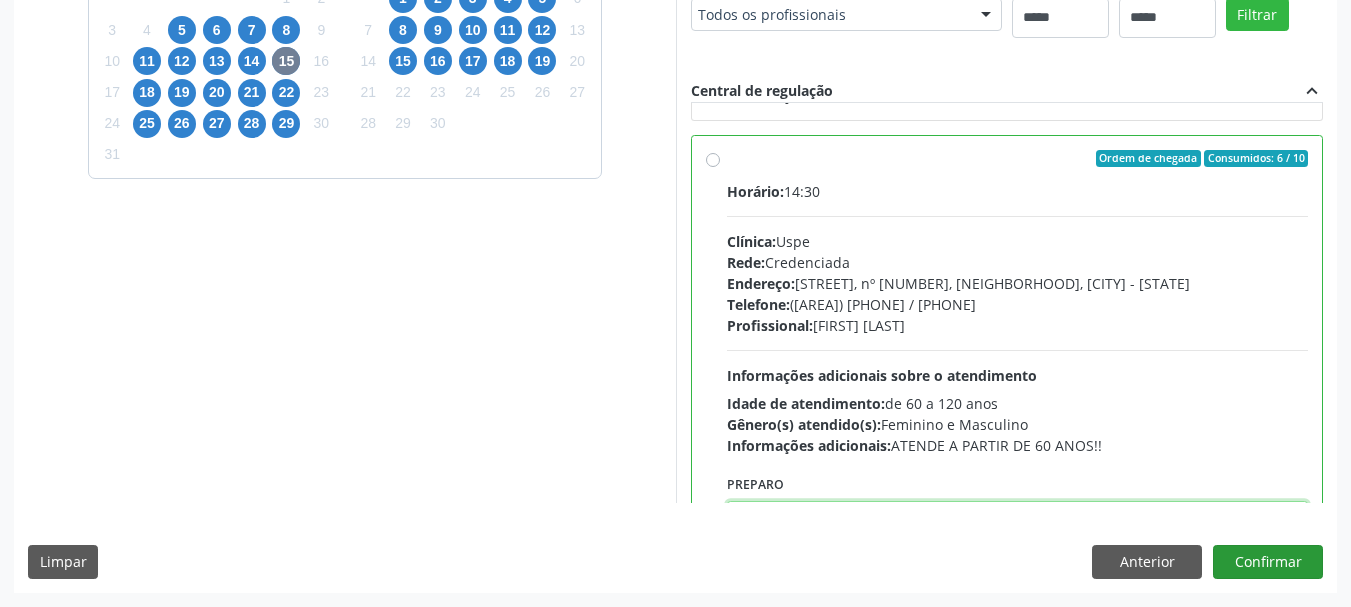 type on "**********" 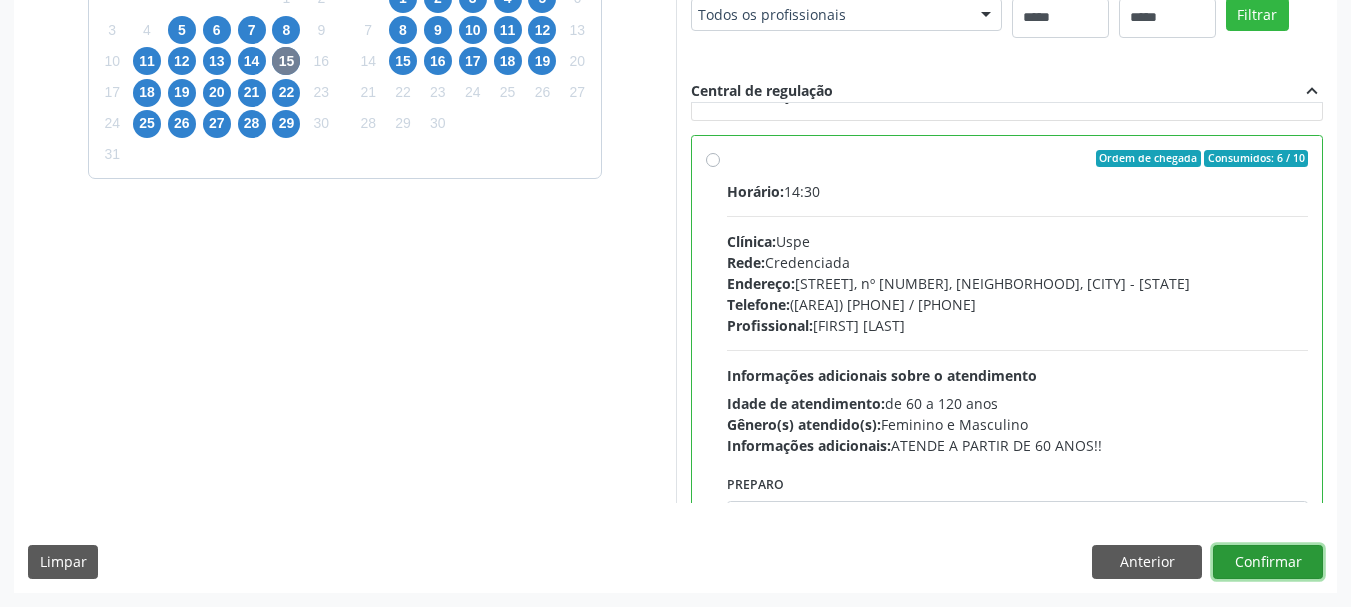 click on "Confirmar" at bounding box center (1268, 562) 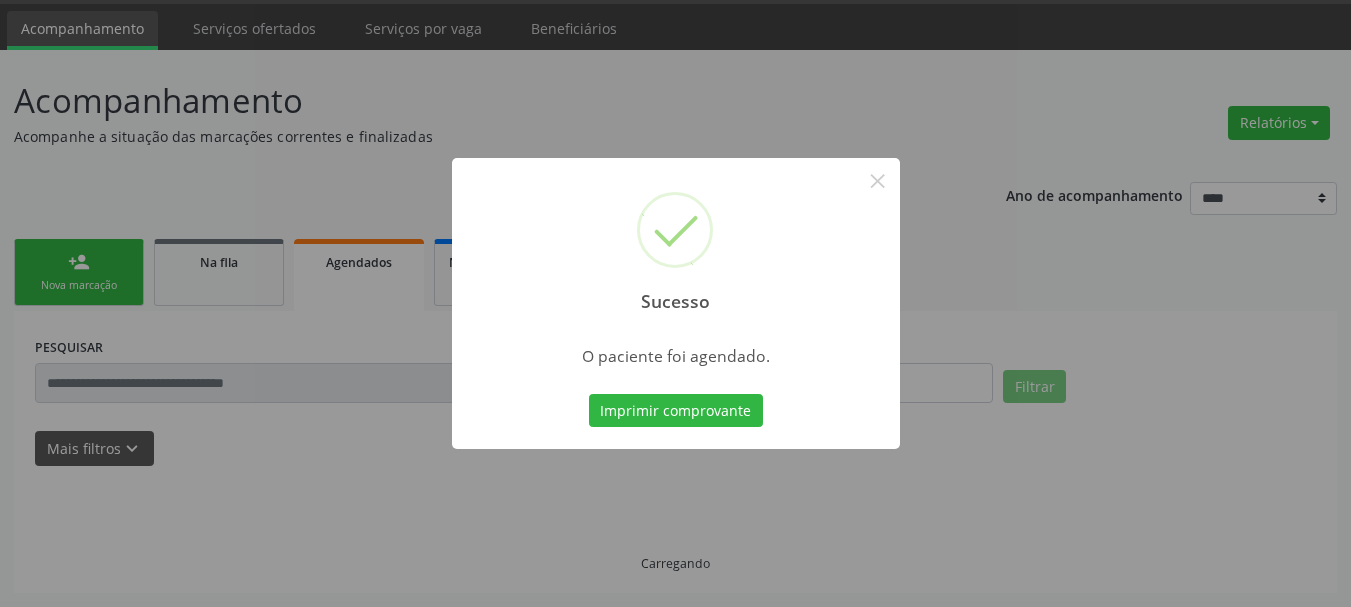 scroll, scrollTop: 60, scrollLeft: 0, axis: vertical 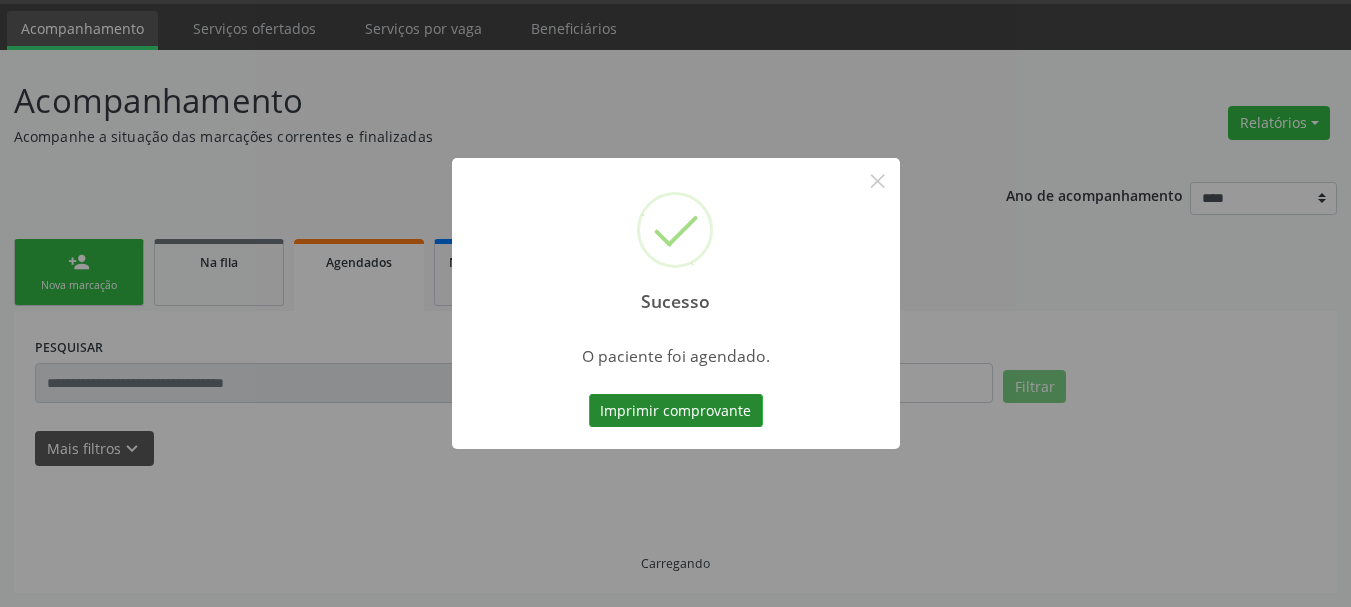 click on "Imprimir comprovante" at bounding box center [676, 411] 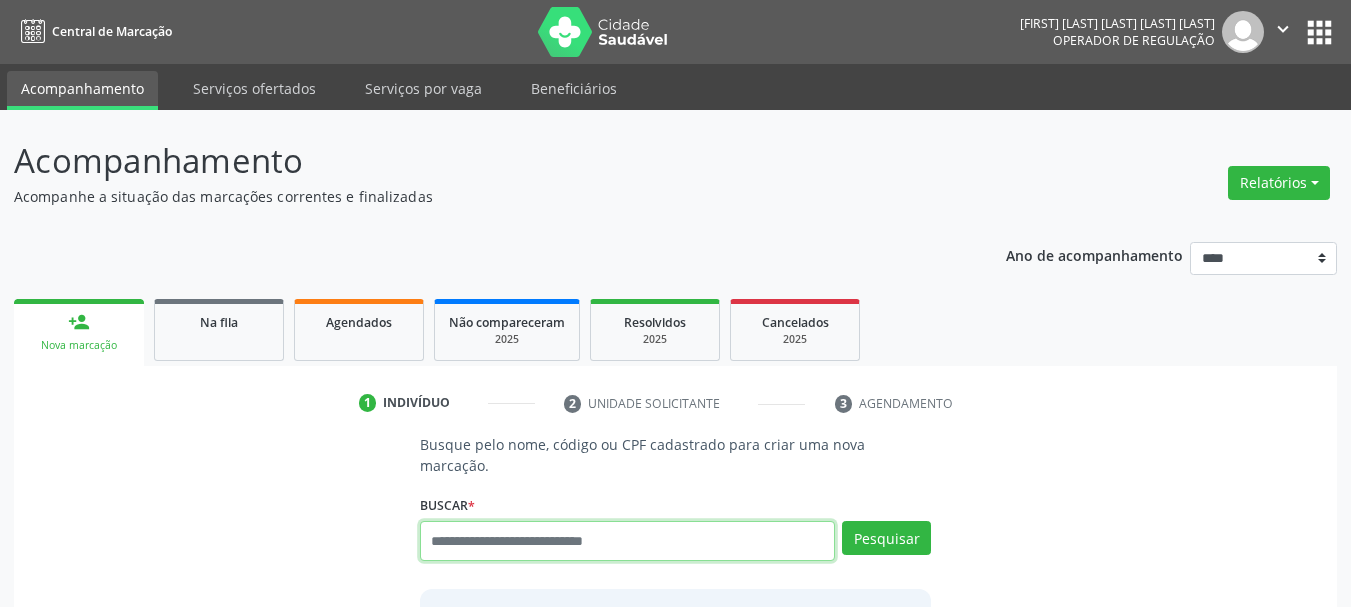 scroll, scrollTop: 0, scrollLeft: 0, axis: both 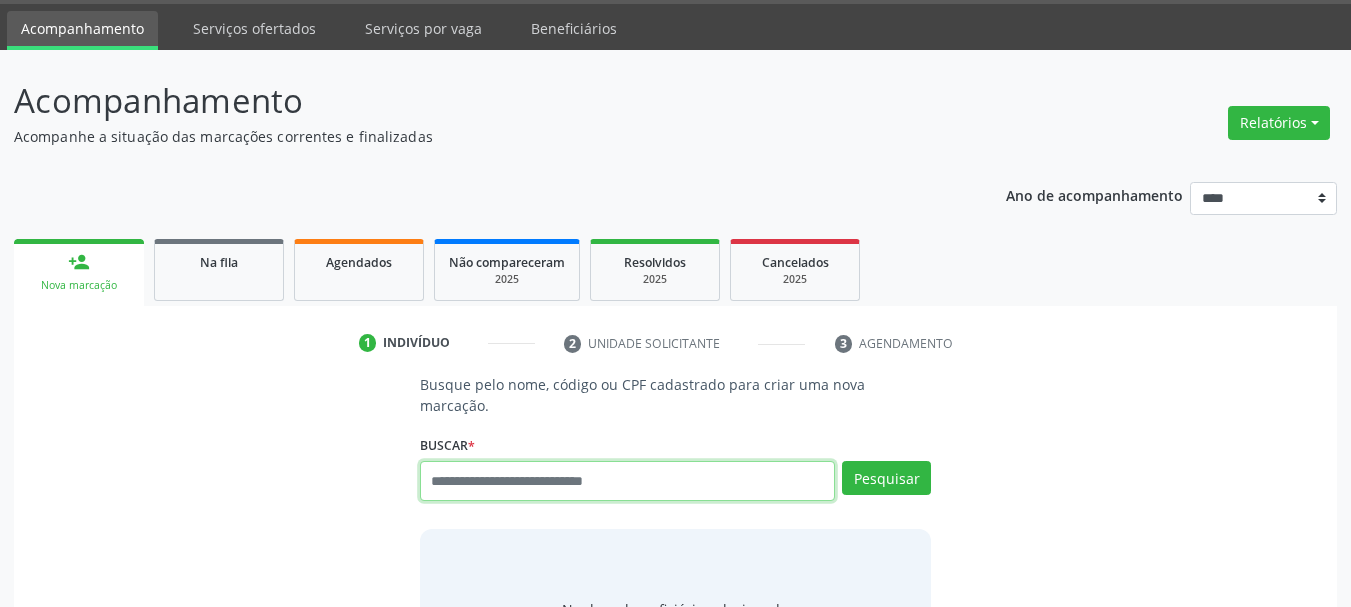 click at bounding box center (628, 481) 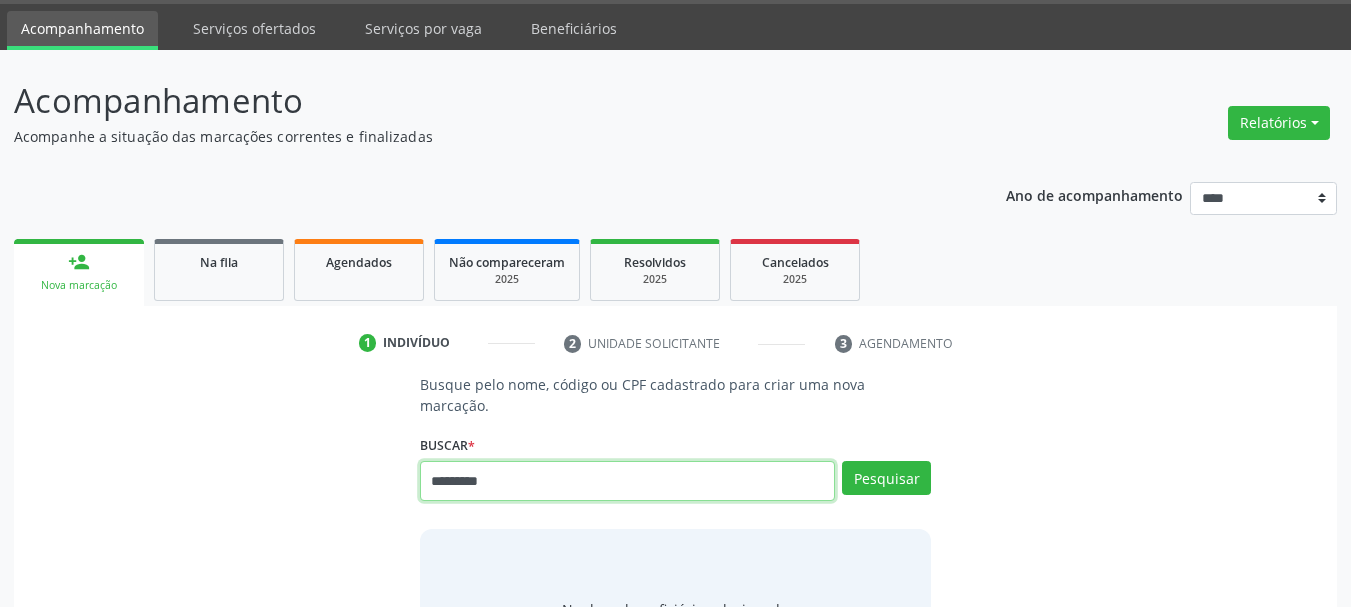 type on "*********" 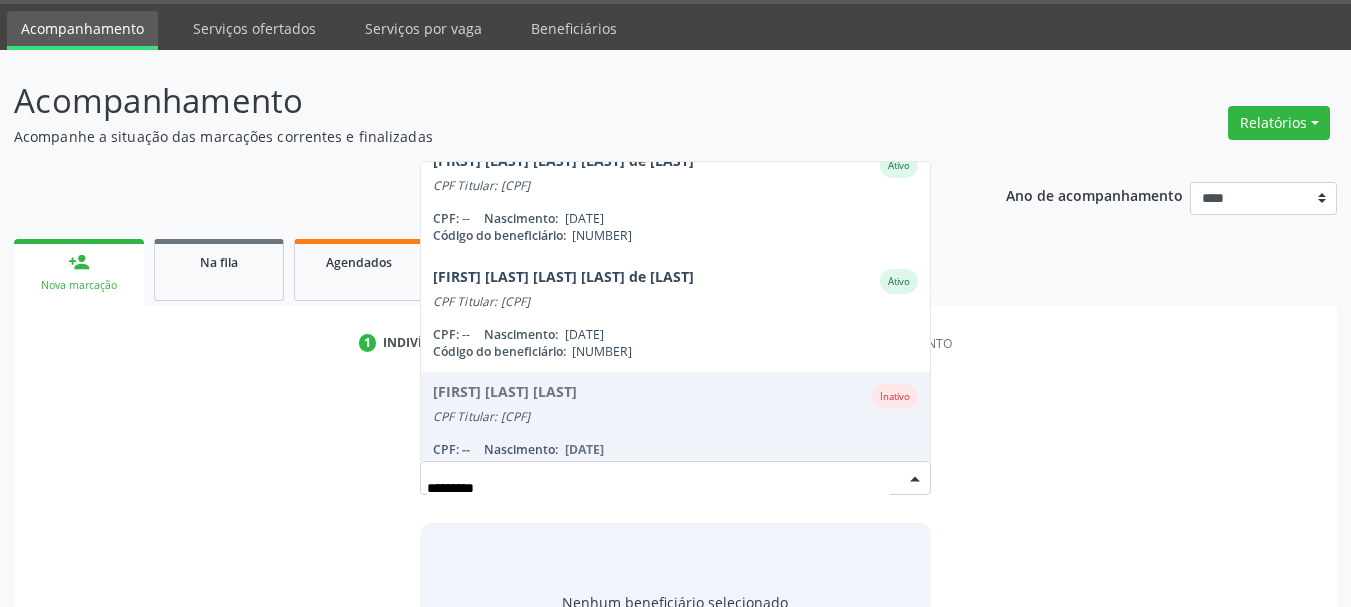 scroll, scrollTop: 396, scrollLeft: 0, axis: vertical 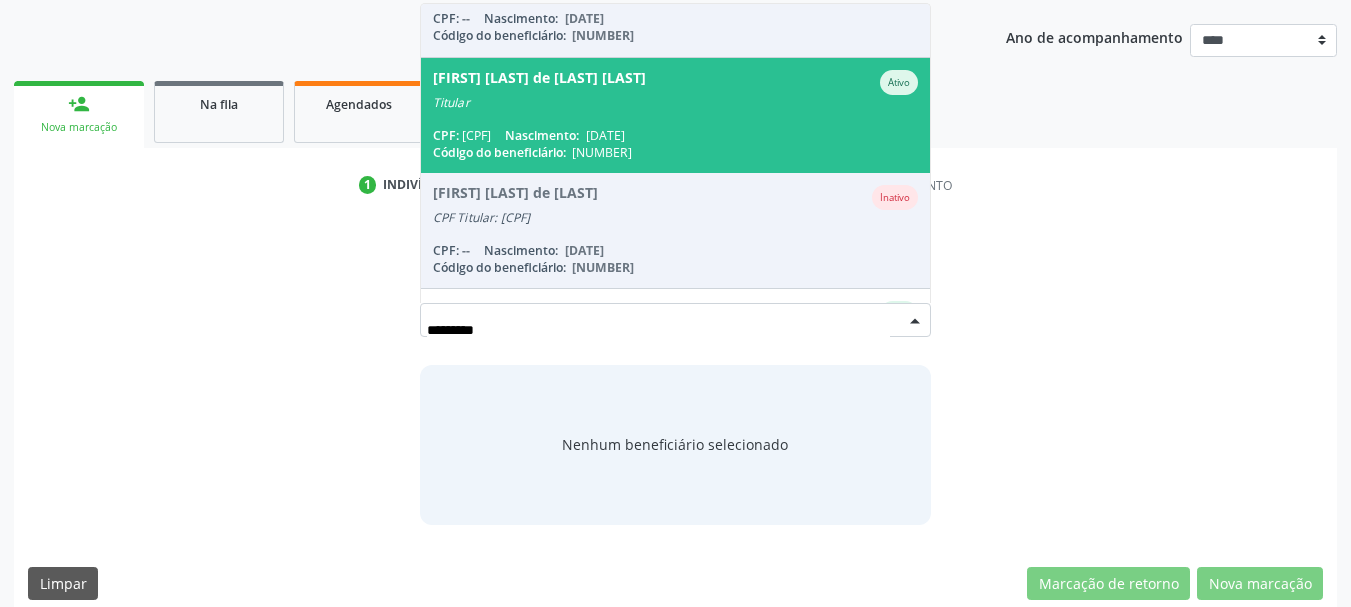 click on "[FIRST] [LAST] de [LAST] [LAST]
Ativo
Titular
CPF:
[CPF]
Nascimento:
[DATE]
Código do beneficiário:
[NUMBER]" at bounding box center (676, 115) 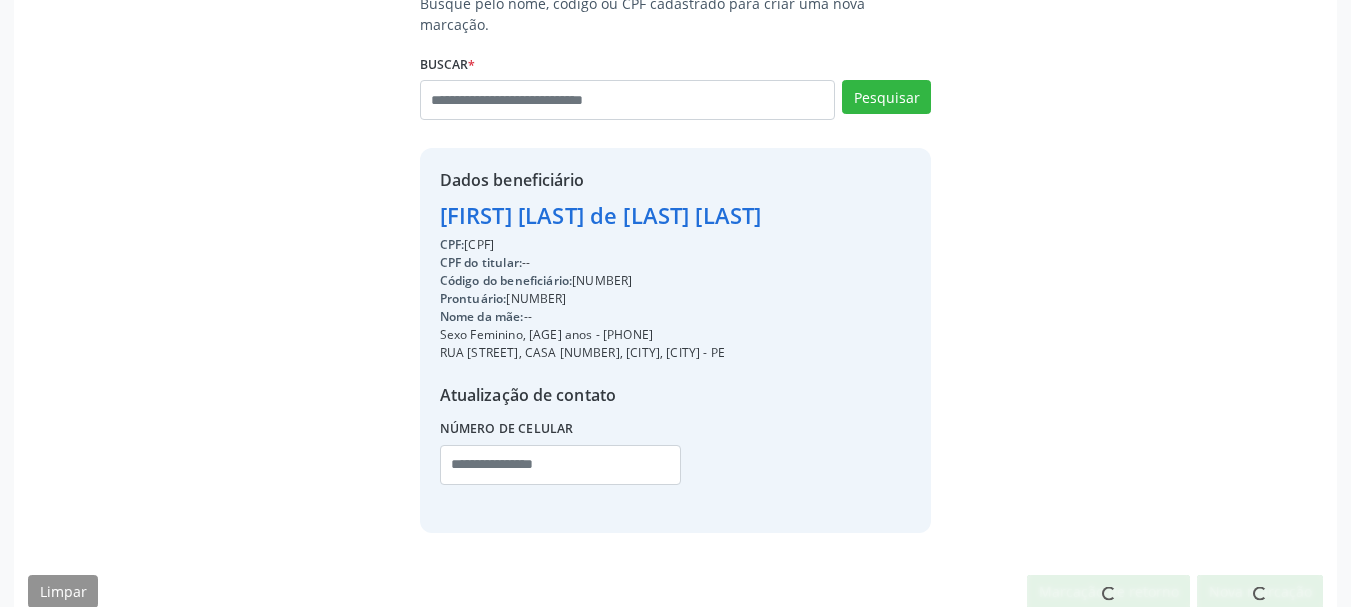 scroll, scrollTop: 449, scrollLeft: 0, axis: vertical 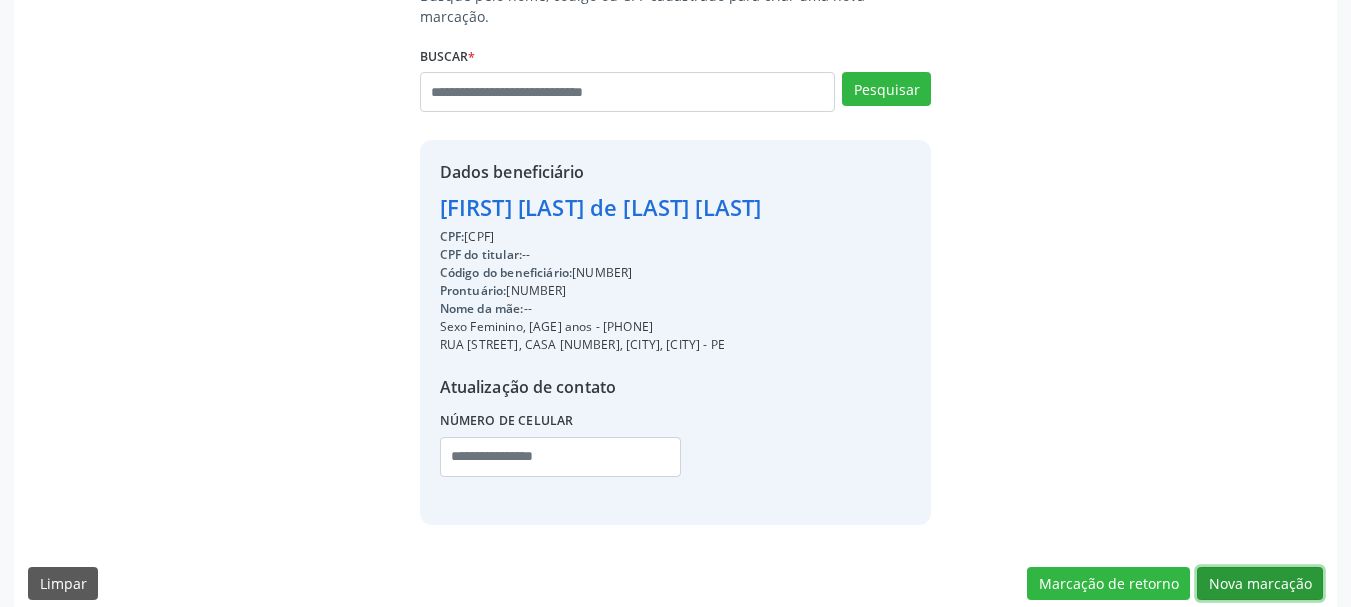 click on "Nova marcação" at bounding box center [1260, 584] 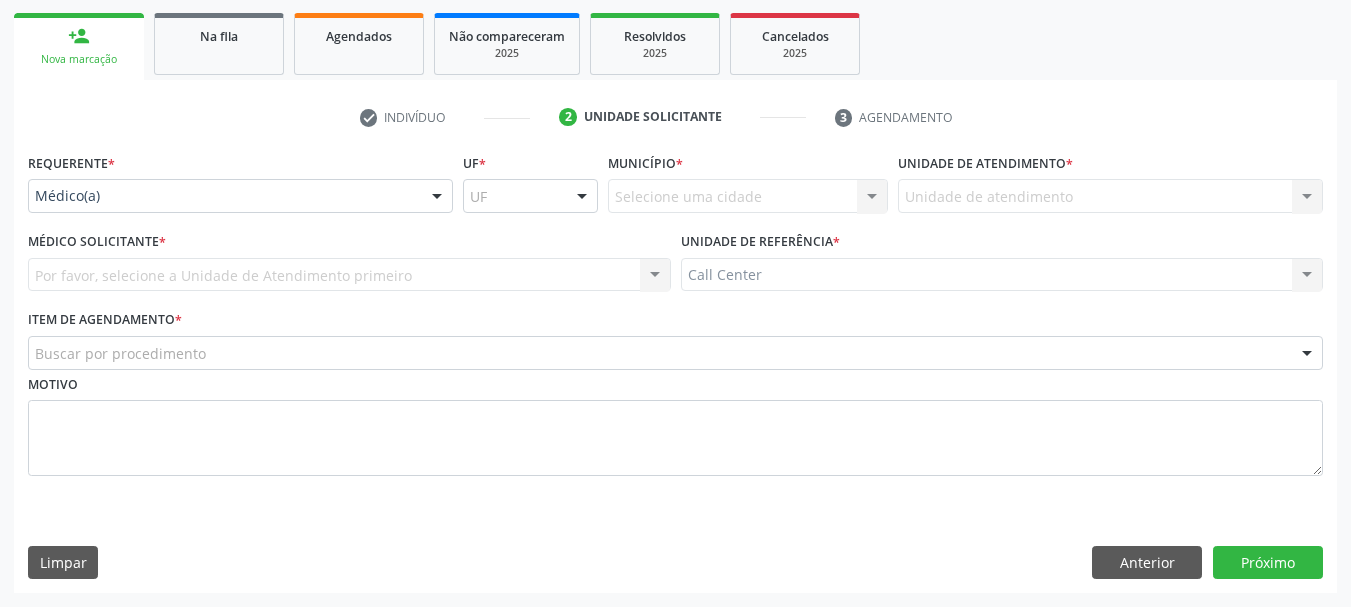 scroll, scrollTop: 286, scrollLeft: 0, axis: vertical 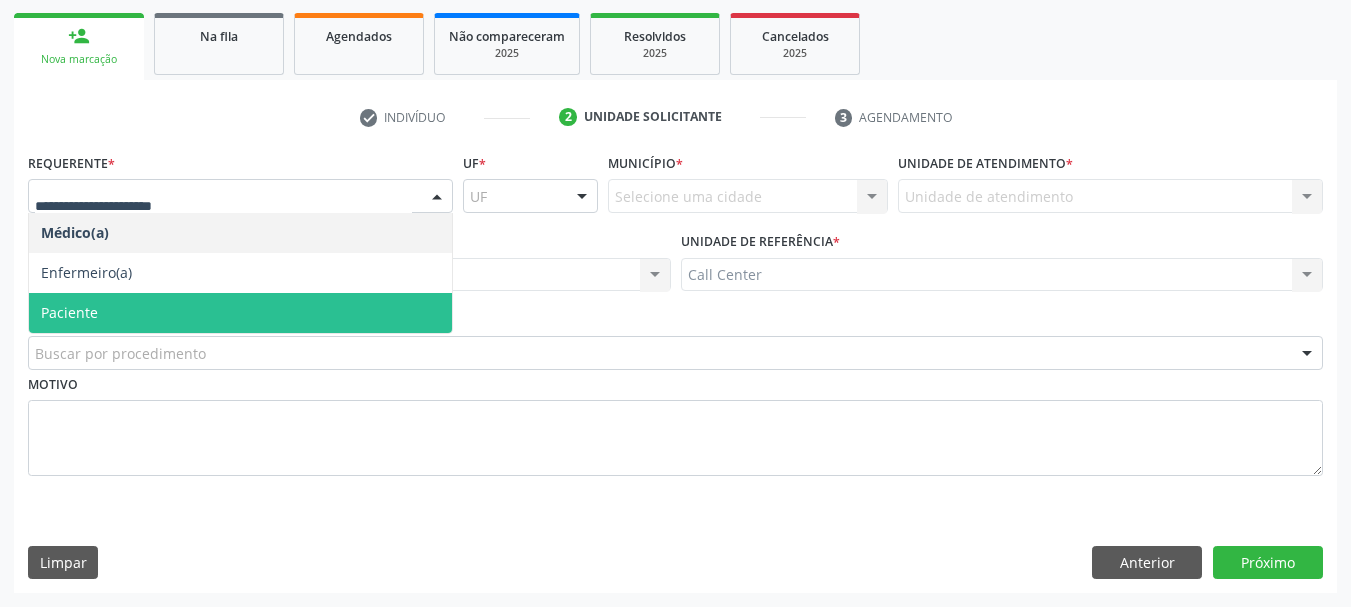 click on "Paciente" at bounding box center [240, 313] 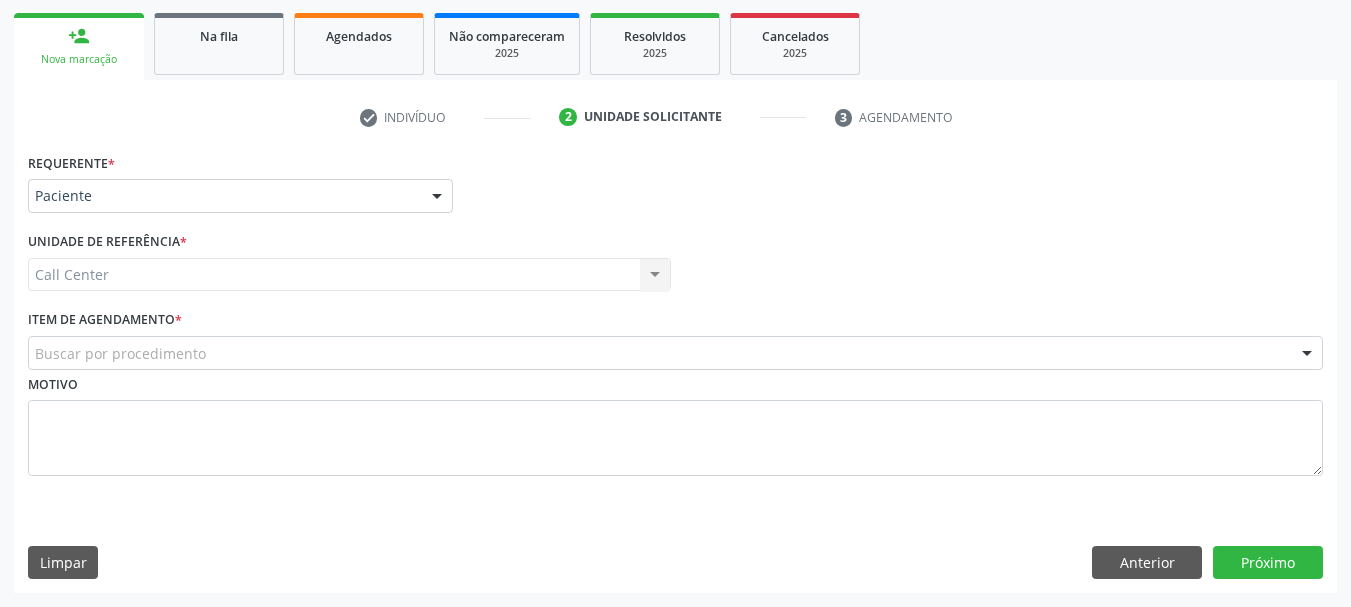 click on "Buscar por procedimento" at bounding box center [675, 353] 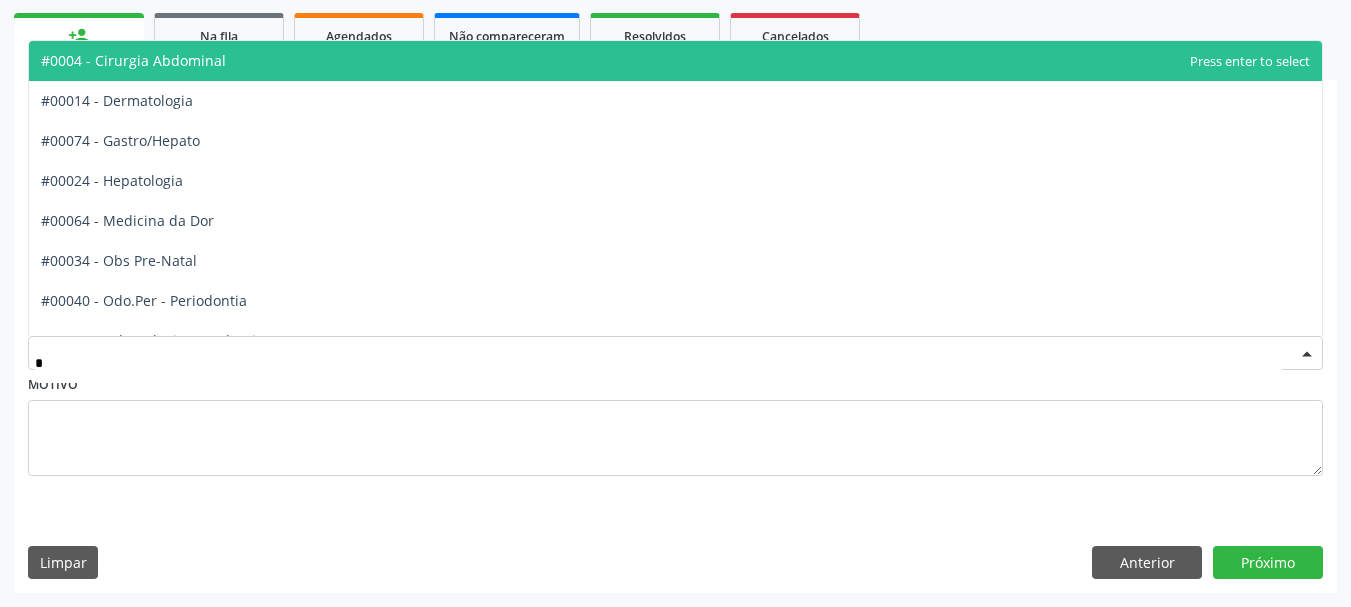 type on "**" 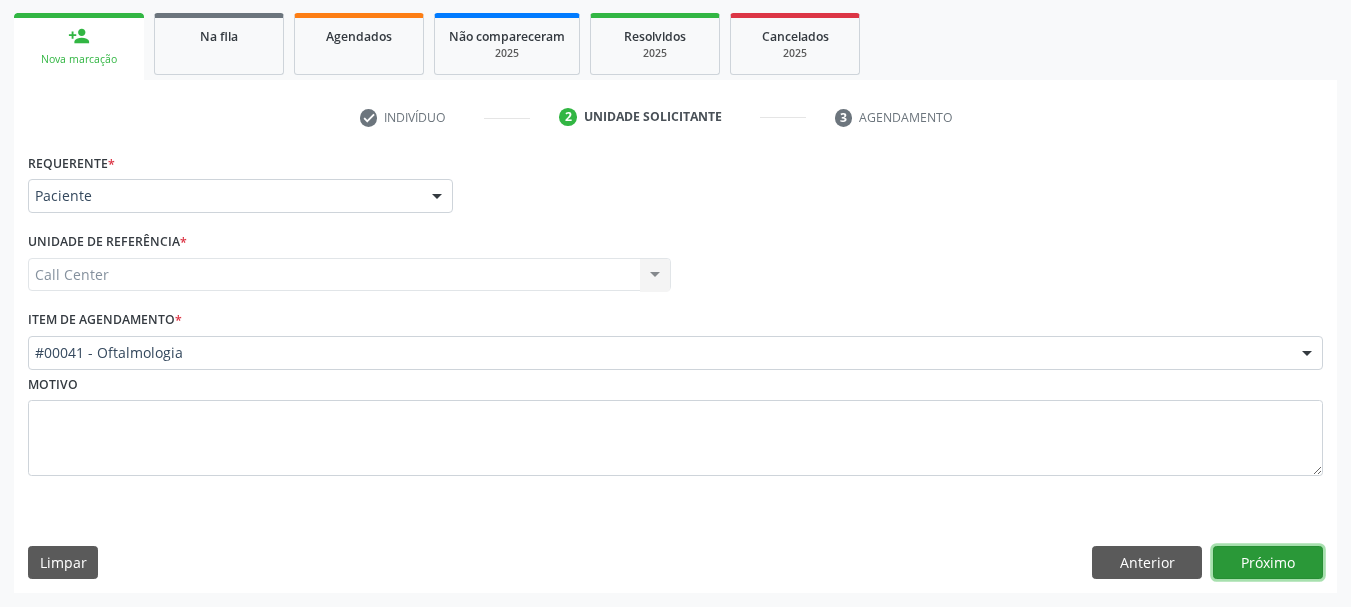 click on "Próximo" at bounding box center [1268, 563] 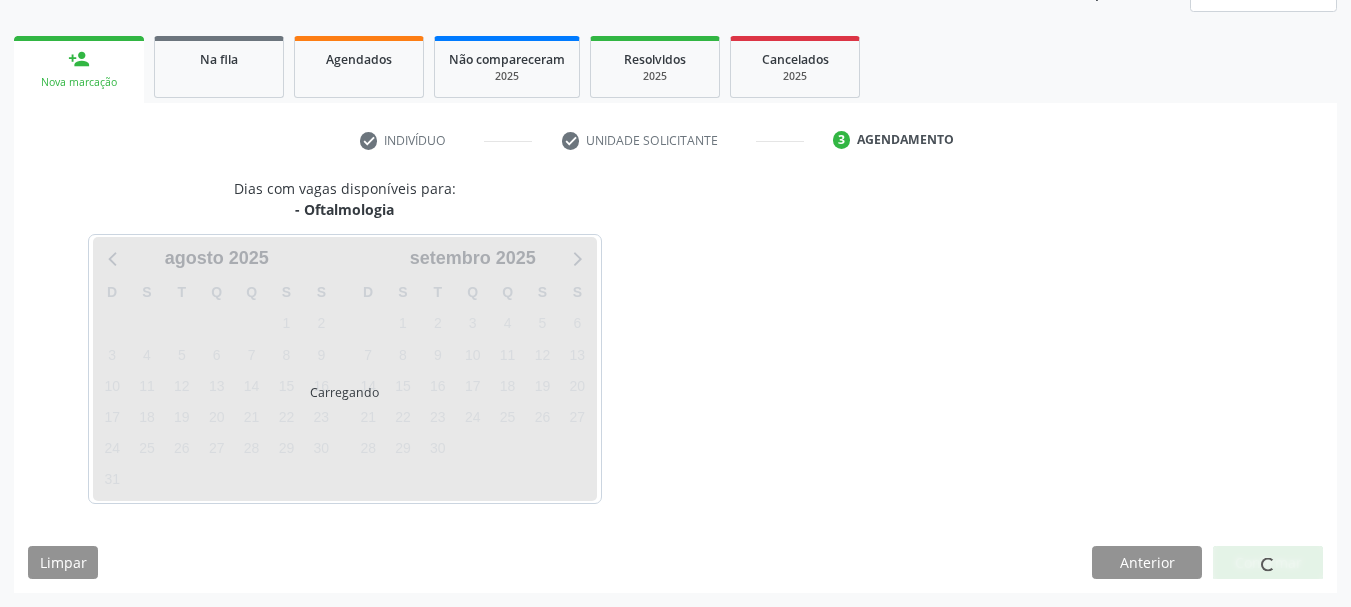 scroll, scrollTop: 263, scrollLeft: 0, axis: vertical 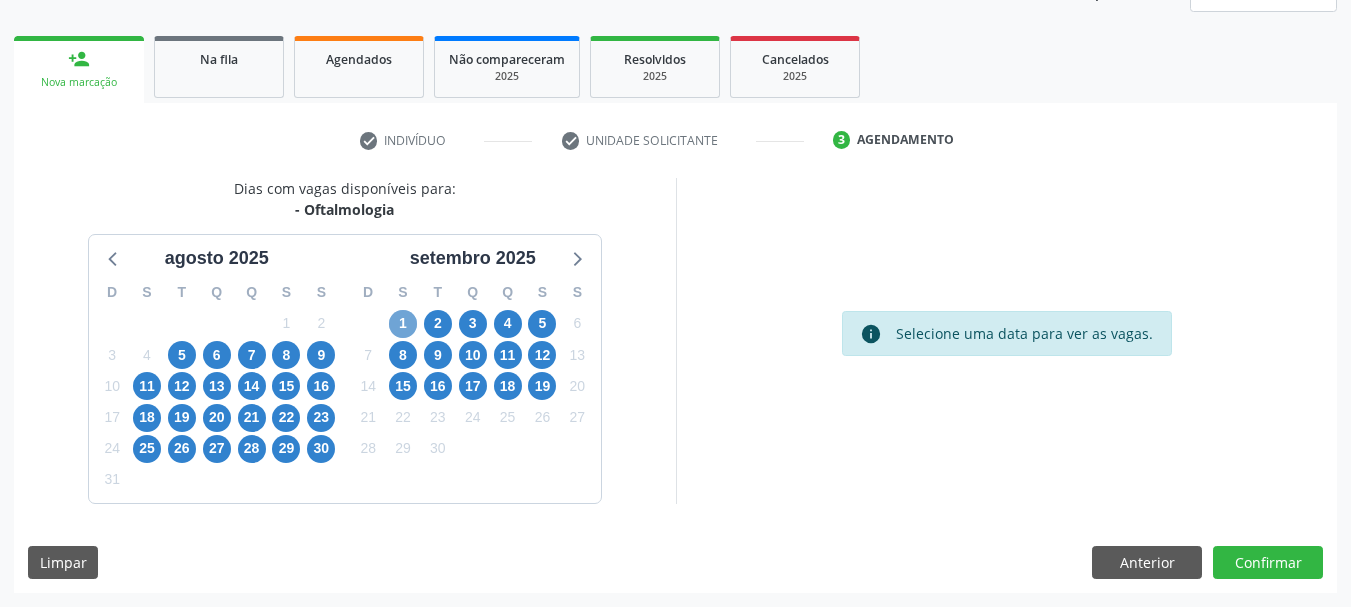 click on "1" at bounding box center [403, 324] 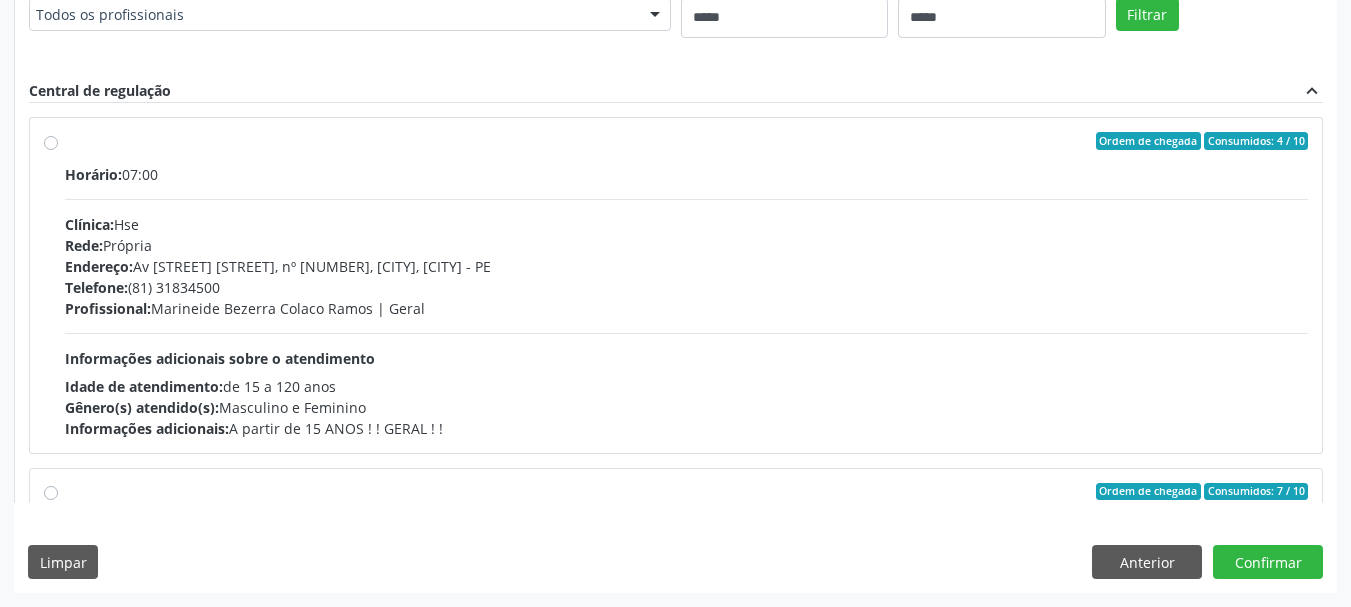 scroll, scrollTop: 580, scrollLeft: 0, axis: vertical 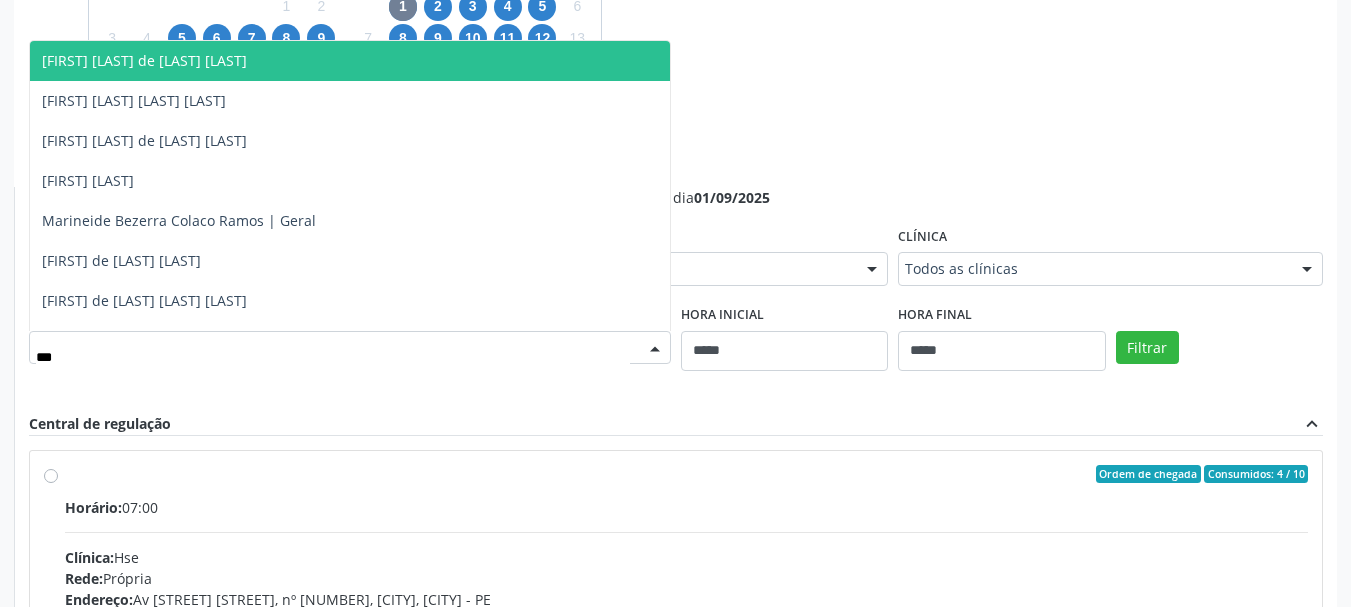 type on "****" 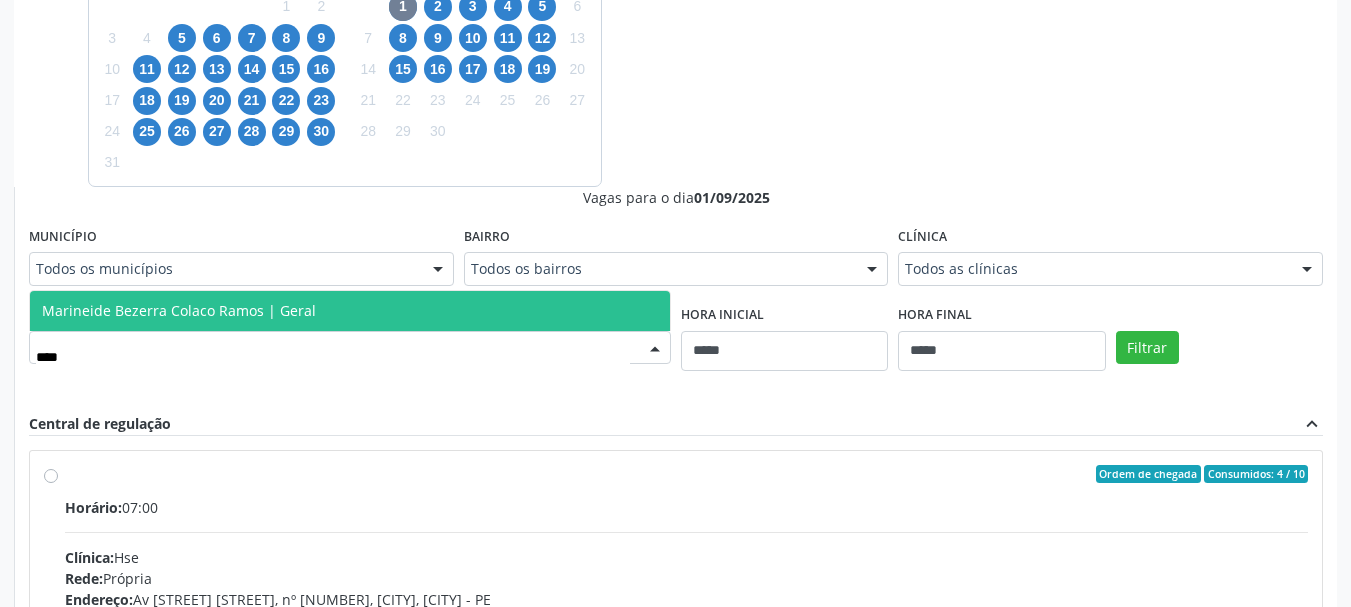 click on "Marineide Bezerra Colaco Ramos | Geral" at bounding box center (350, 311) 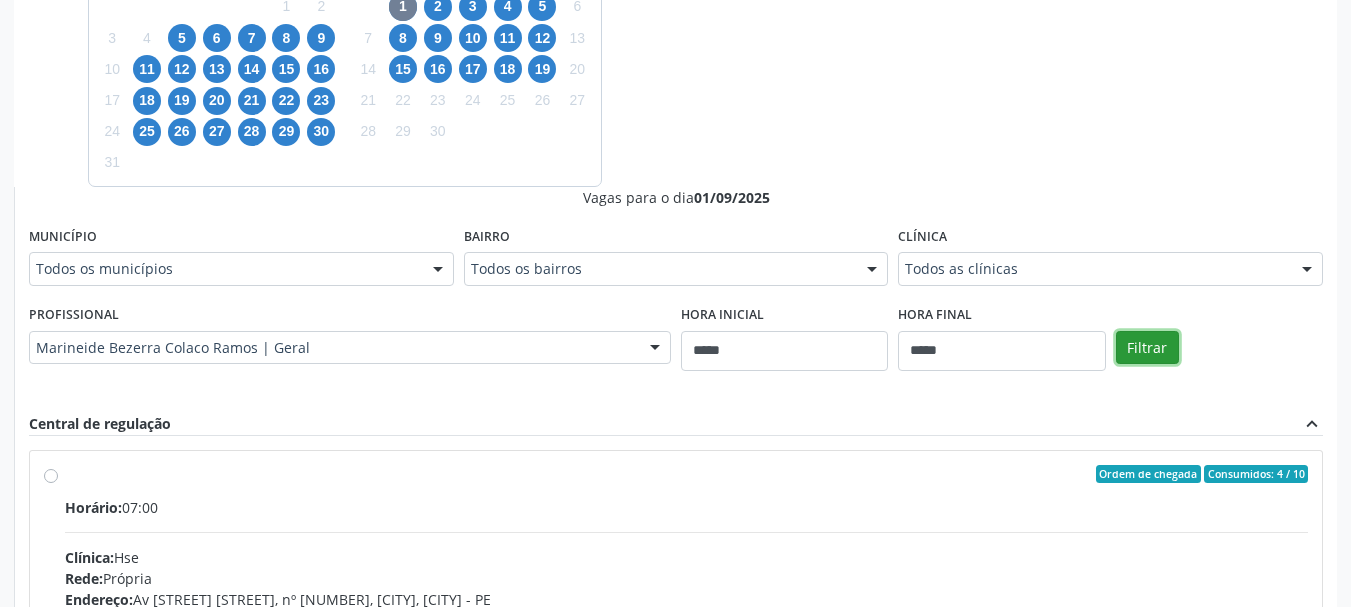 click on "Filtrar" at bounding box center [1147, 348] 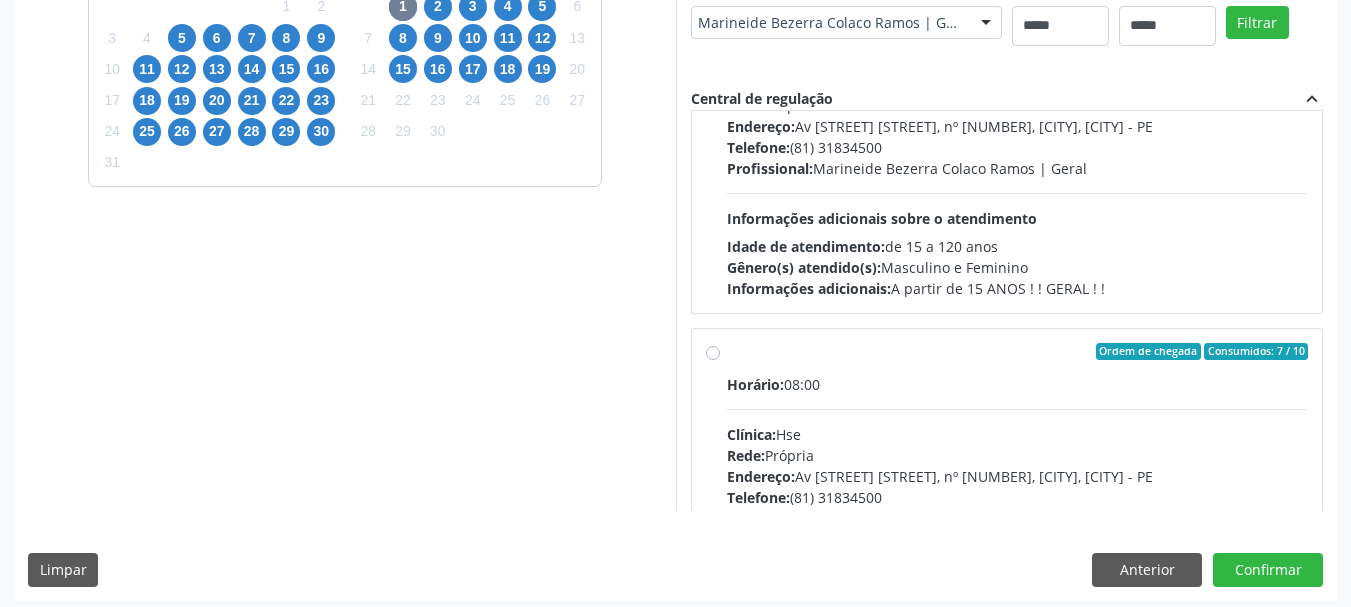 click on "Ordem de chegada
Consumidos: 4 / 10
Horário:   [TIME]
Clínica:  Hse
Rede:
Própria
Endereço:   Av [STREET] [STREET], nº [NUMBER], [CITY], [CITY] - PE
Telefone:   [PHONE]
Profissional:
[FIRST] [LAST] [LAST] | Geral
Informações adicionais sobre o atendimento
Idade de atendimento:
de 15 a 120 anos
Gênero(s) atendido(s):
Masculino e Feminino
Informações adicionais:
A partir de 15 ANOS ! !
GERAL ! !" at bounding box center (1007, 145) 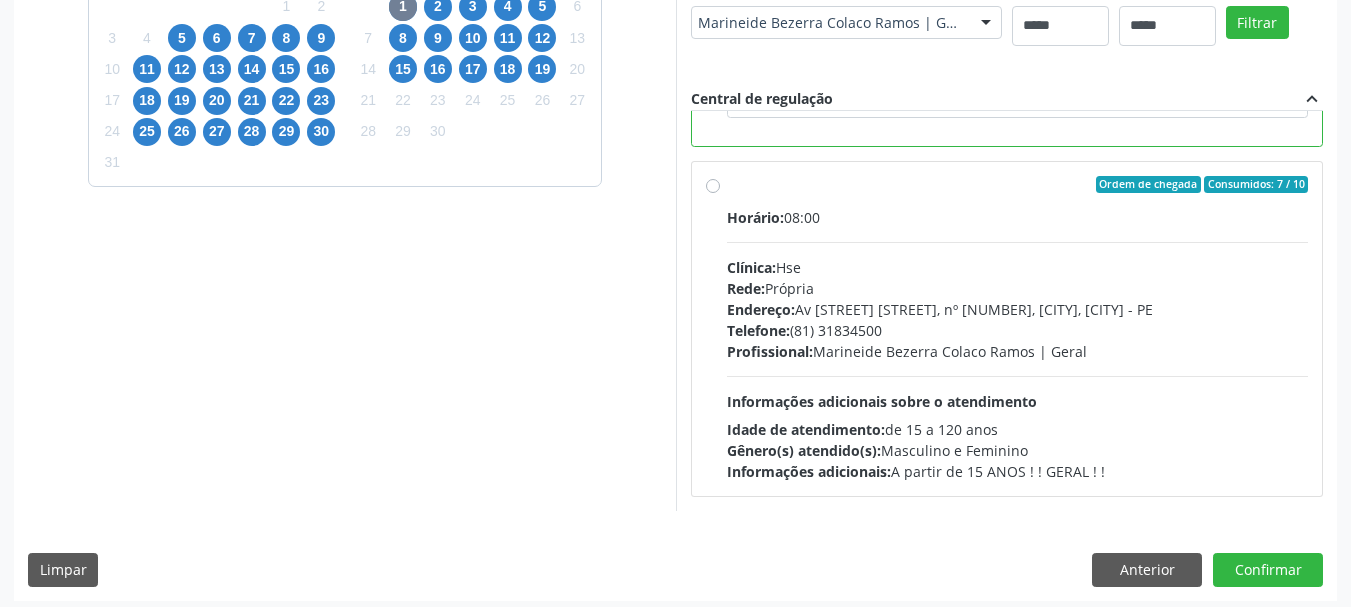 click on "Telefone:   [PHONE]" at bounding box center [1018, 330] 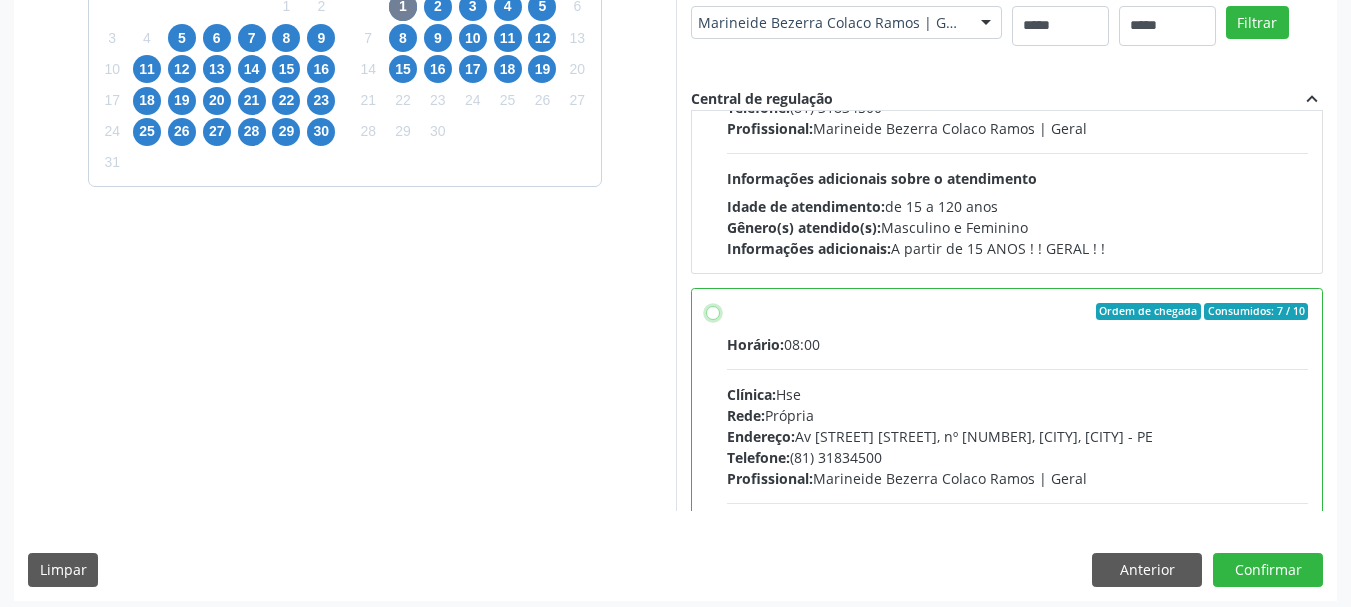 scroll, scrollTop: 450, scrollLeft: 0, axis: vertical 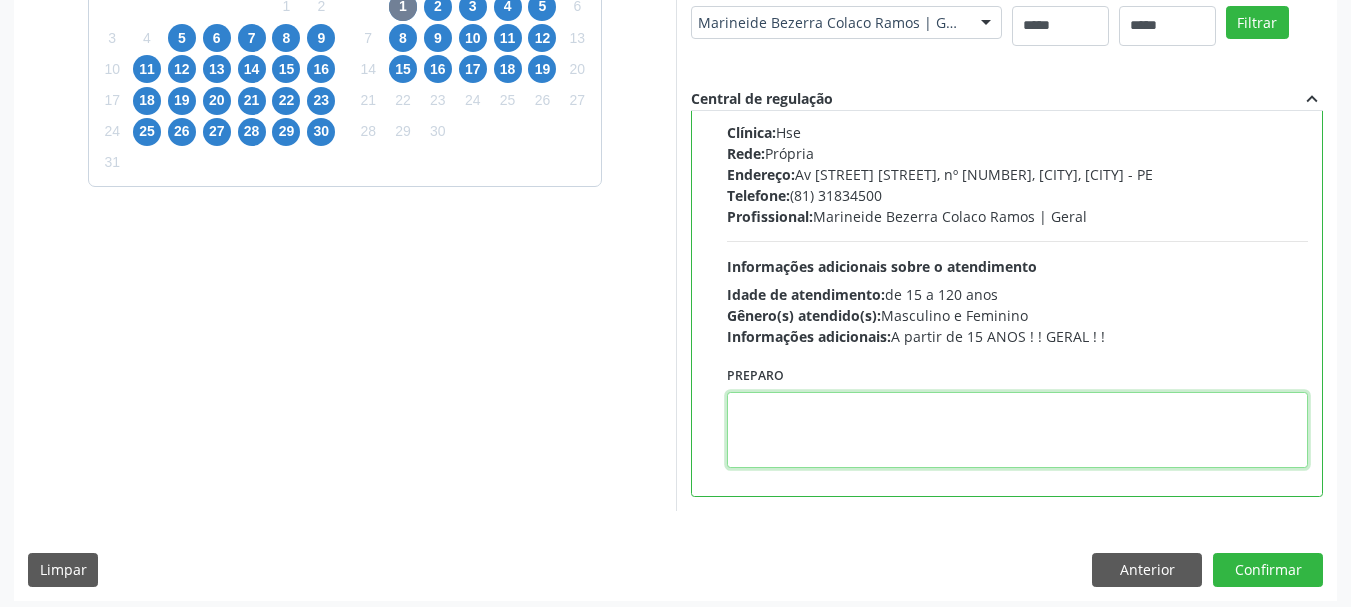 paste on "**********" 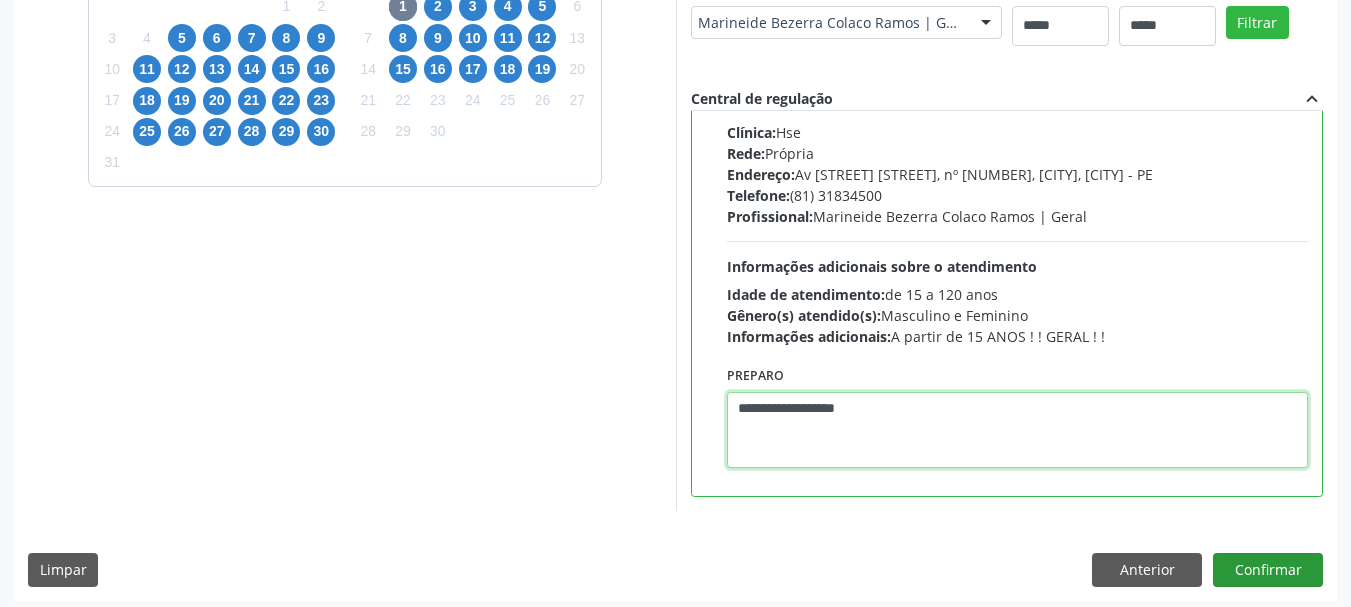 type on "**********" 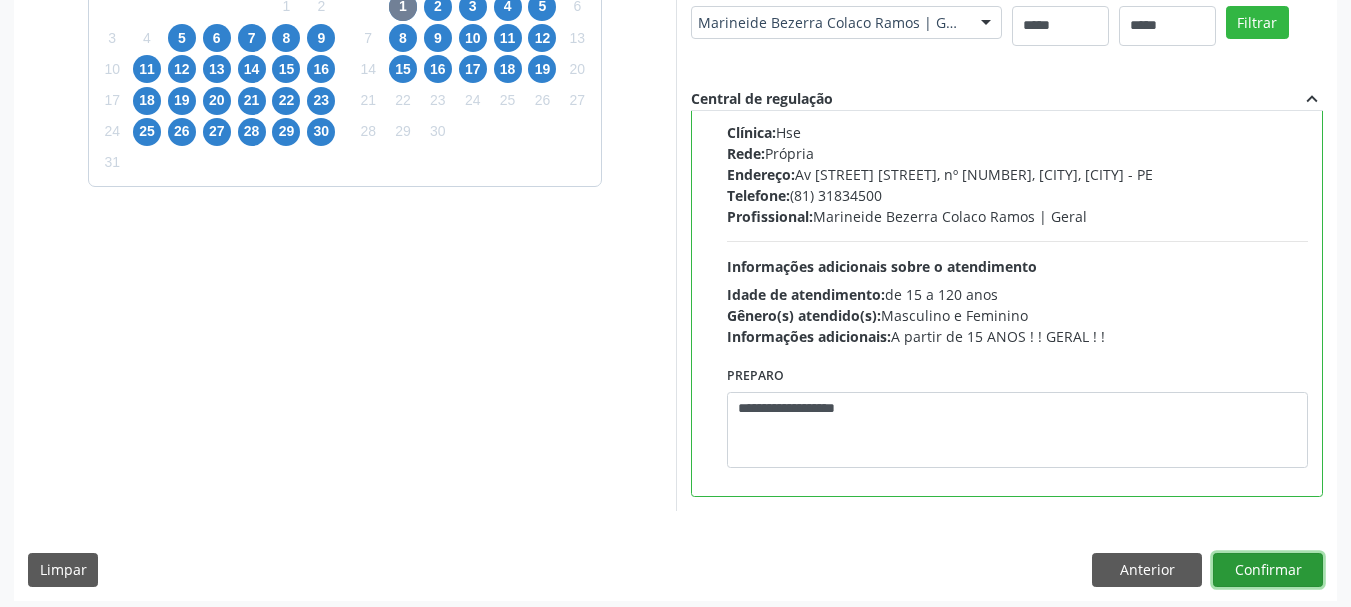click on "Confirmar" at bounding box center [1268, 570] 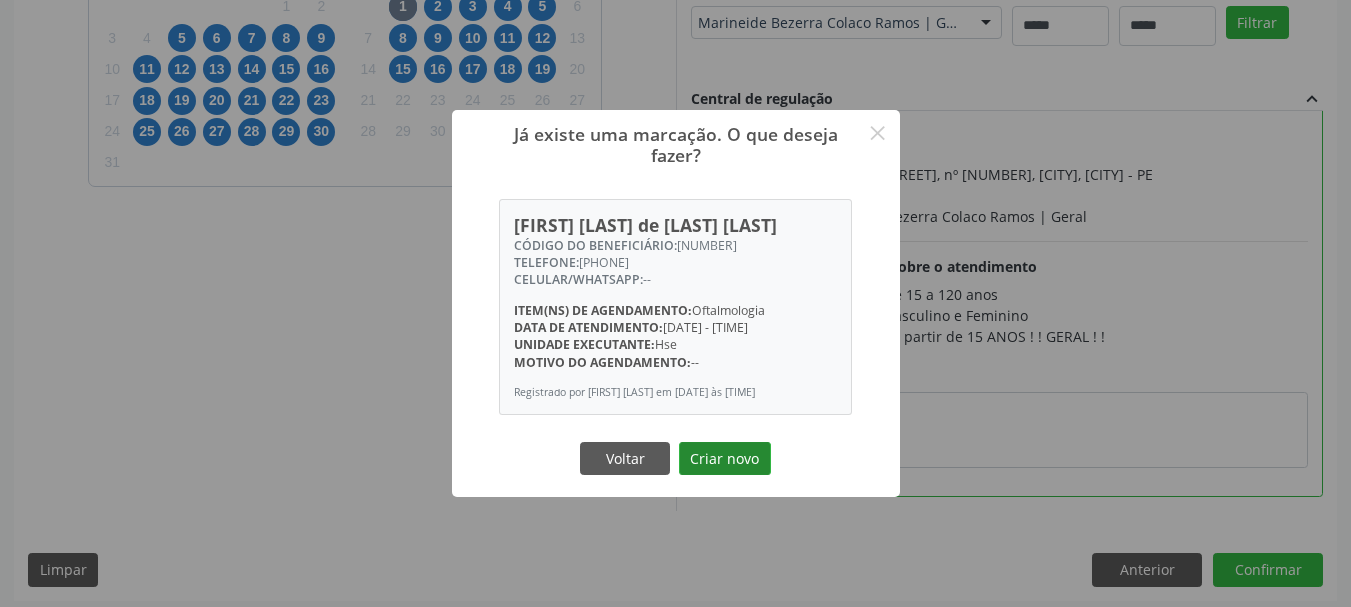 click on "Criar novo" at bounding box center [725, 459] 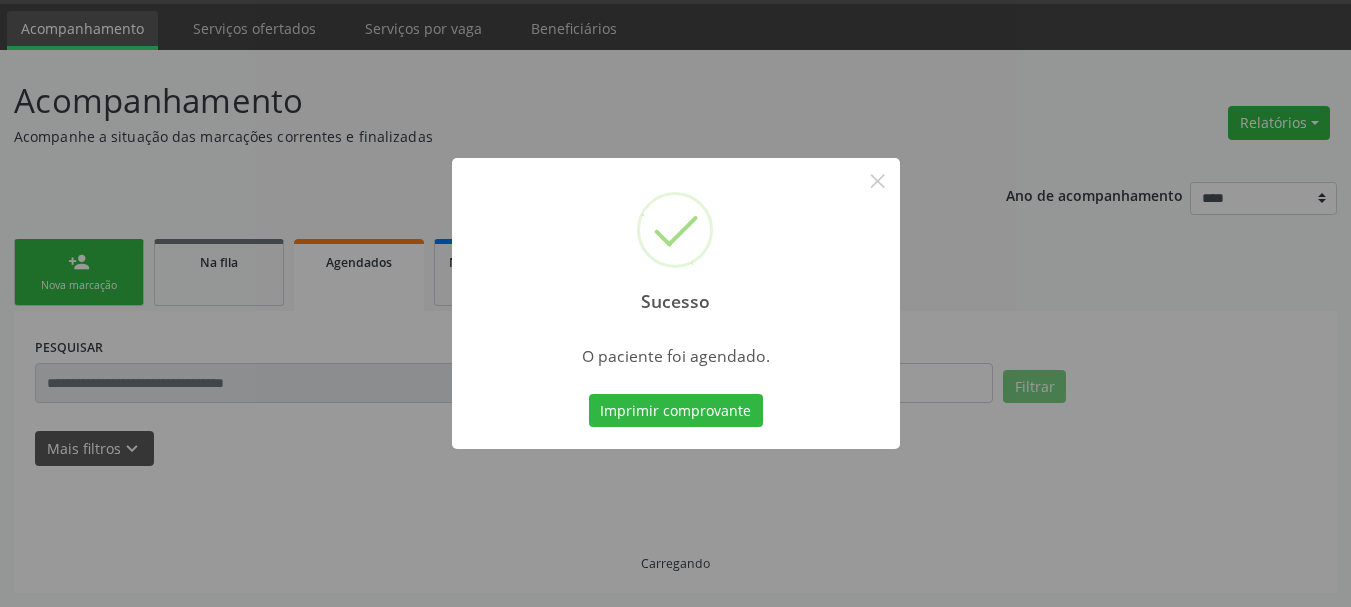 scroll, scrollTop: 60, scrollLeft: 0, axis: vertical 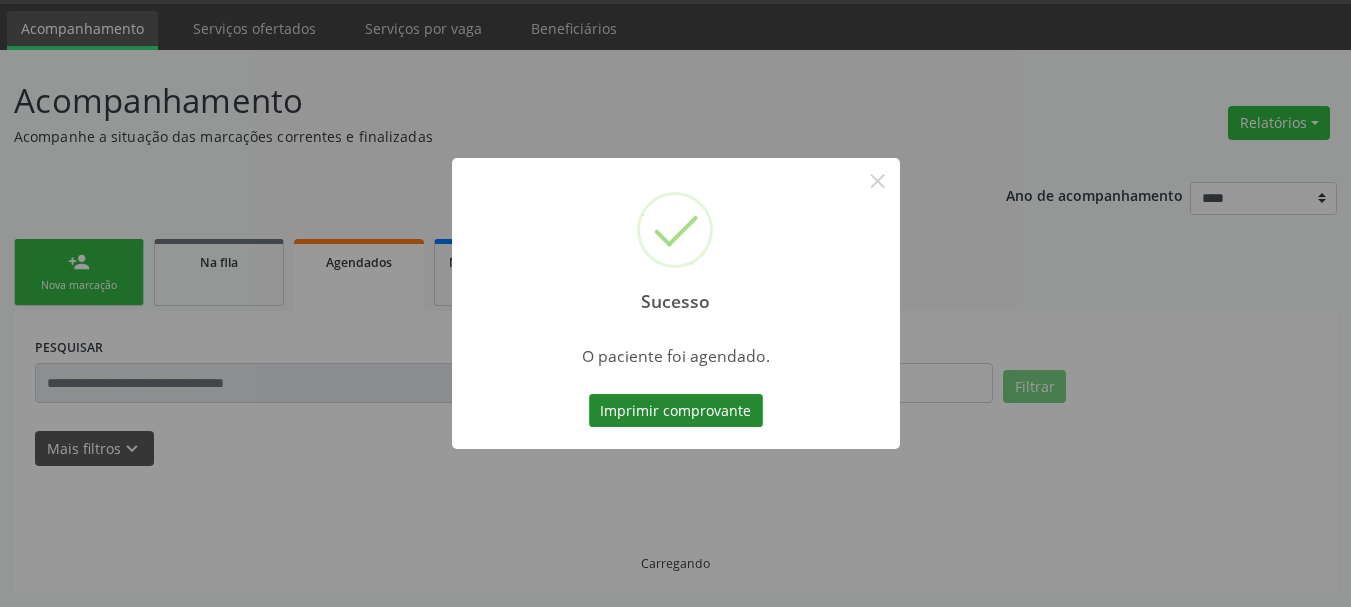click on "Imprimir comprovante" at bounding box center (676, 411) 